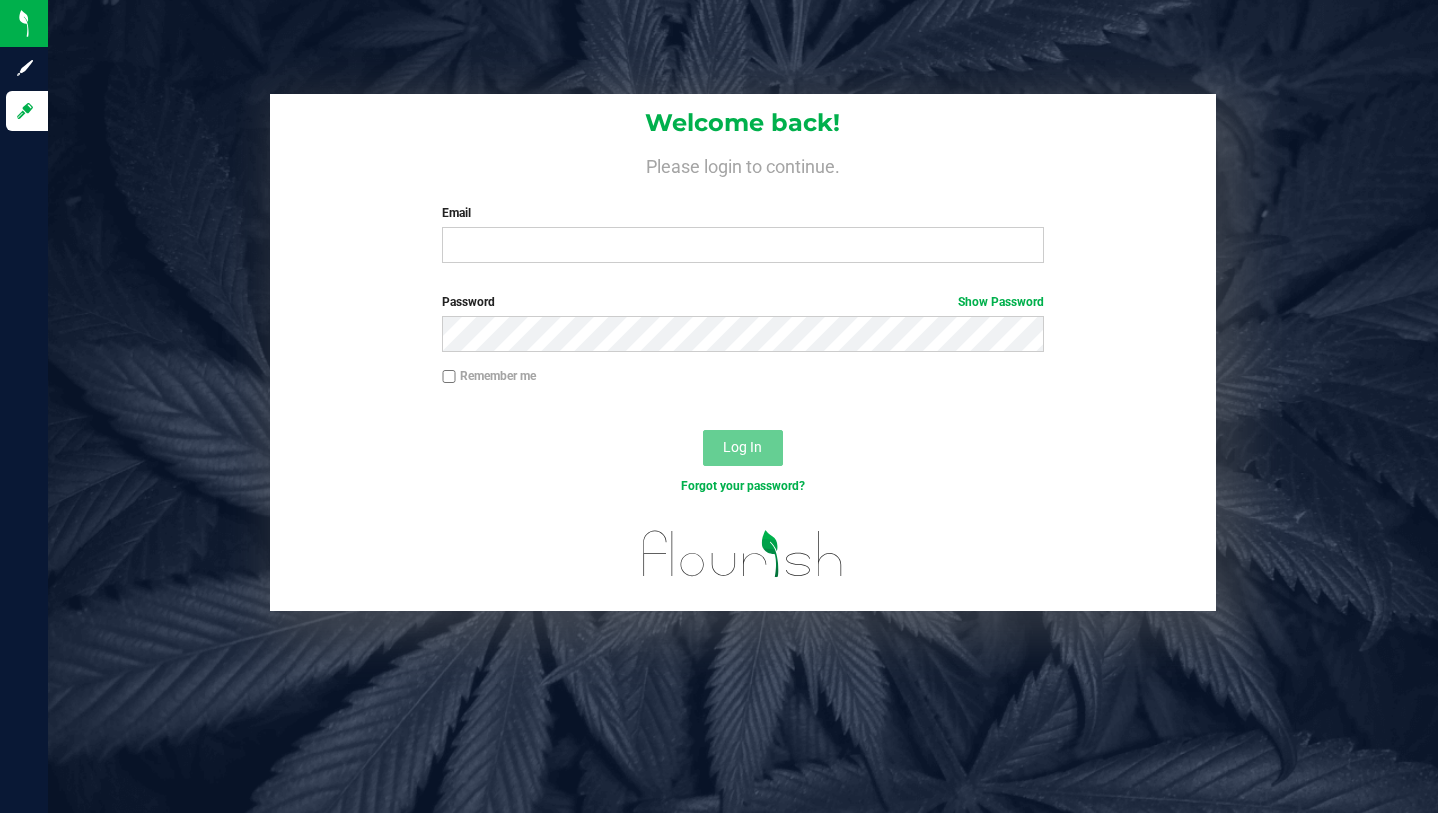 scroll, scrollTop: 0, scrollLeft: 0, axis: both 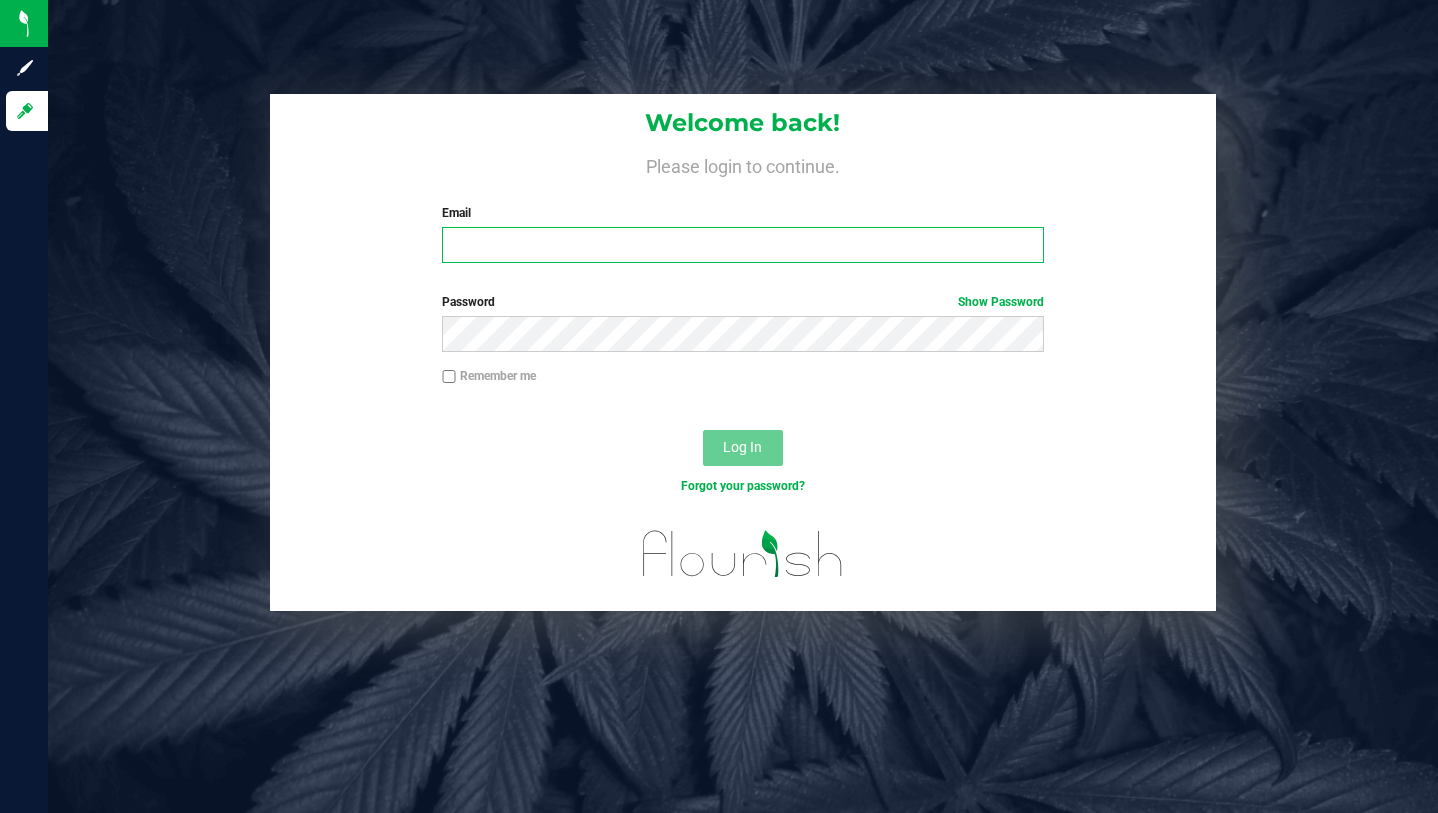 click on "Email" at bounding box center [742, 245] 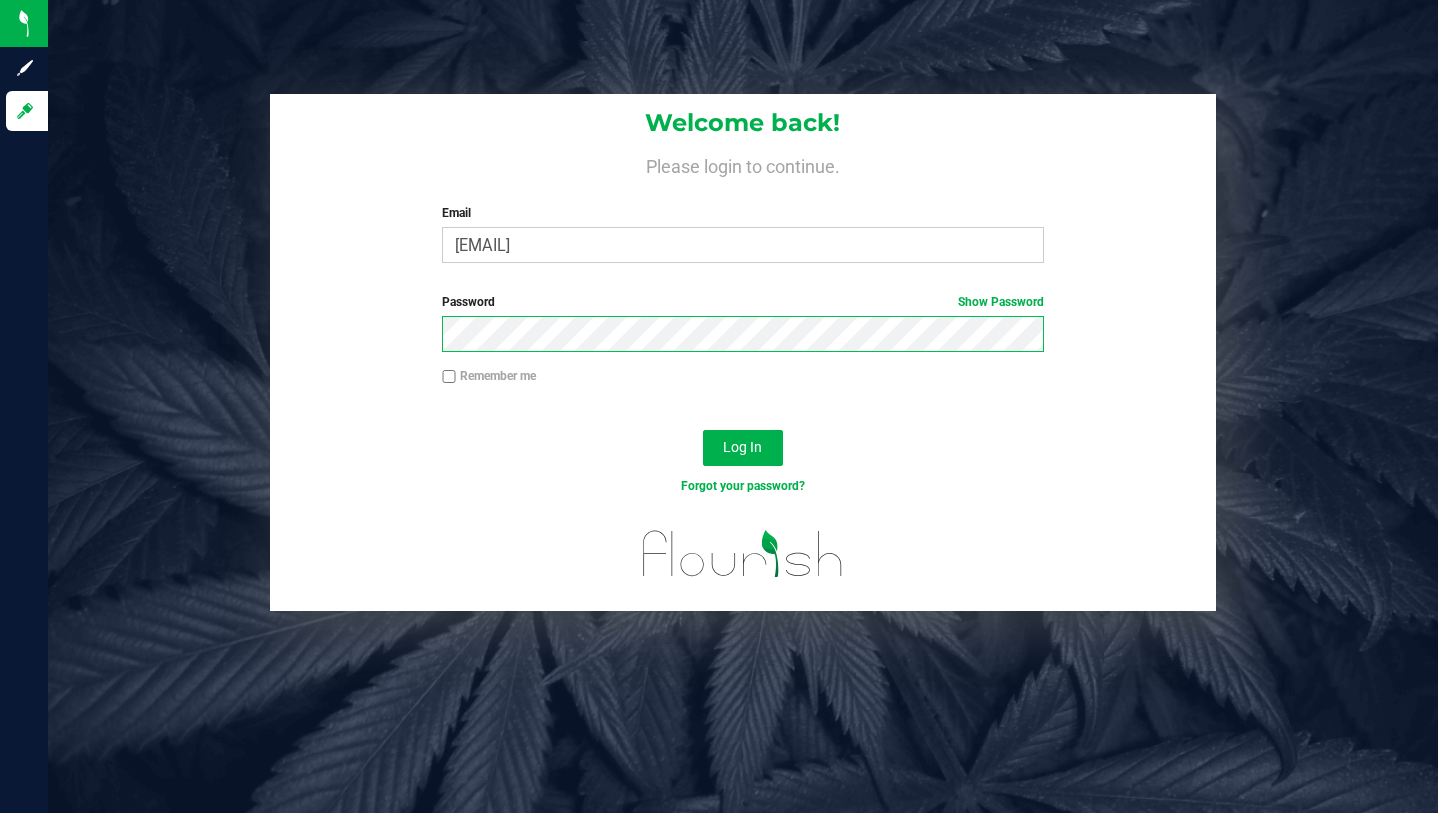 click on "Log In" at bounding box center (743, 448) 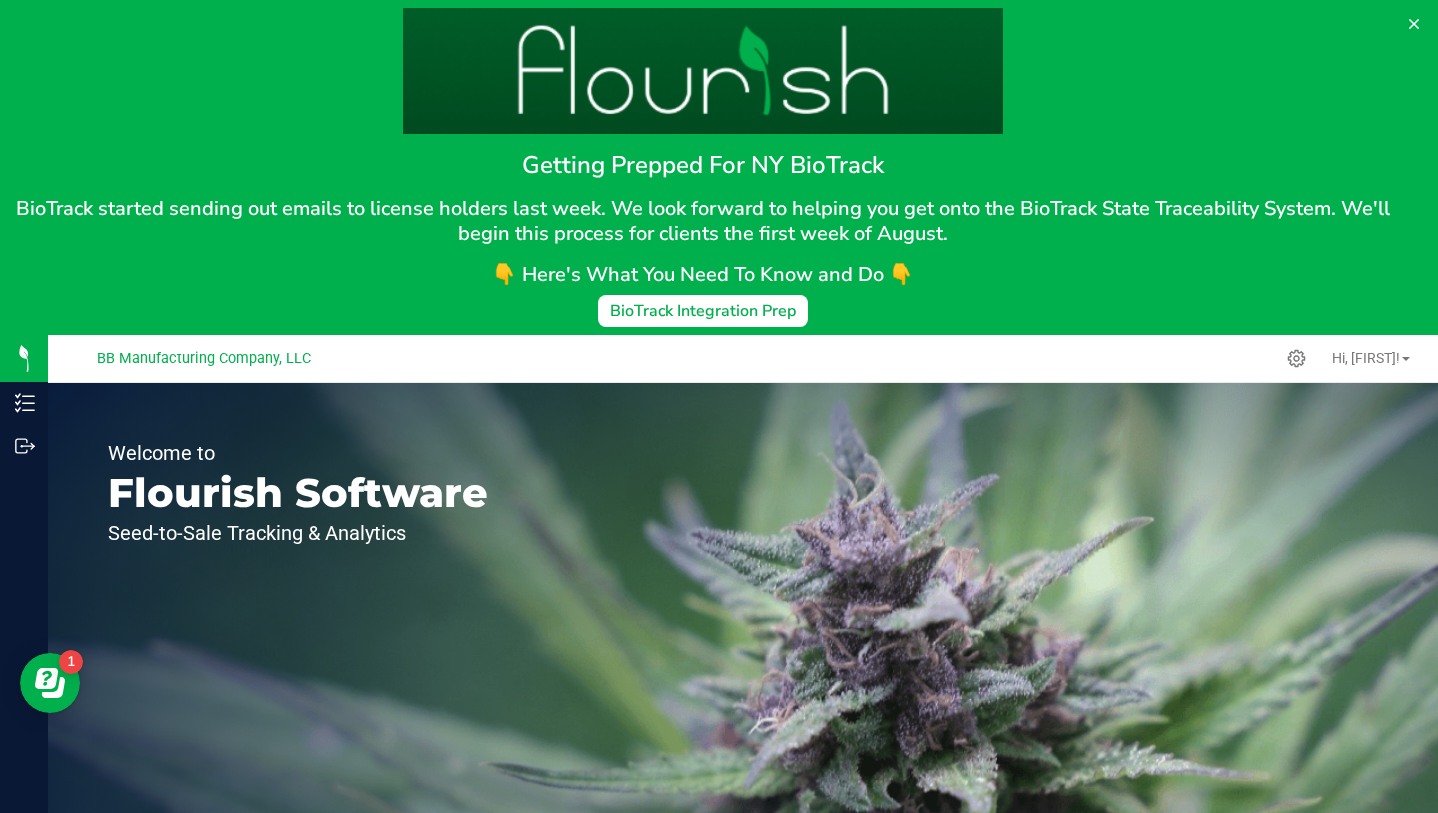 scroll, scrollTop: 0, scrollLeft: 0, axis: both 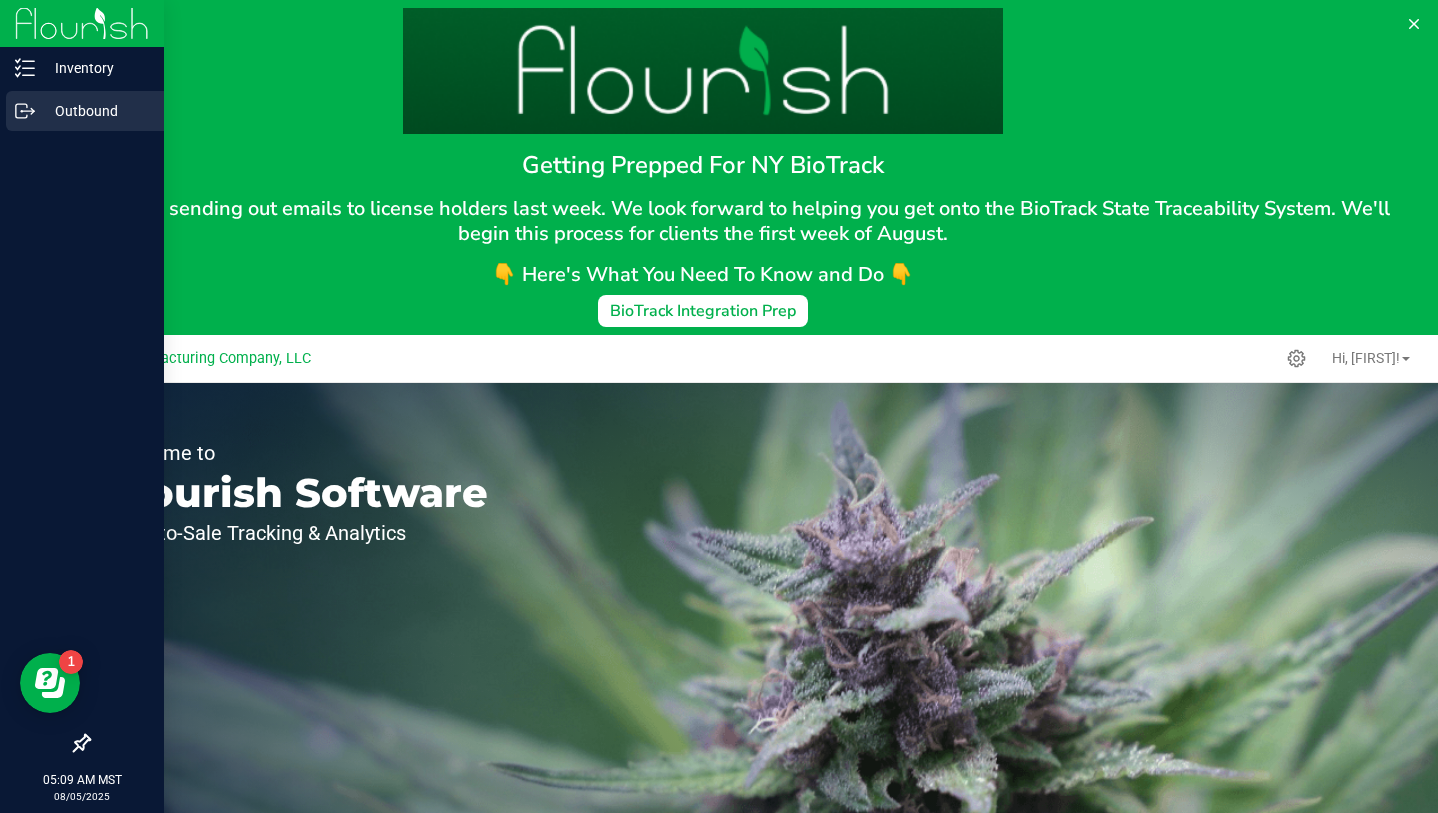click on "Outbound" at bounding box center (95, 111) 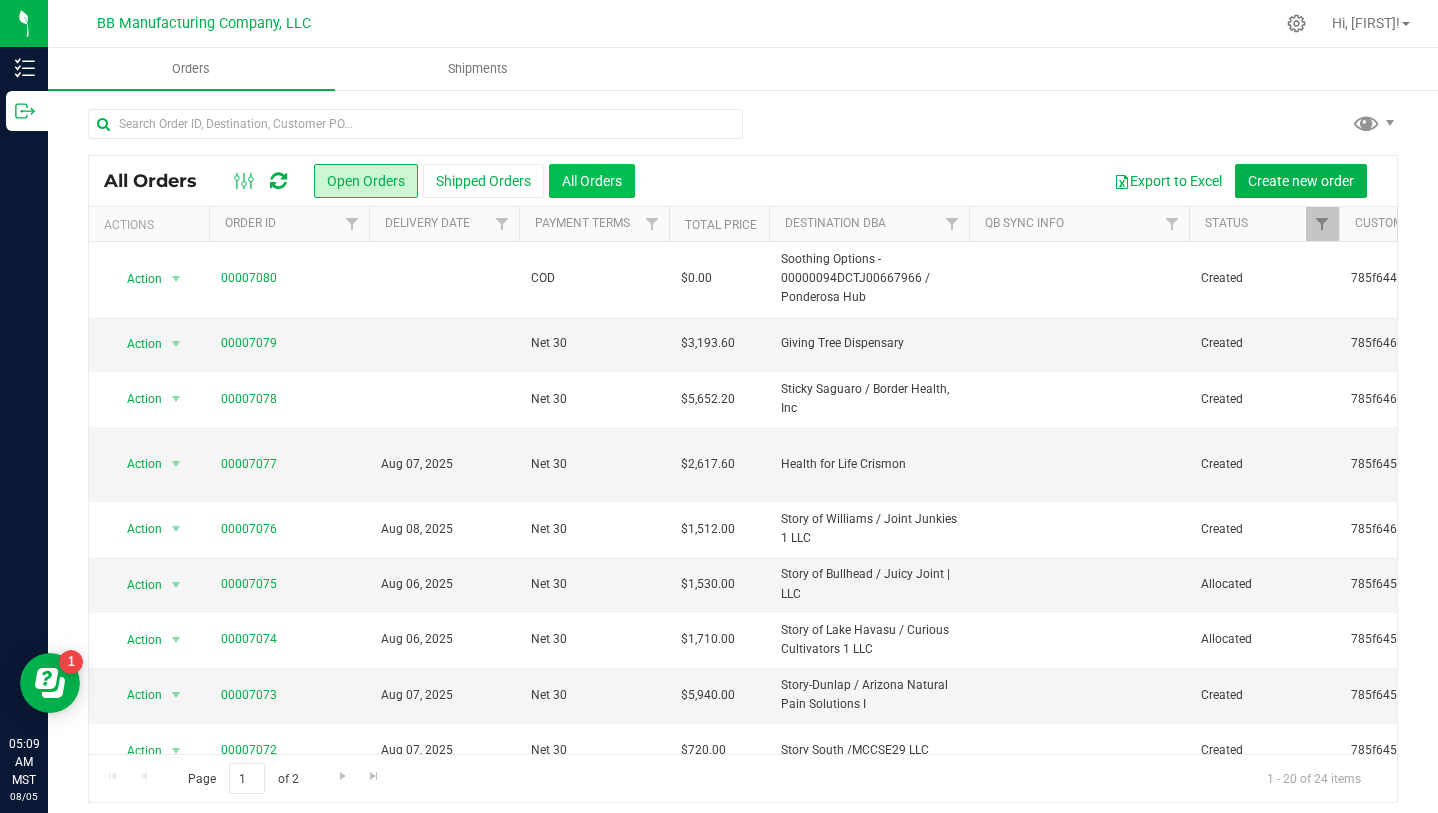click on "All Orders" at bounding box center (592, 181) 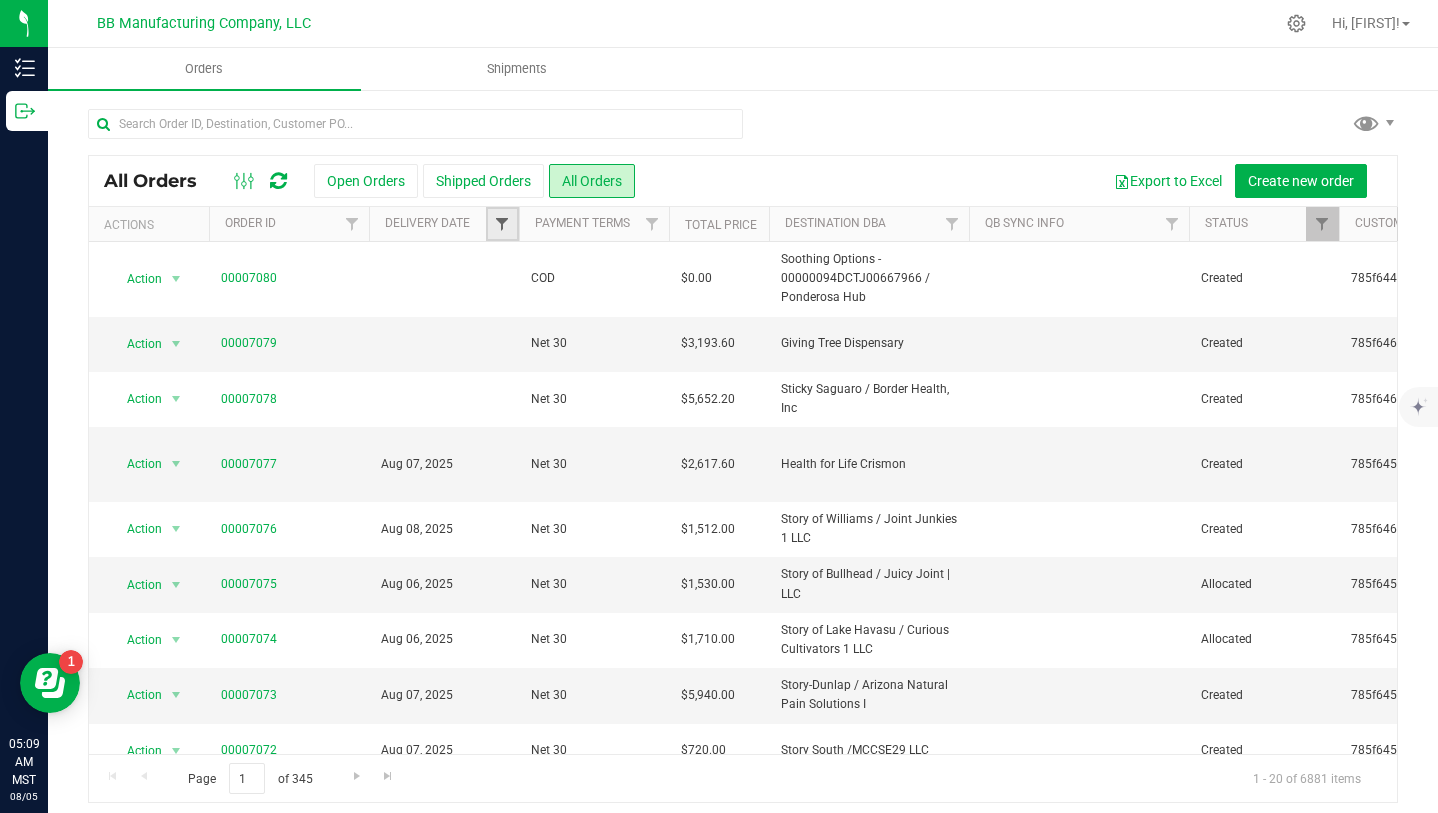 click at bounding box center [502, 224] 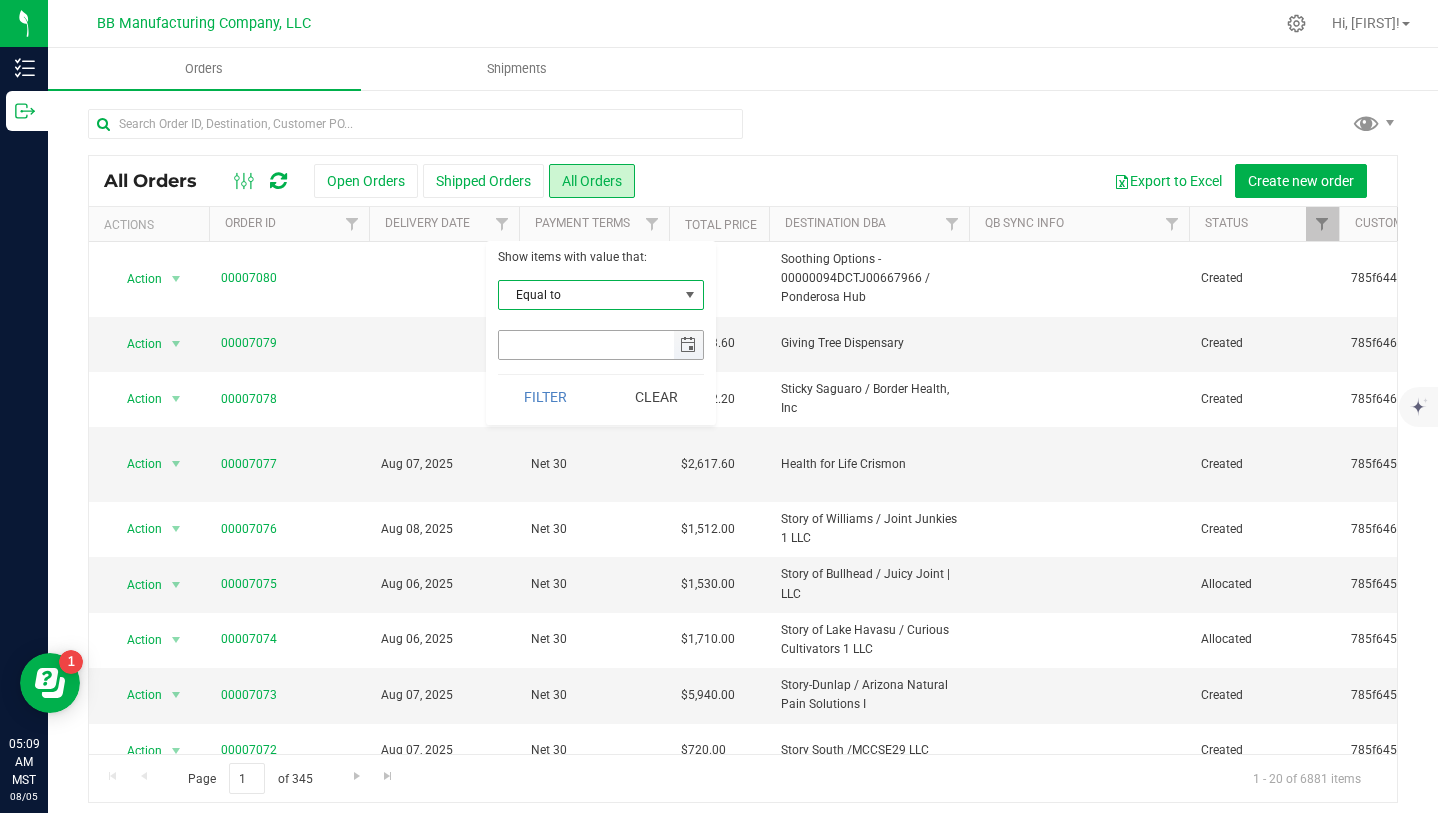 click at bounding box center (688, 345) 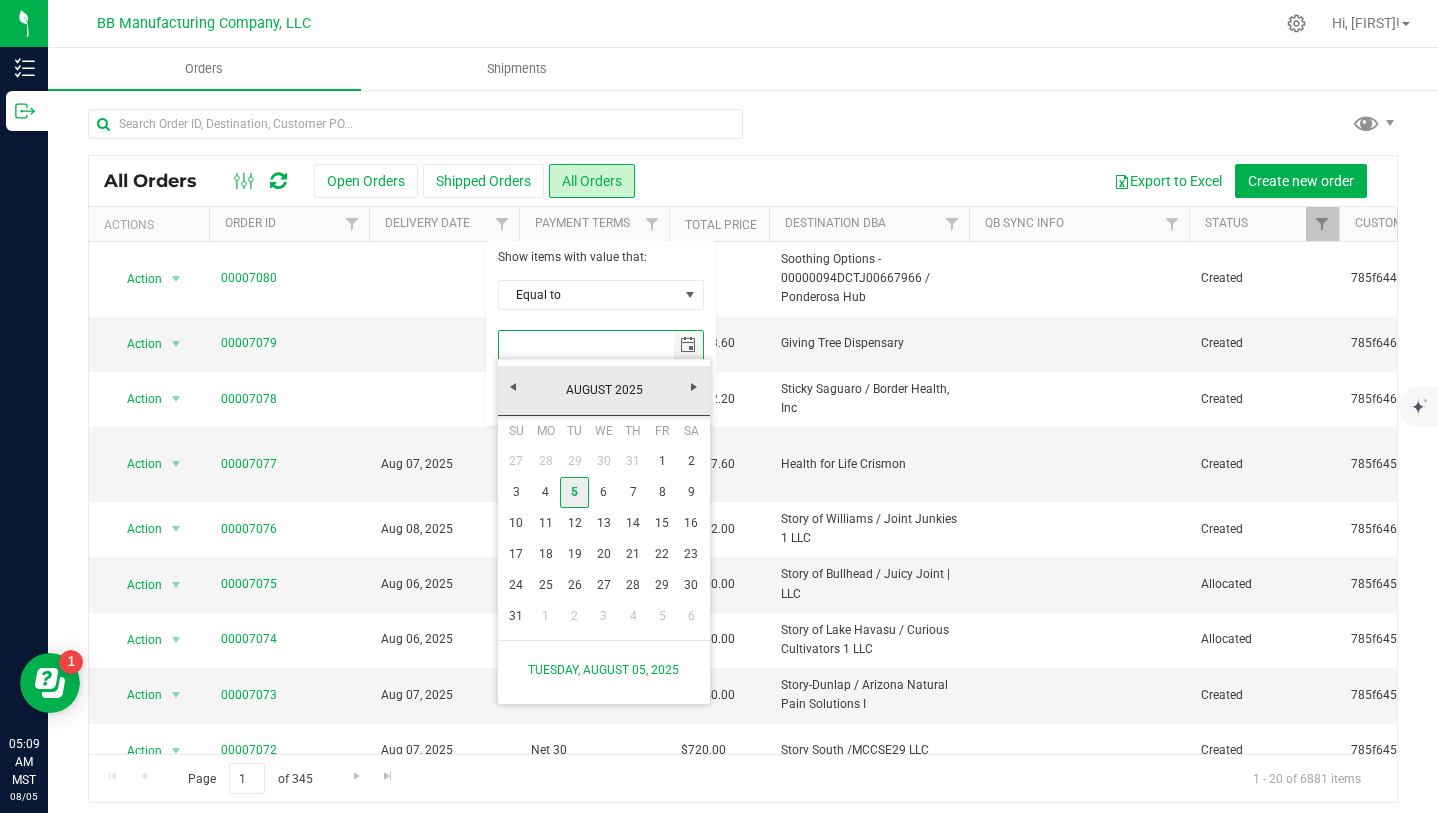 click on "5" at bounding box center [574, 492] 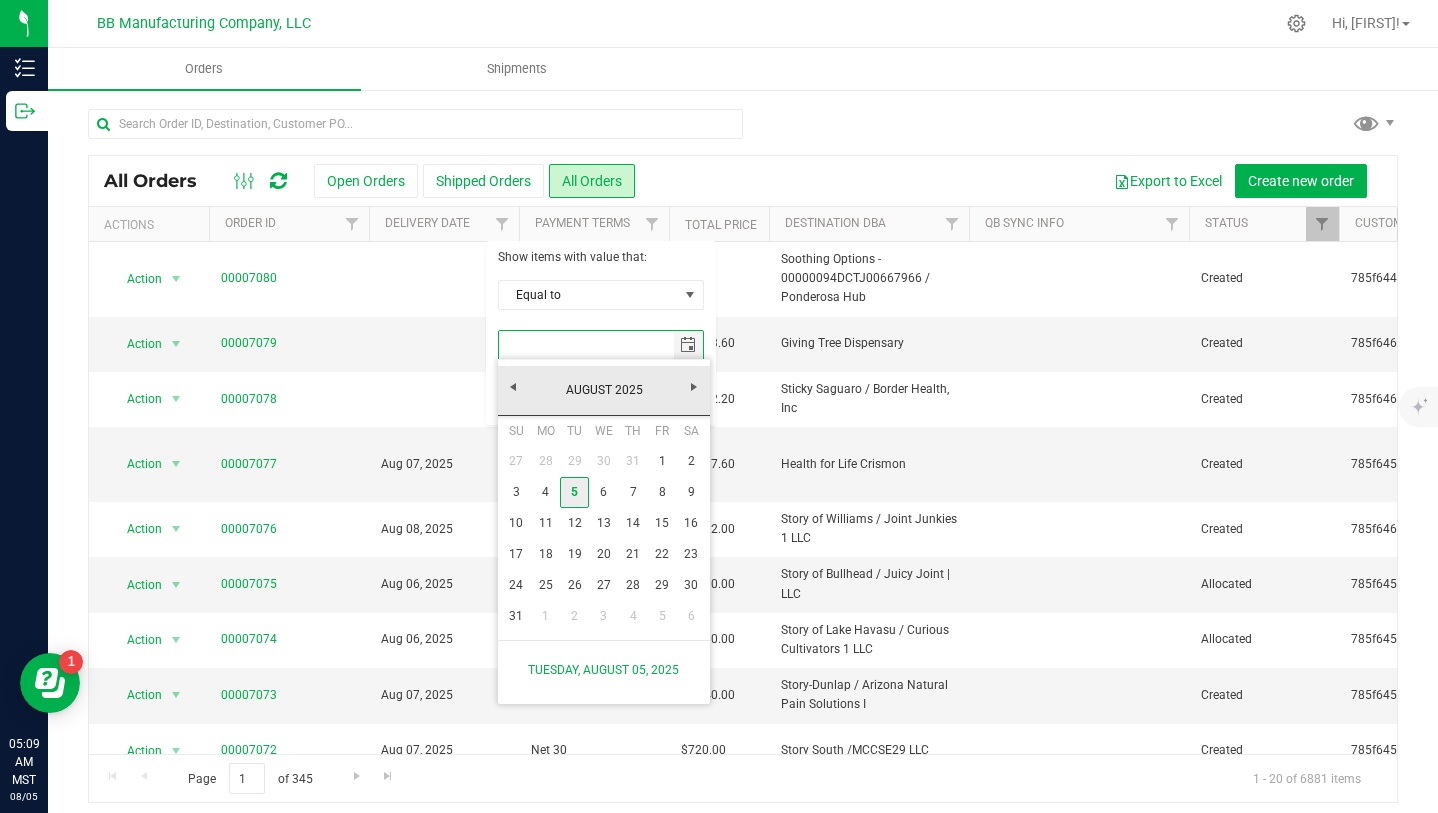 type on "8/5/2025" 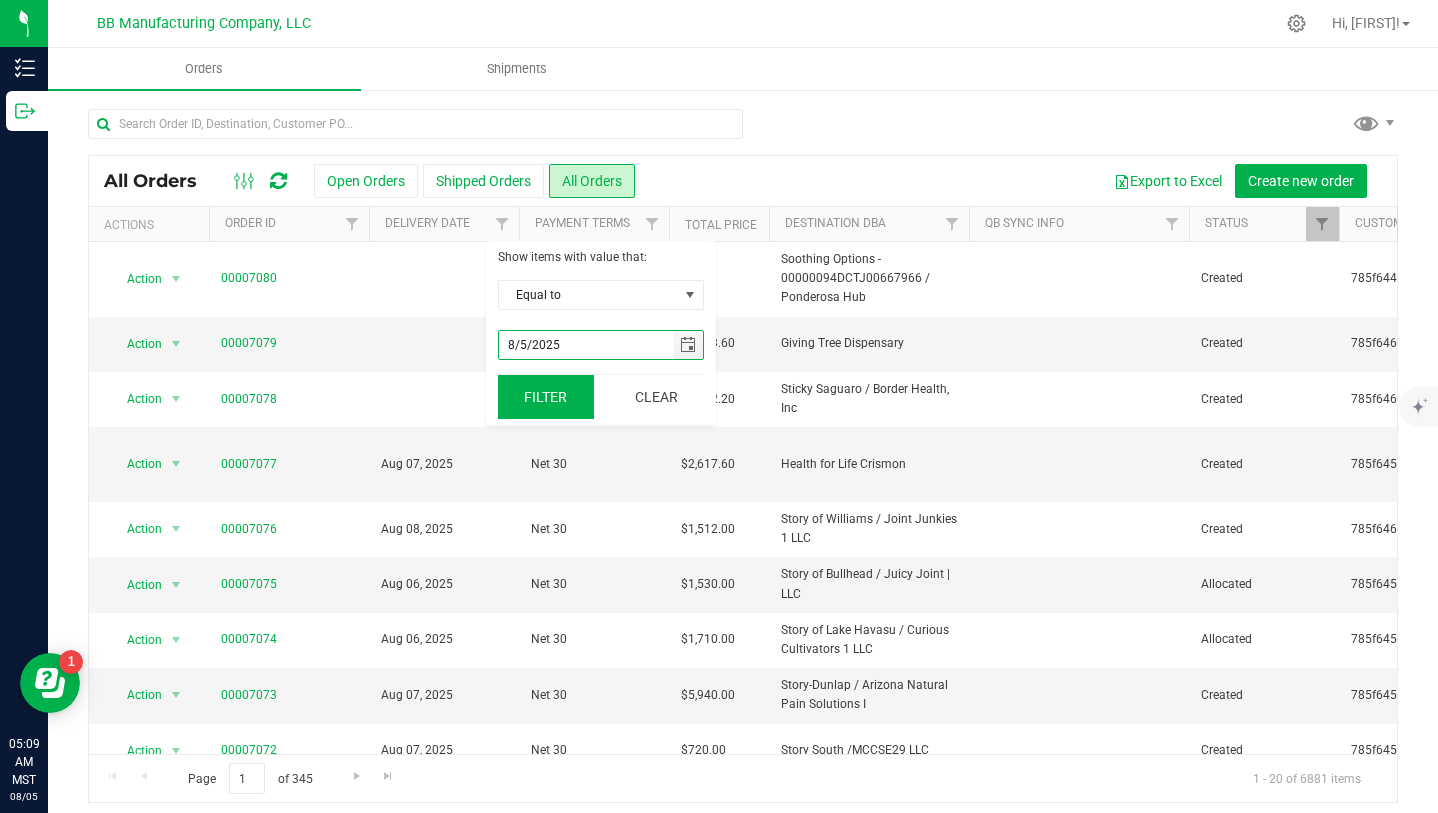 click on "Filter" at bounding box center [546, 397] 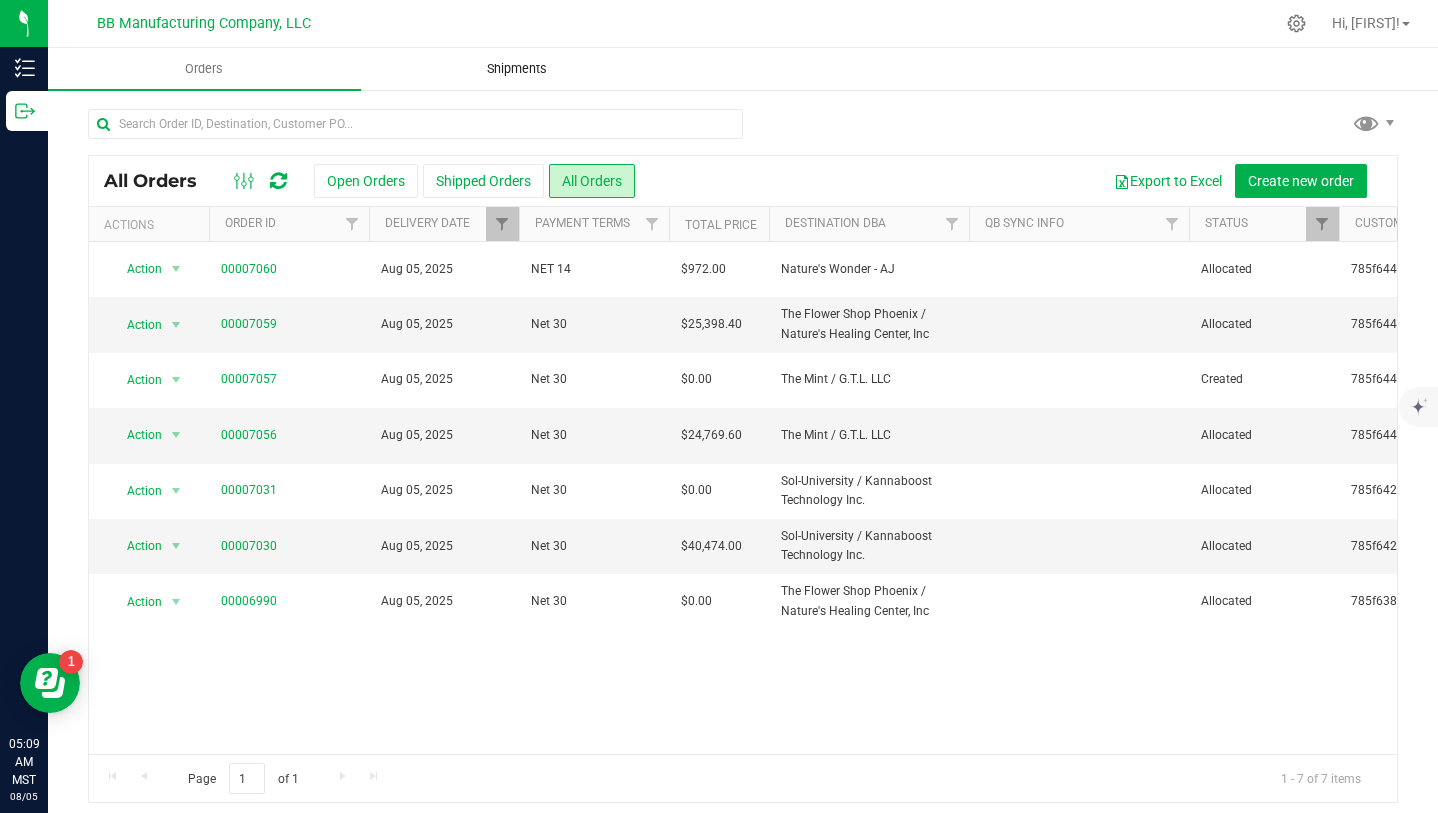 click on "Shipments" at bounding box center [517, 69] 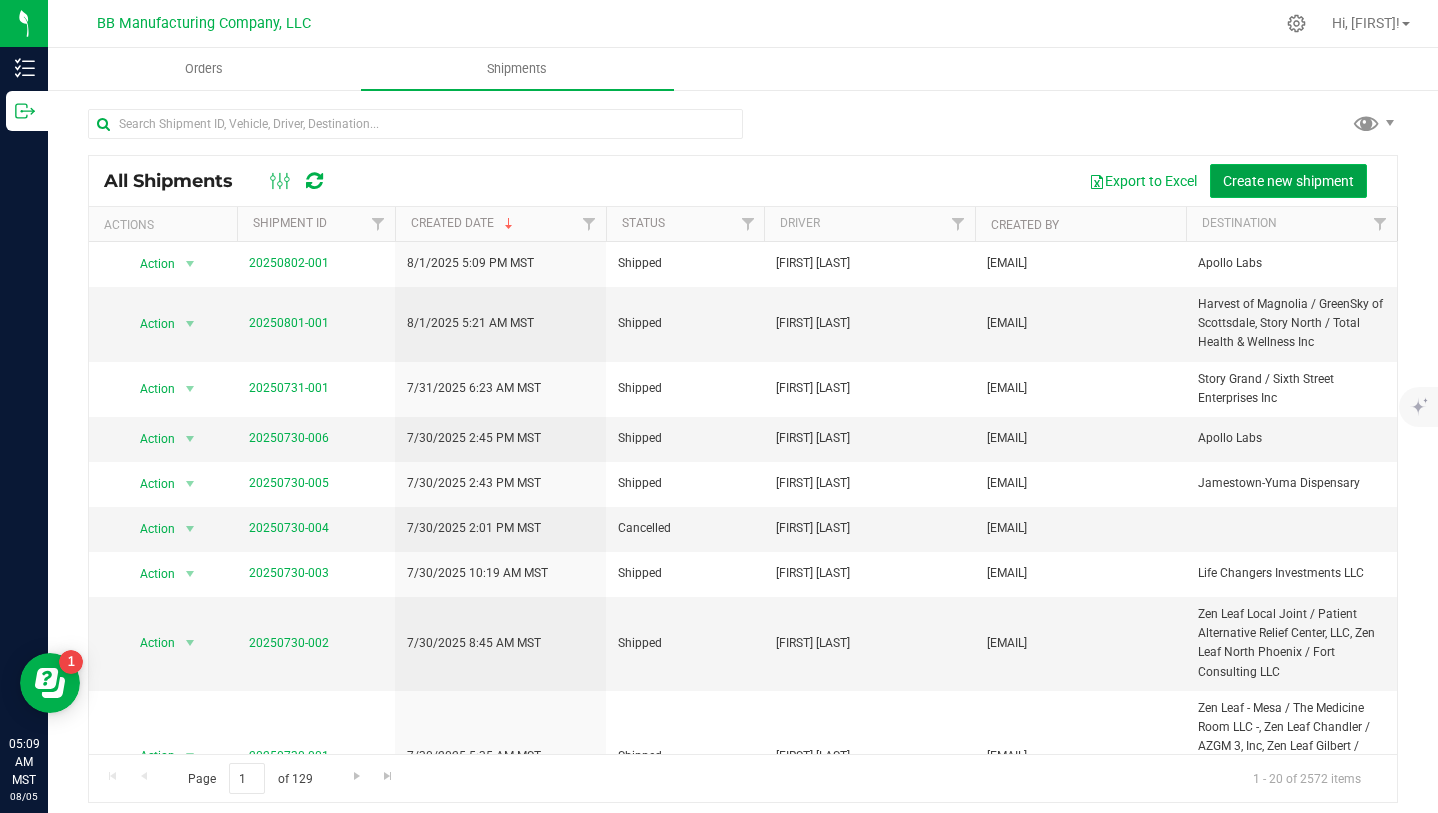 click on "Create new shipment" at bounding box center [1288, 181] 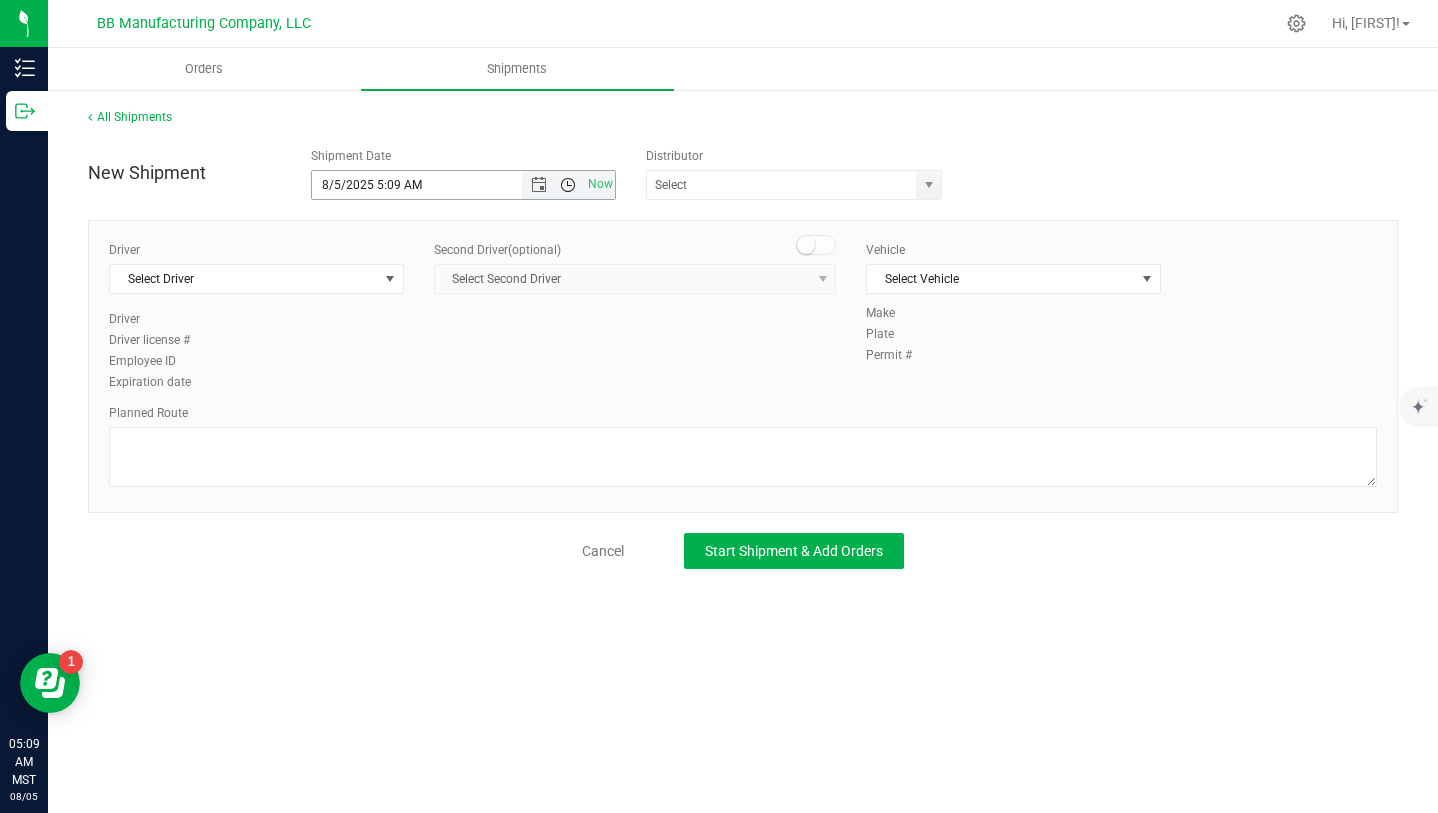 click at bounding box center [568, 185] 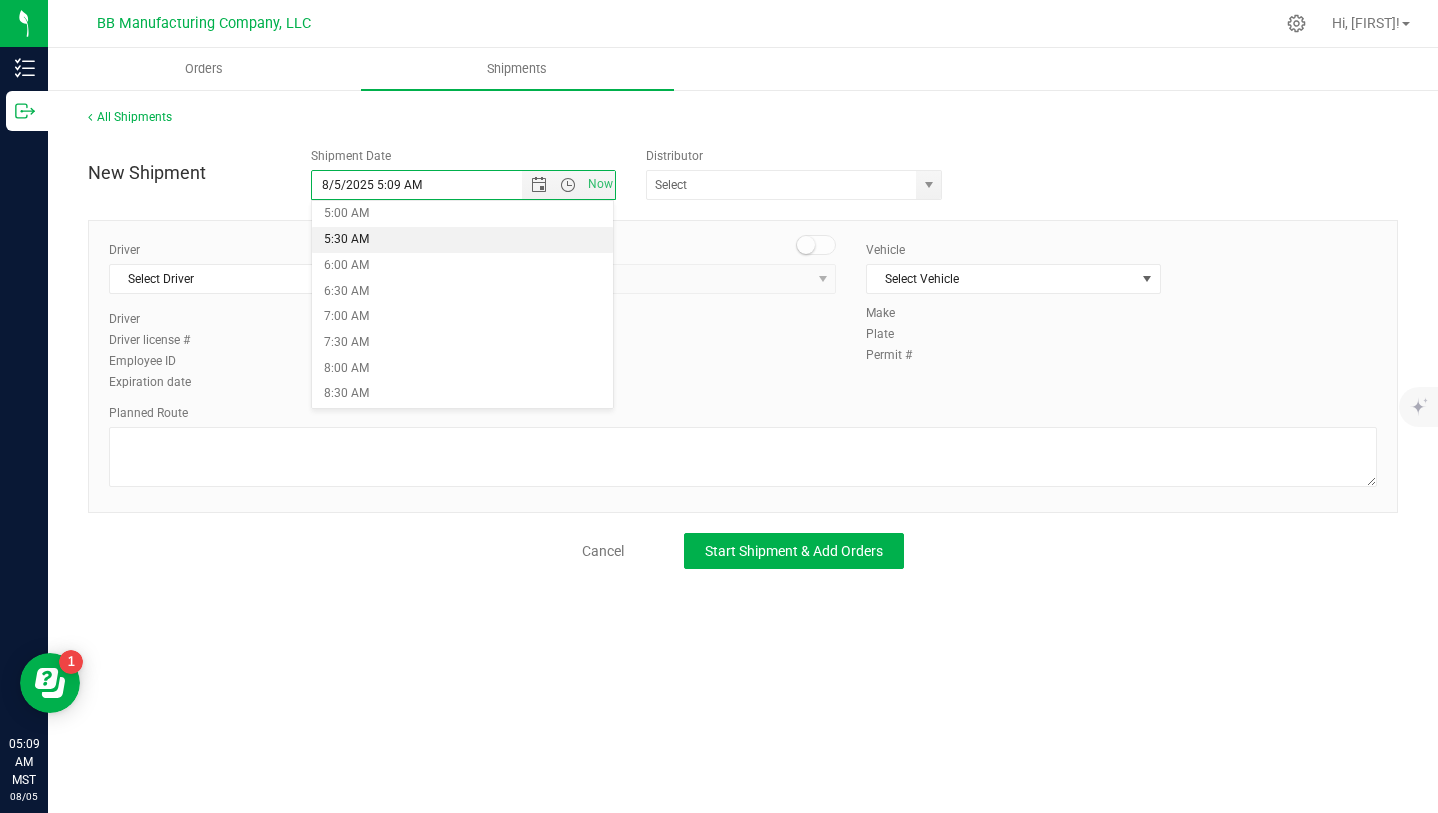 scroll, scrollTop: 270, scrollLeft: 0, axis: vertical 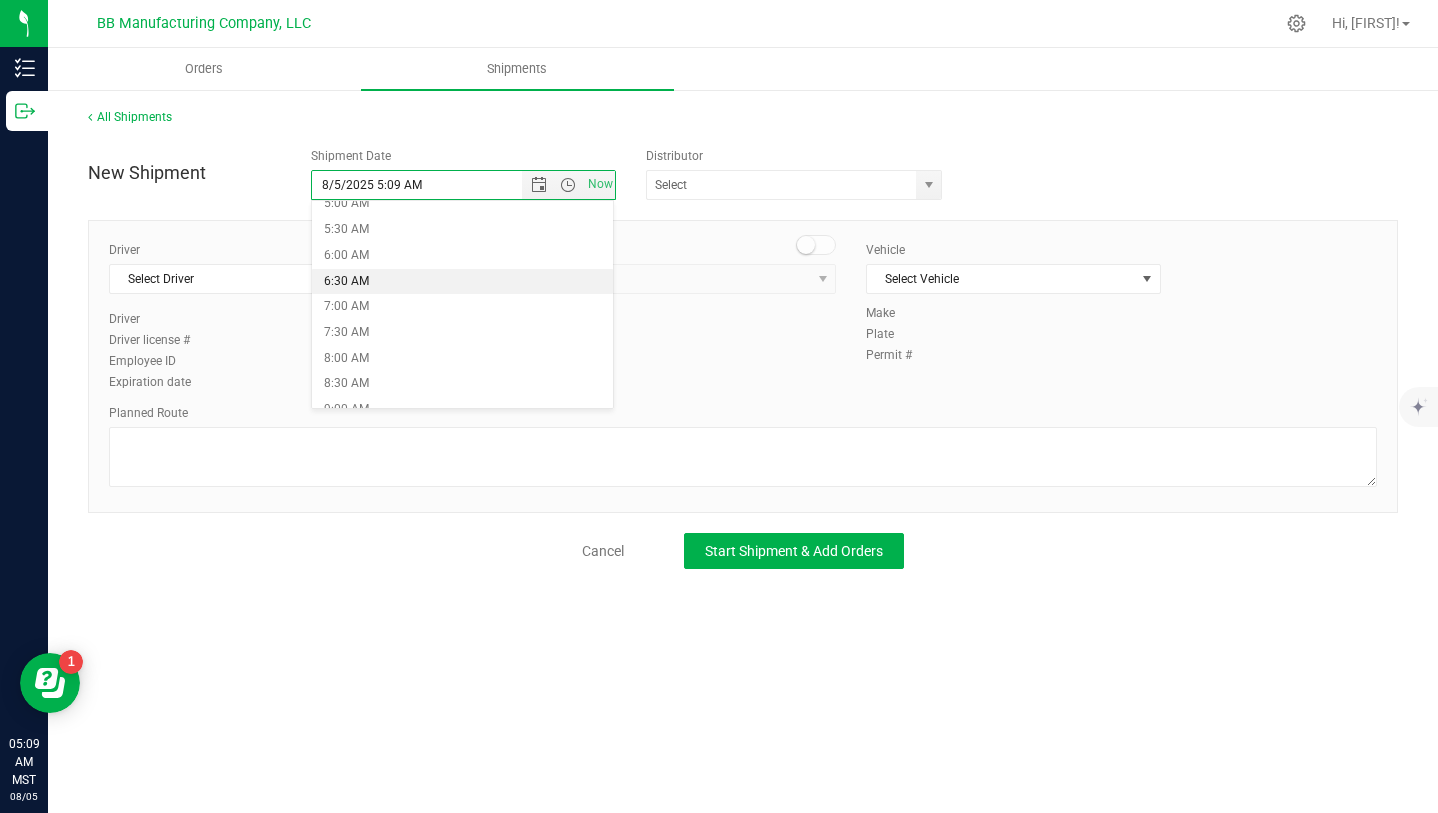 click on "6:30 AM" at bounding box center (462, 282) 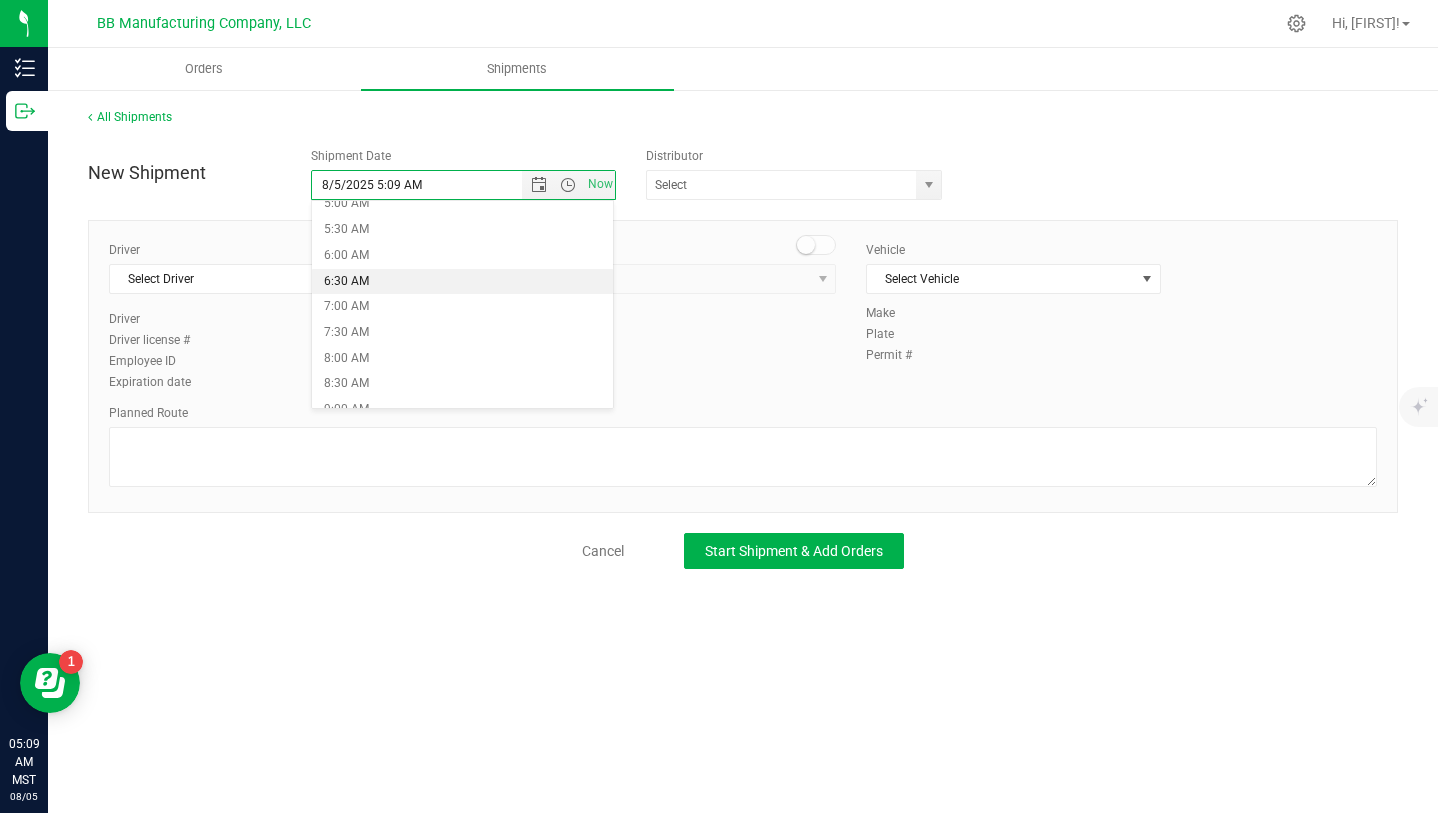 type on "8/5/2025 6:30 AM" 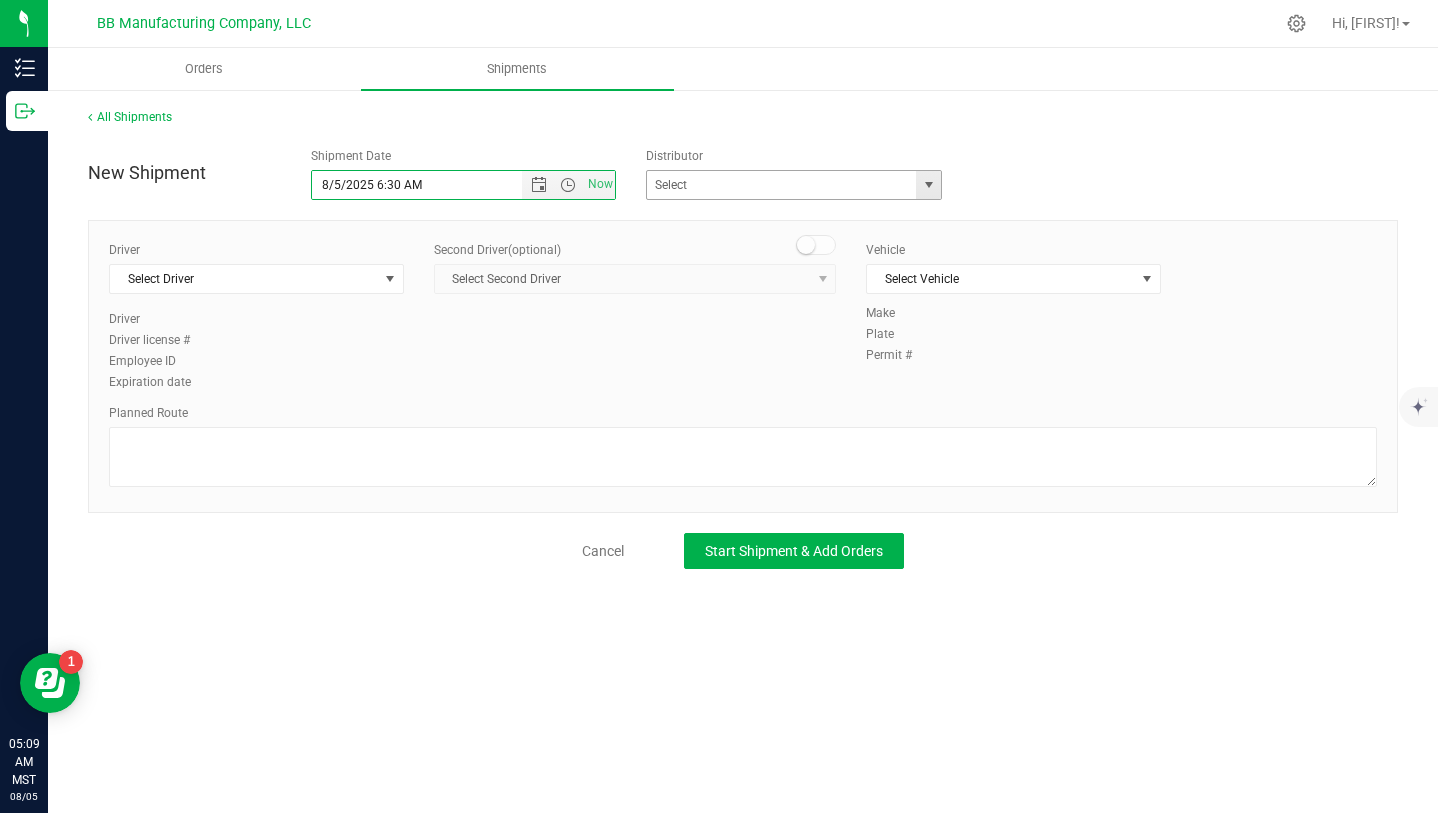 click at bounding box center (929, 185) 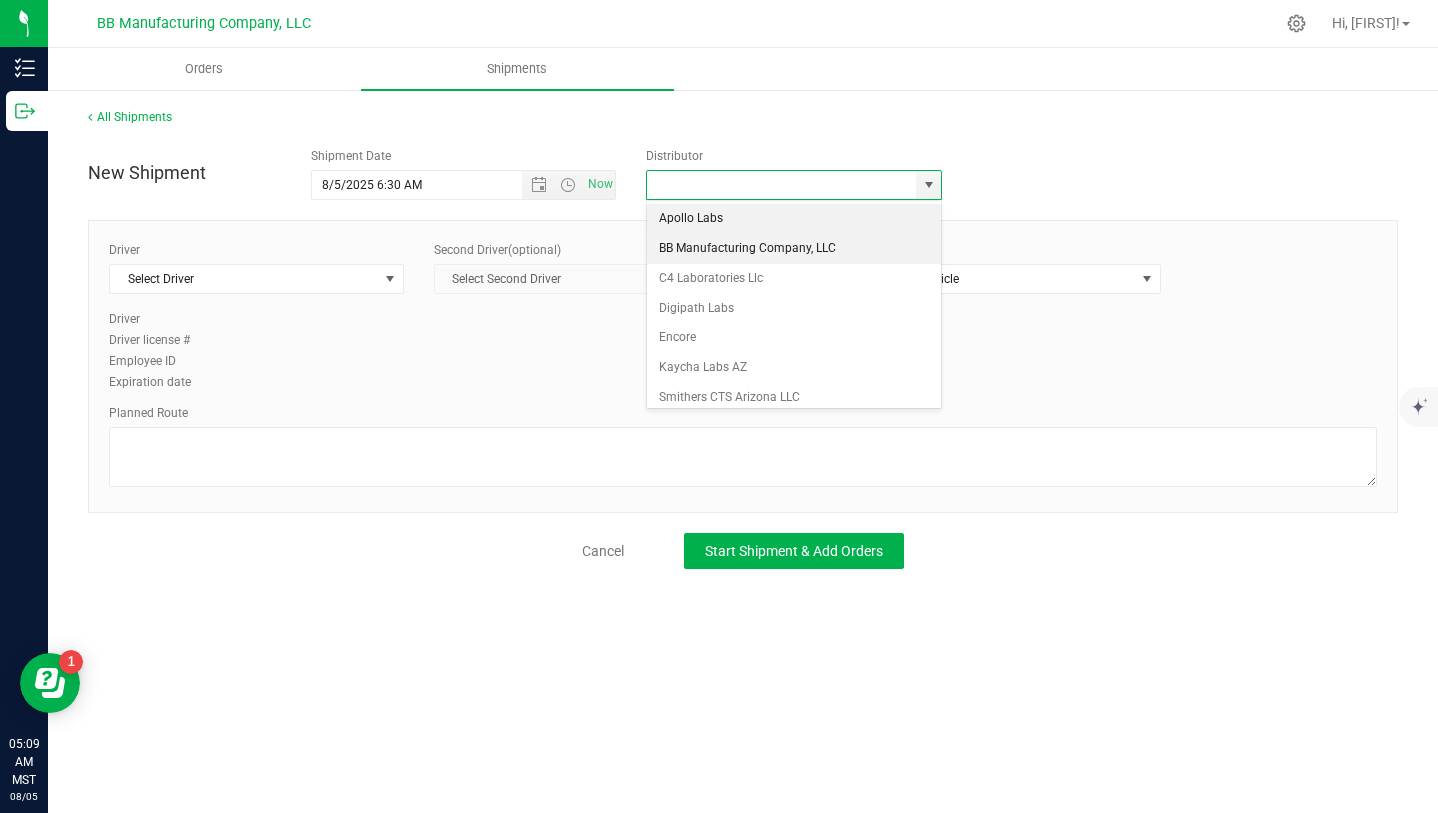 click on "BB Manufacturing Company, LLC" at bounding box center [794, 249] 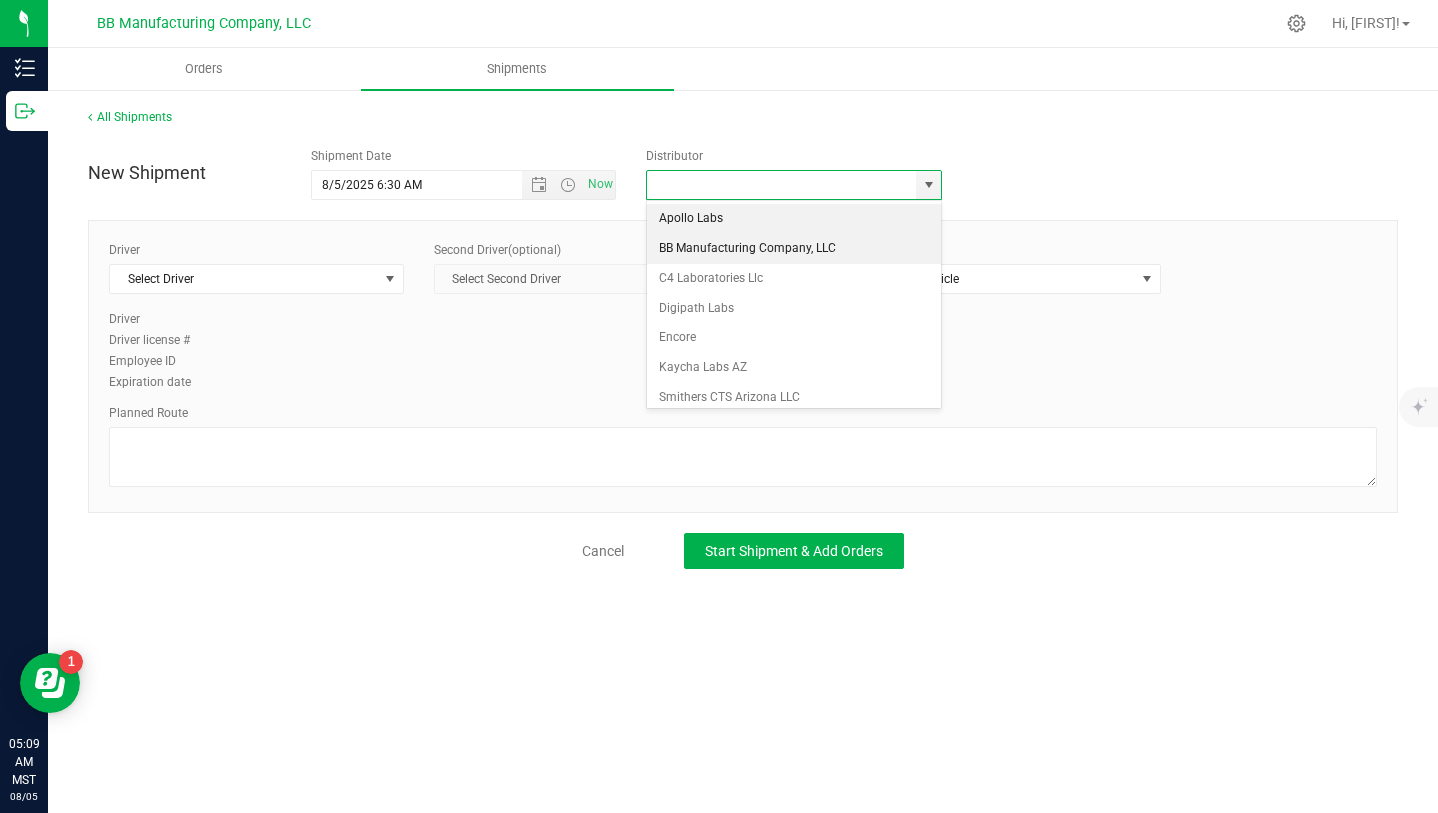 type on "BB Manufacturing Company, LLC" 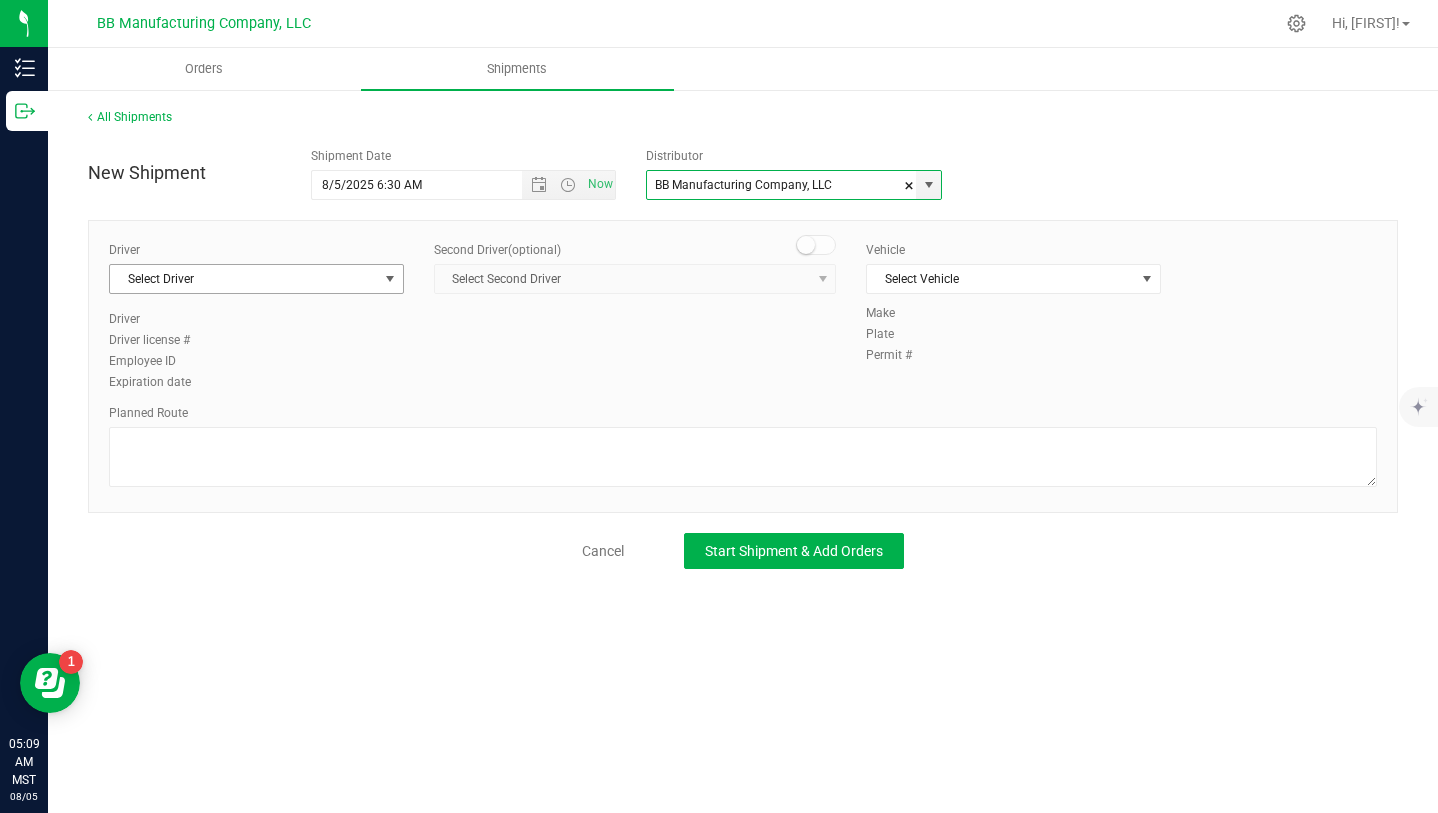 click at bounding box center (390, 279) 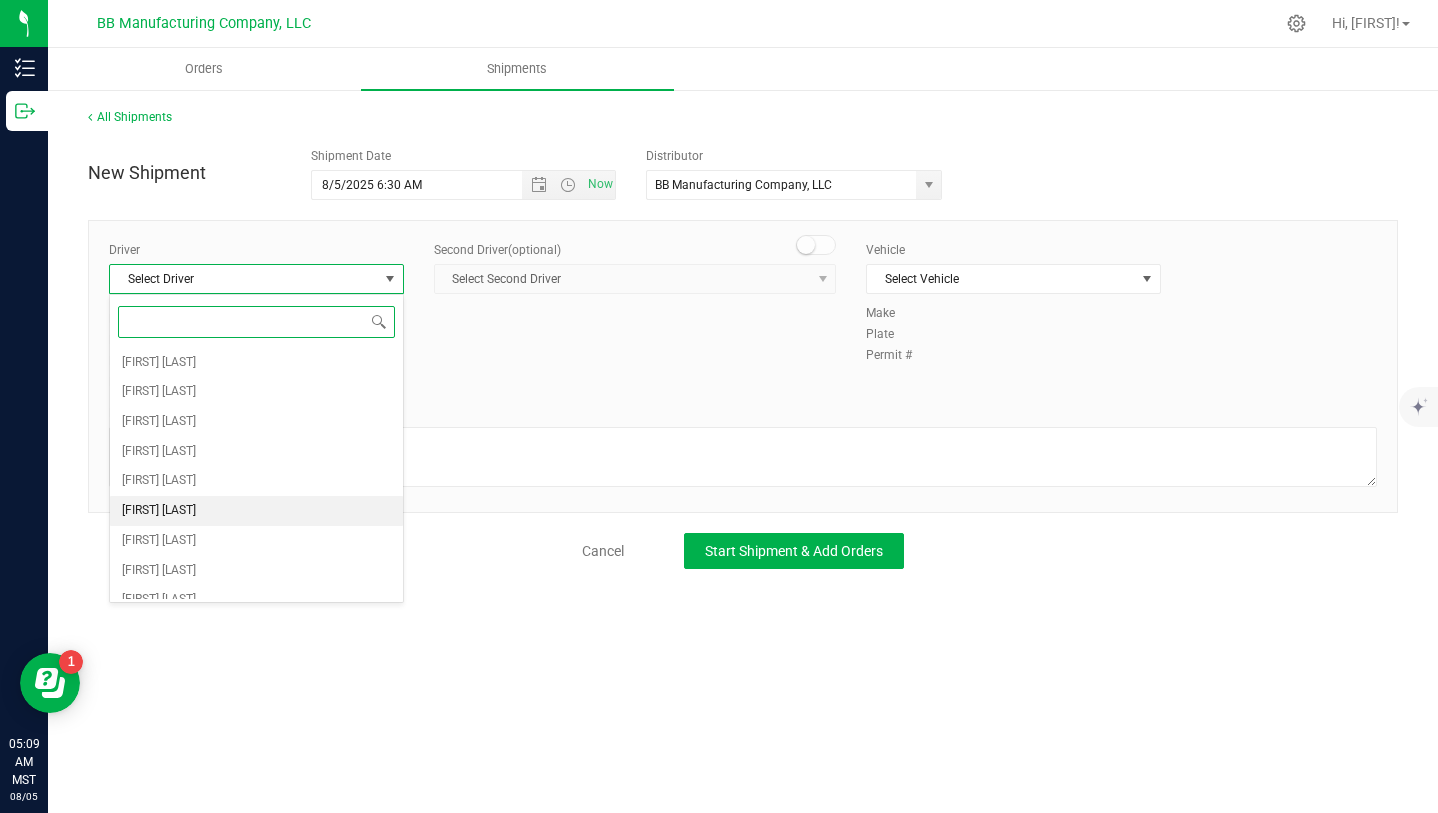 click on "[FIRST] [LAST]" at bounding box center [256, 511] 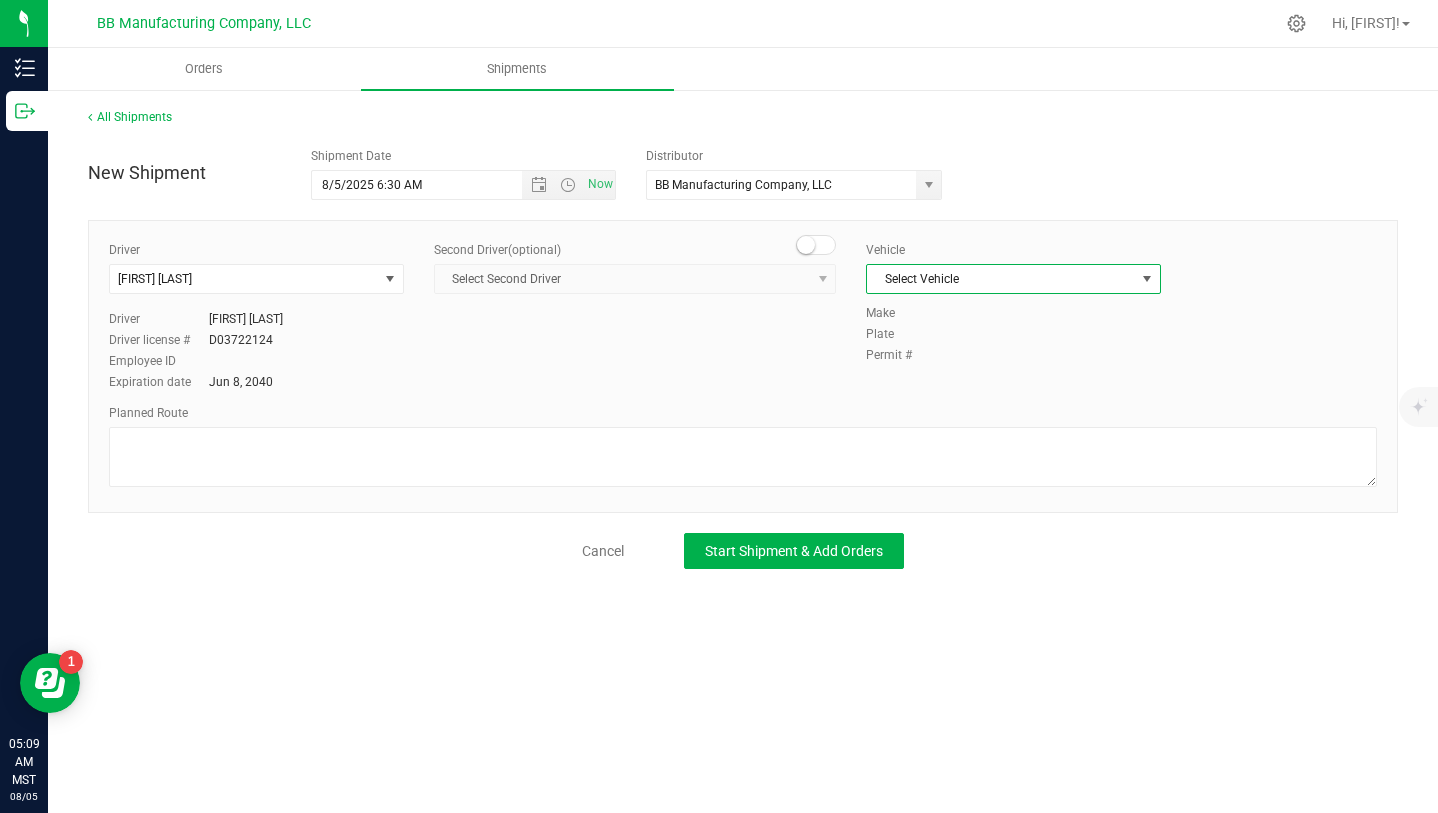 click at bounding box center [1147, 279] 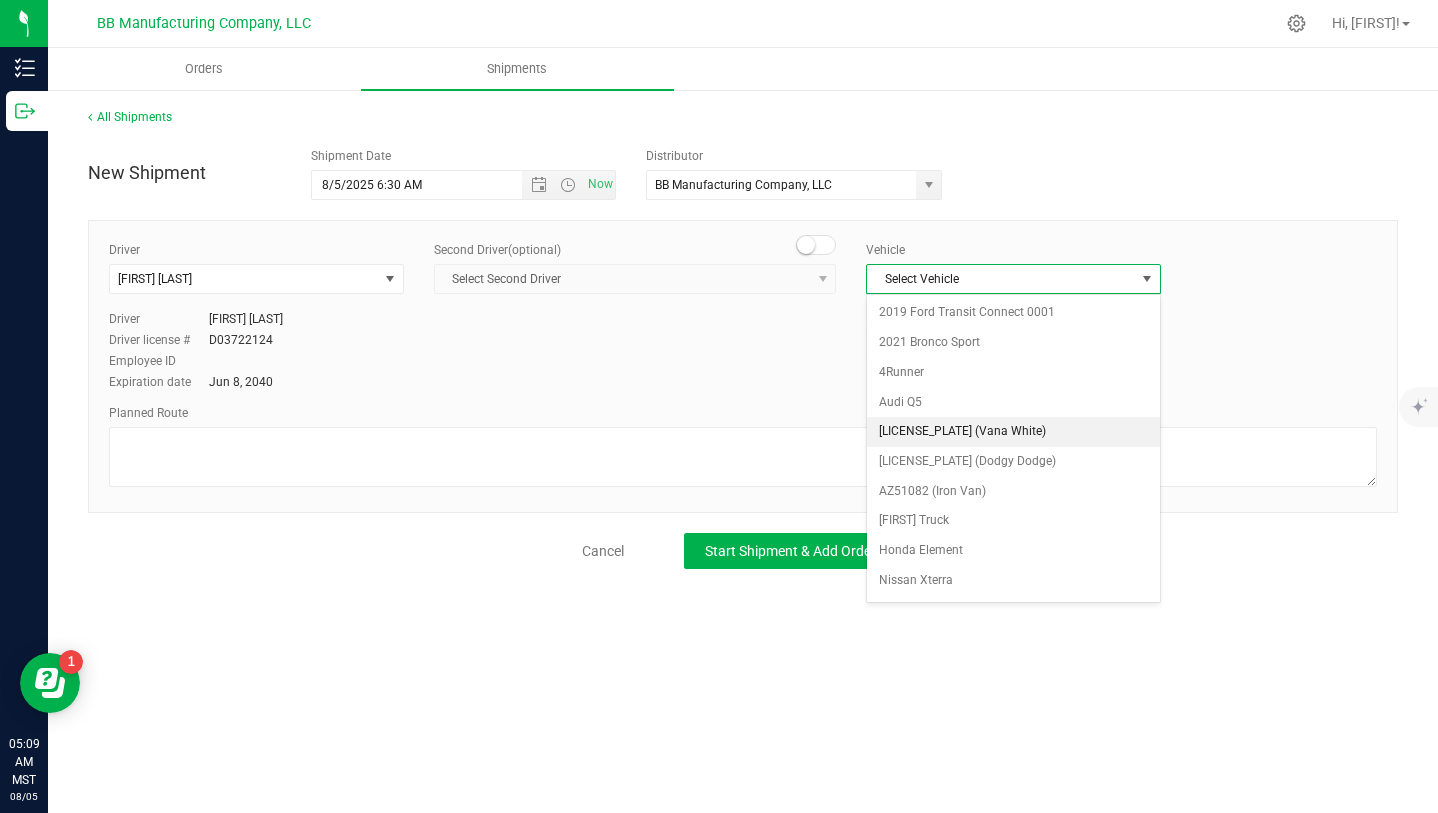 click on "[LICENSE_PLATE] (Vana White)" at bounding box center (1013, 432) 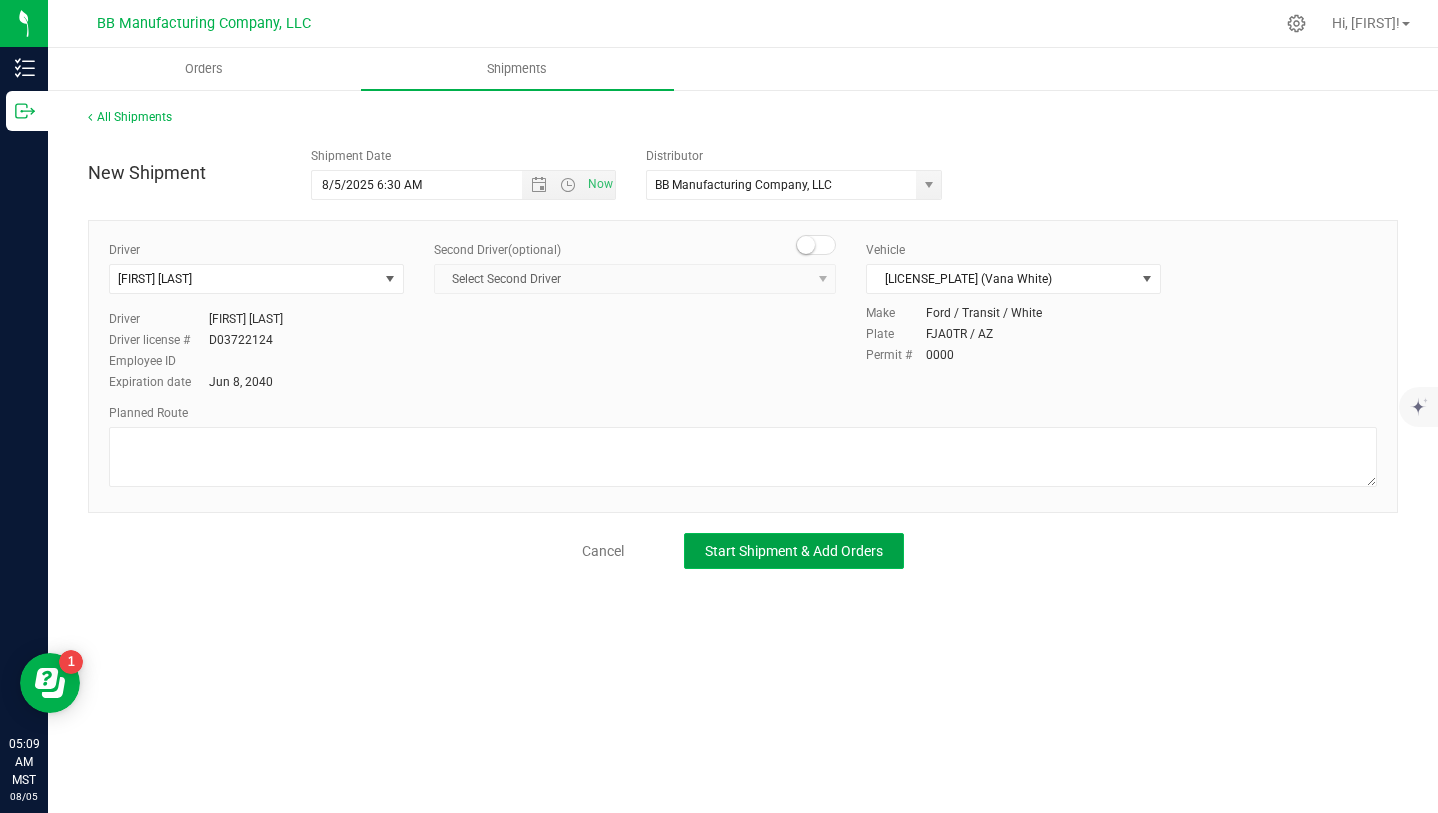 click on "Start Shipment & Add Orders" 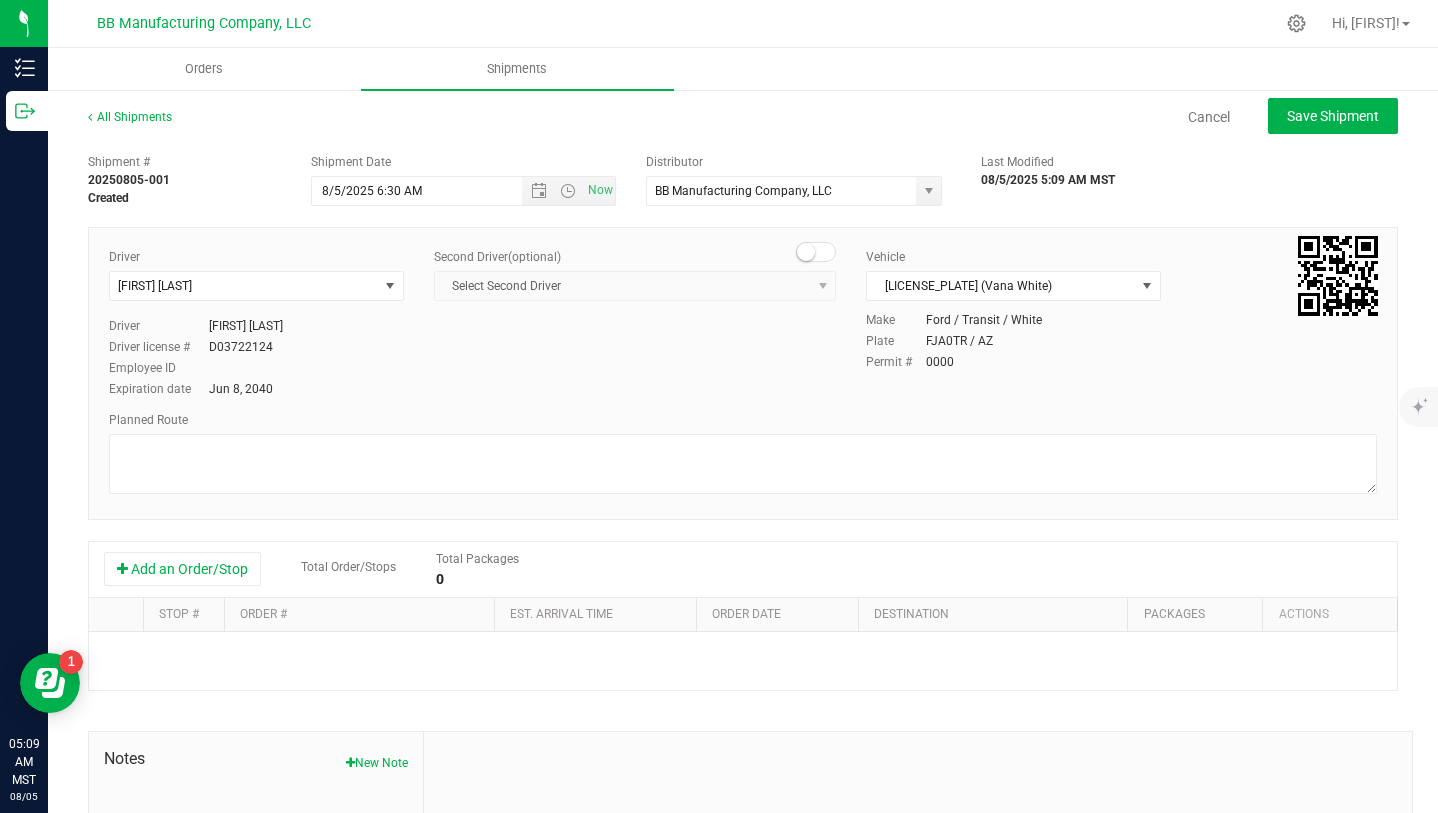 click at bounding box center [743, 686] 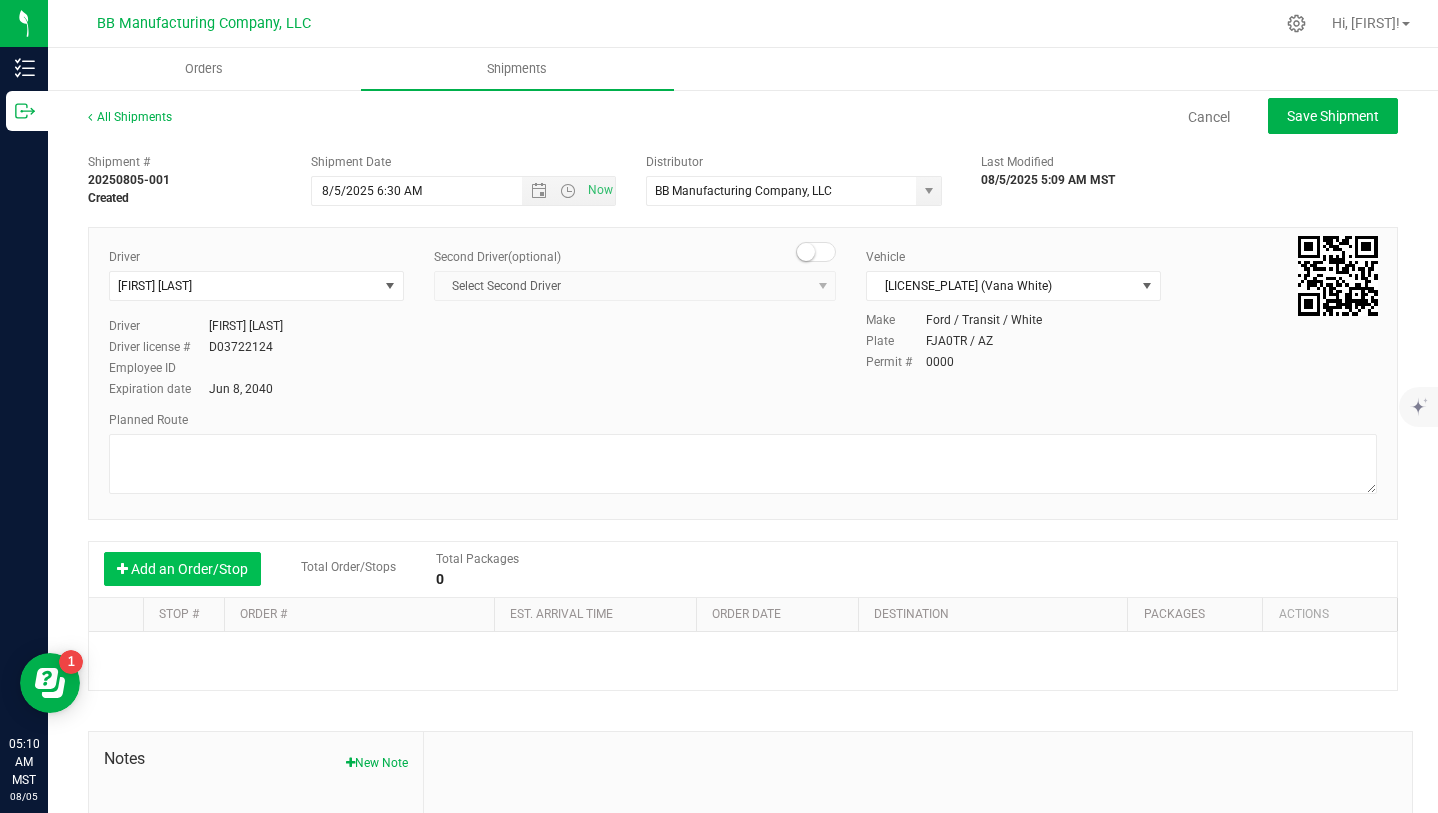 click on "Add an Order/Stop" at bounding box center (182, 569) 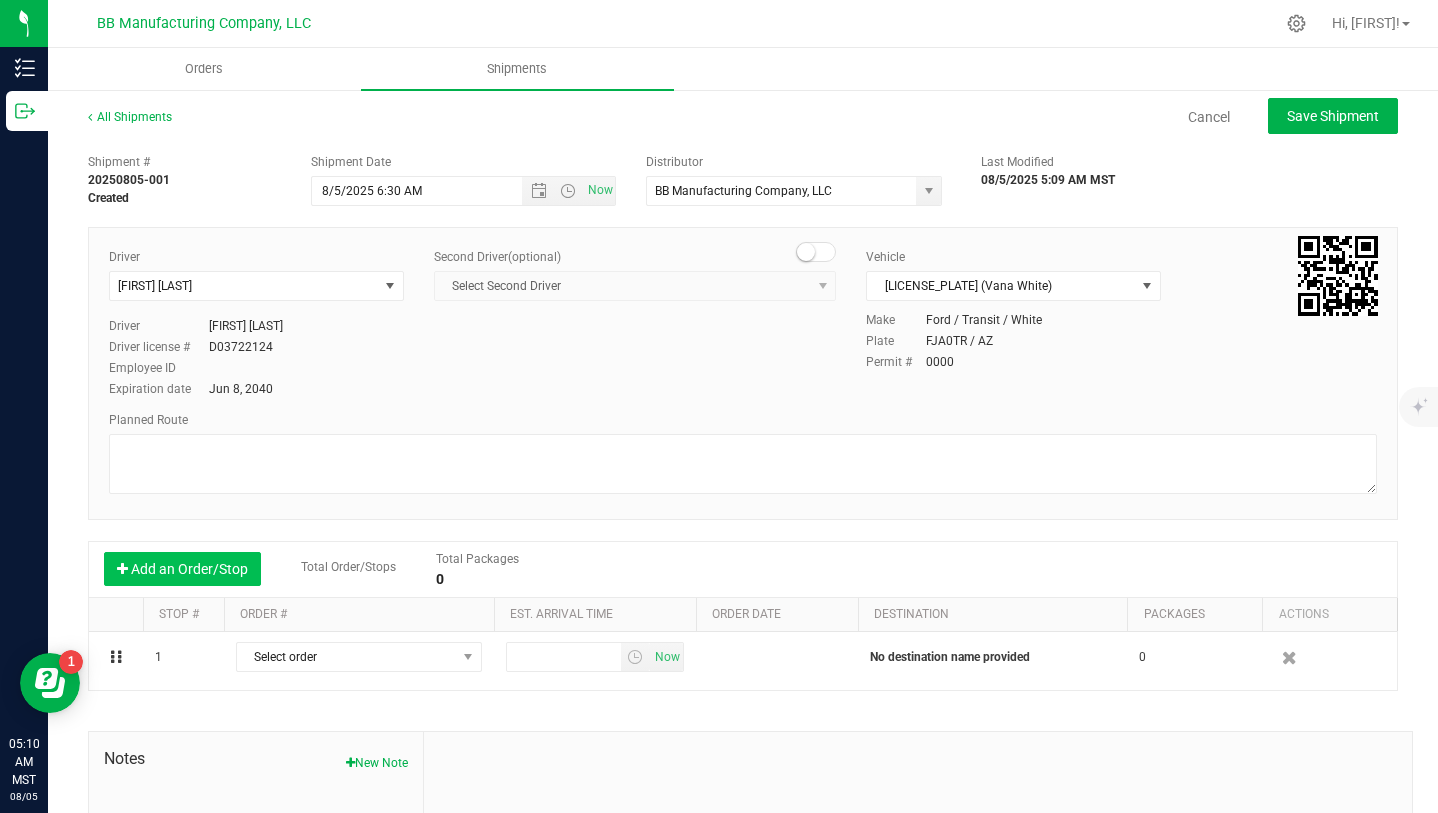 click on "Add an Order/Stop" at bounding box center [182, 569] 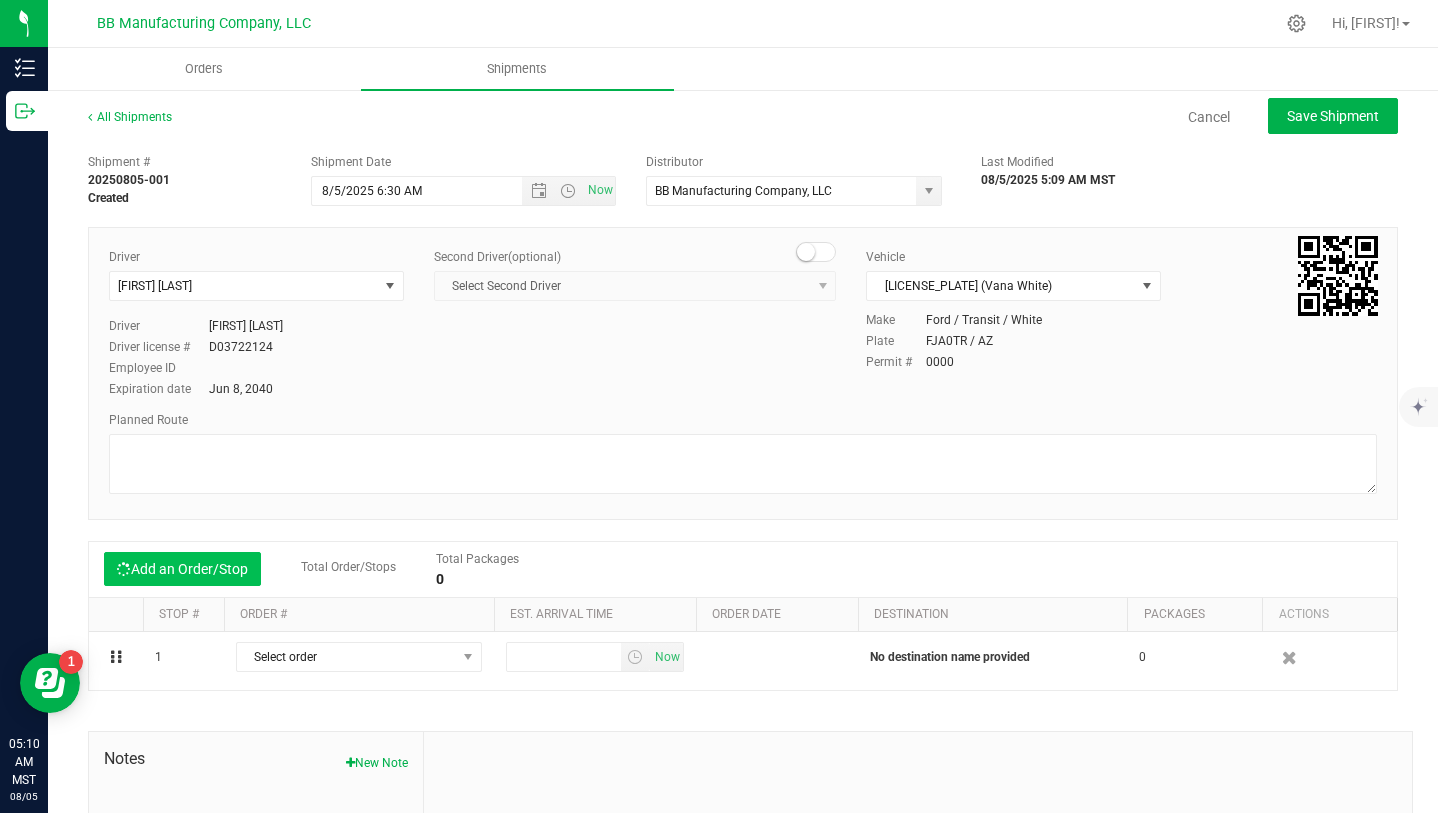 click on "Add an Order/Stop" at bounding box center [182, 569] 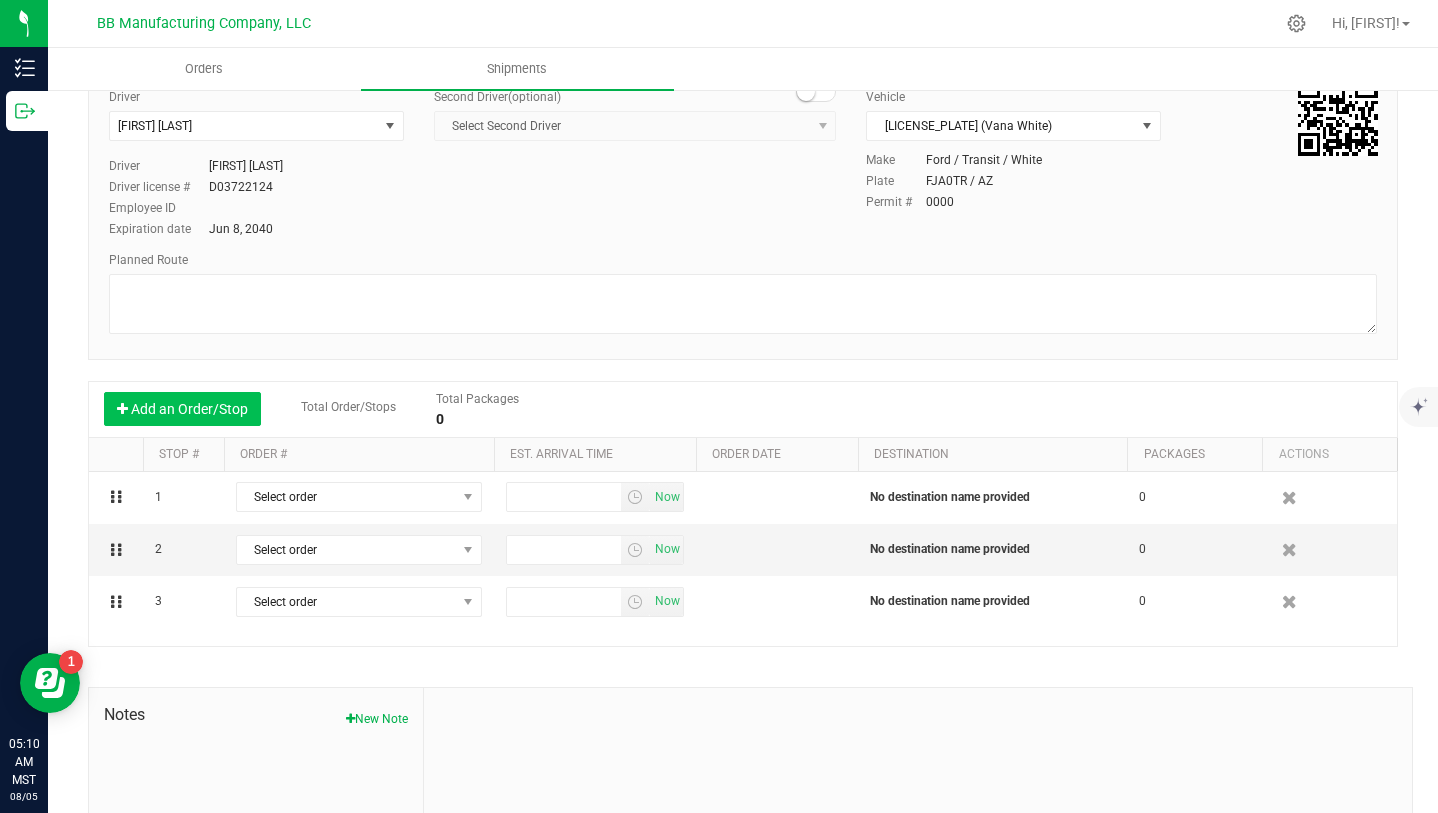 scroll, scrollTop: 163, scrollLeft: 0, axis: vertical 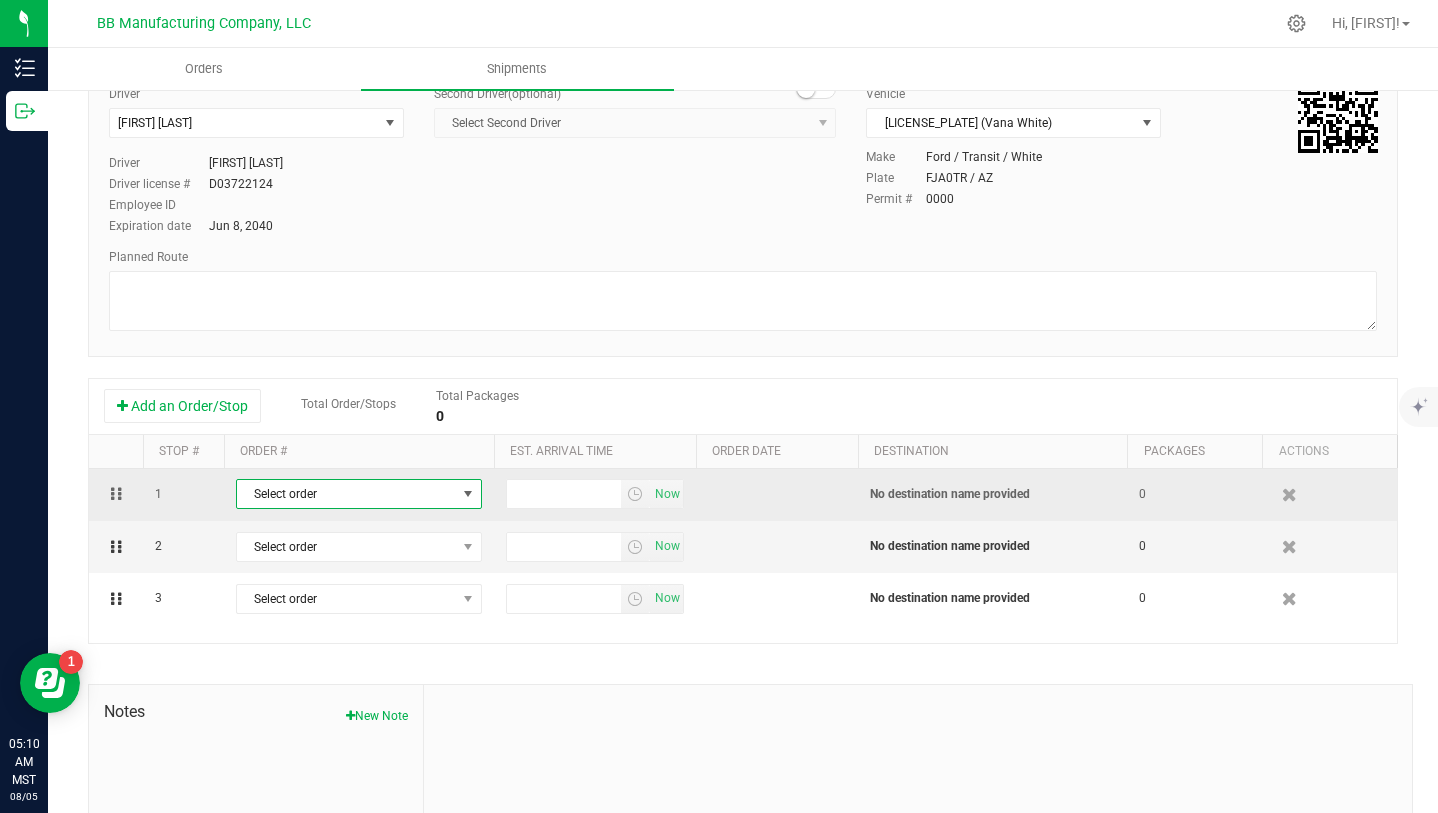 click at bounding box center [468, 494] 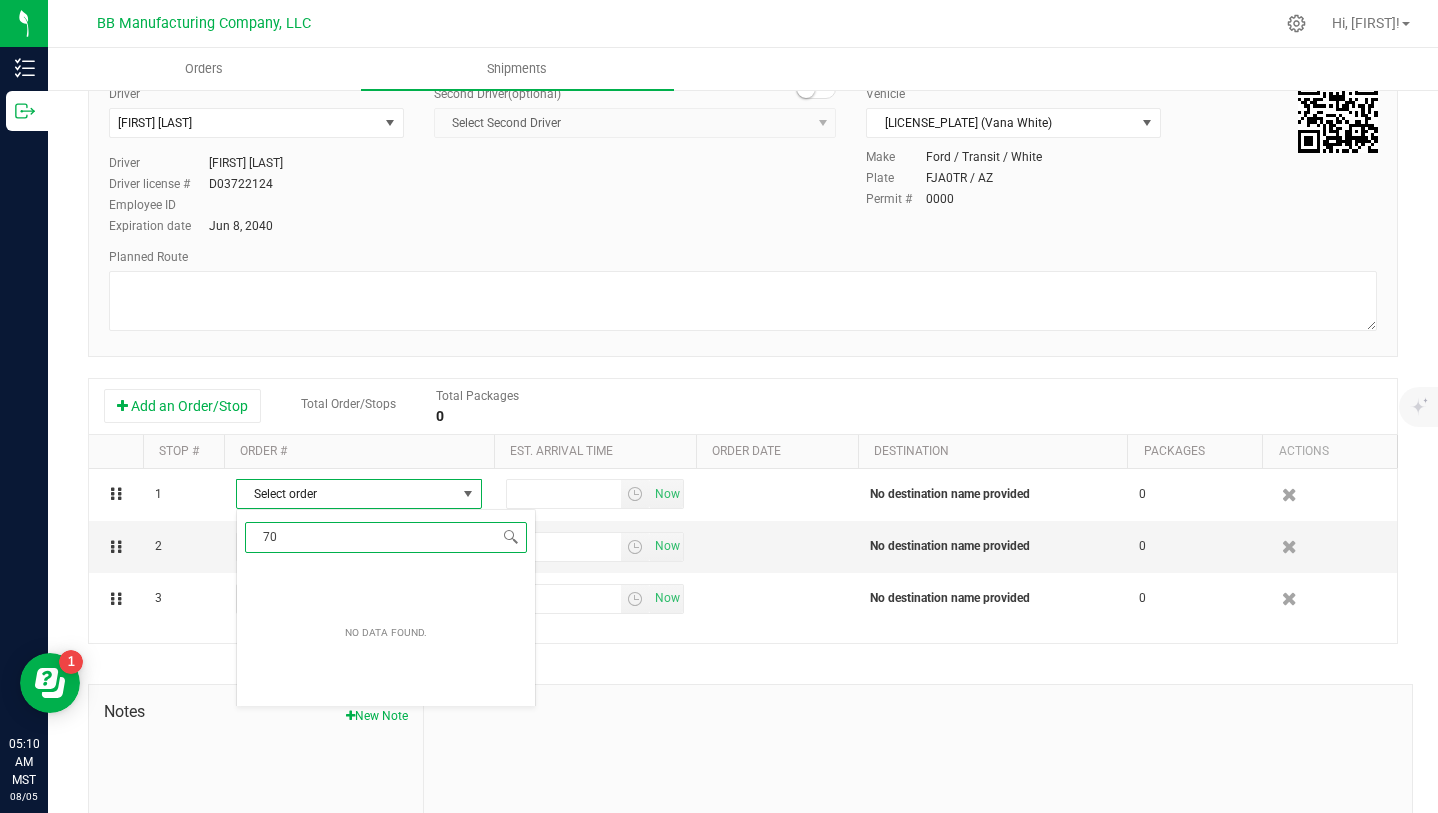 type on "7" 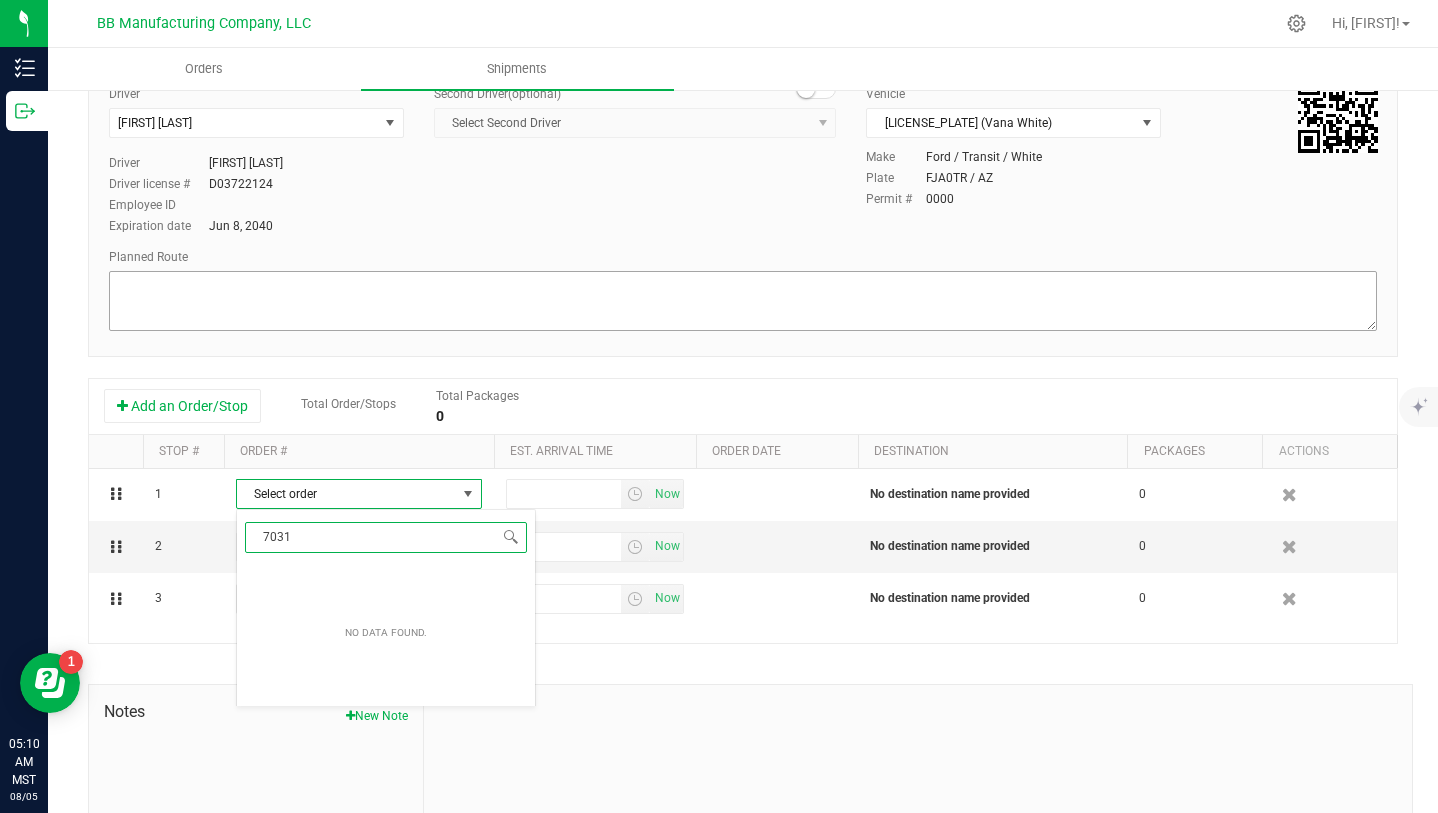 type on "7031" 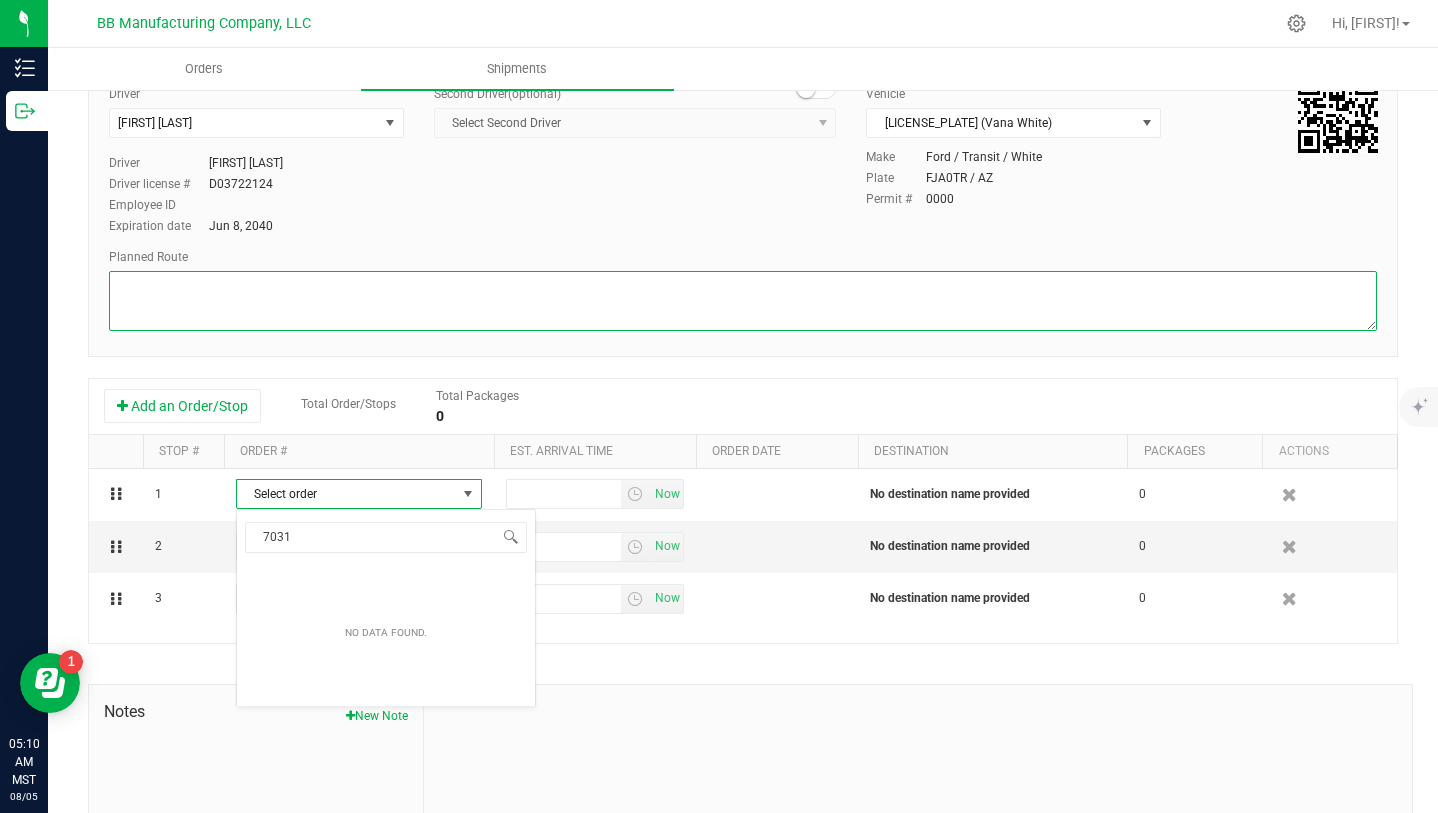 click at bounding box center (743, 301) 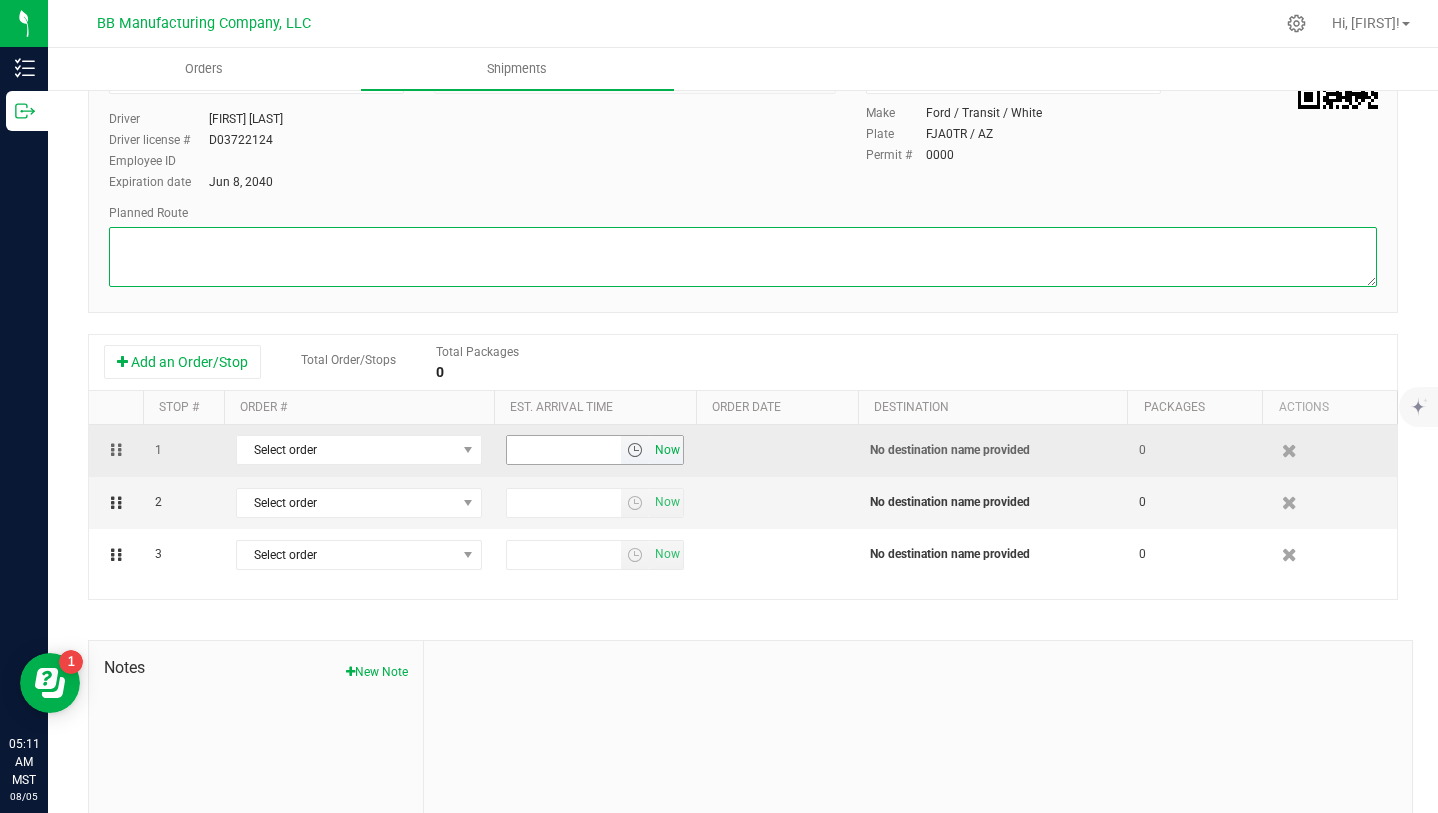 scroll, scrollTop: 0, scrollLeft: 0, axis: both 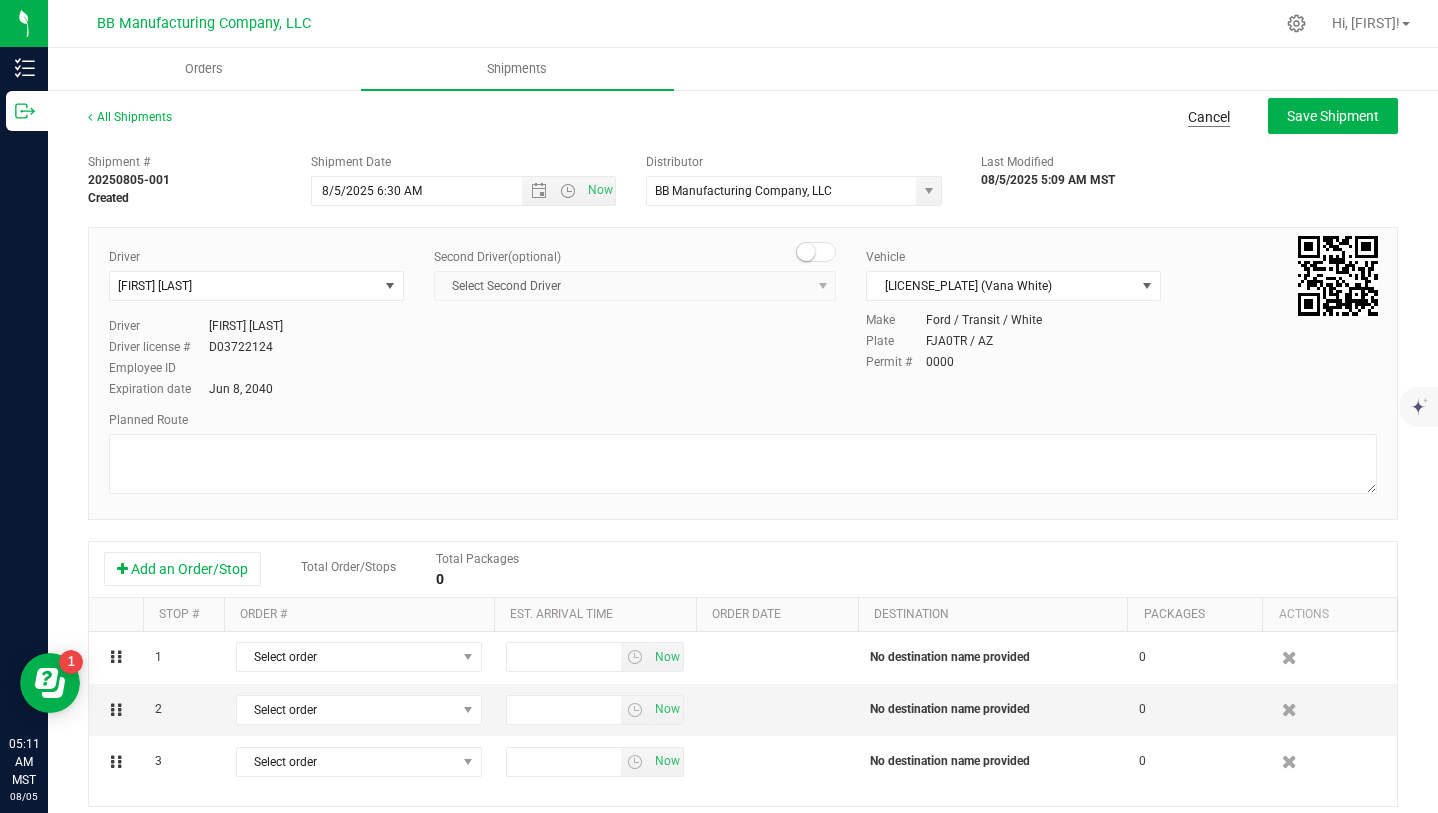click on "Cancel" at bounding box center [1209, 117] 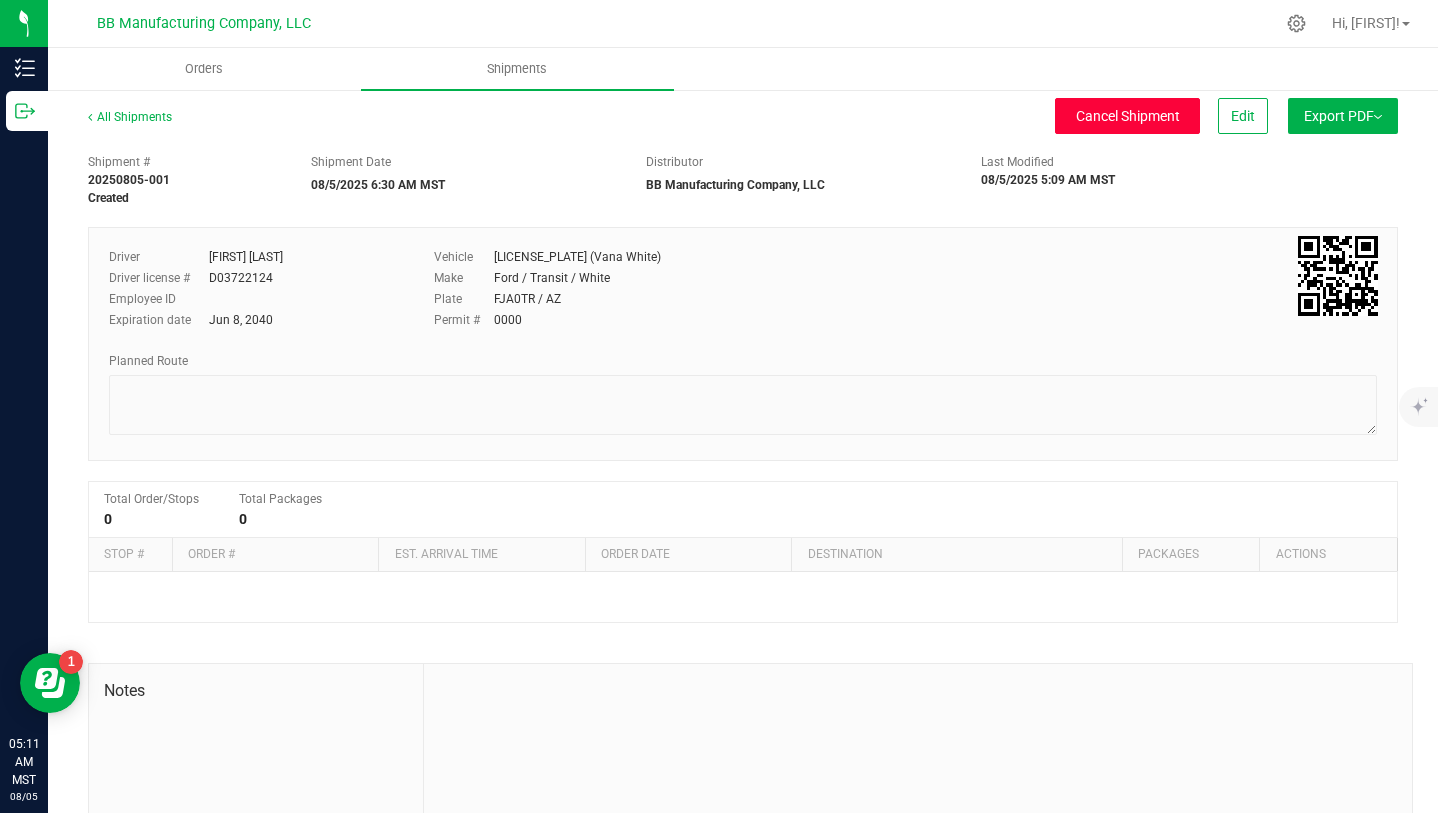 click on "Cancel Shipment" at bounding box center (1128, 116) 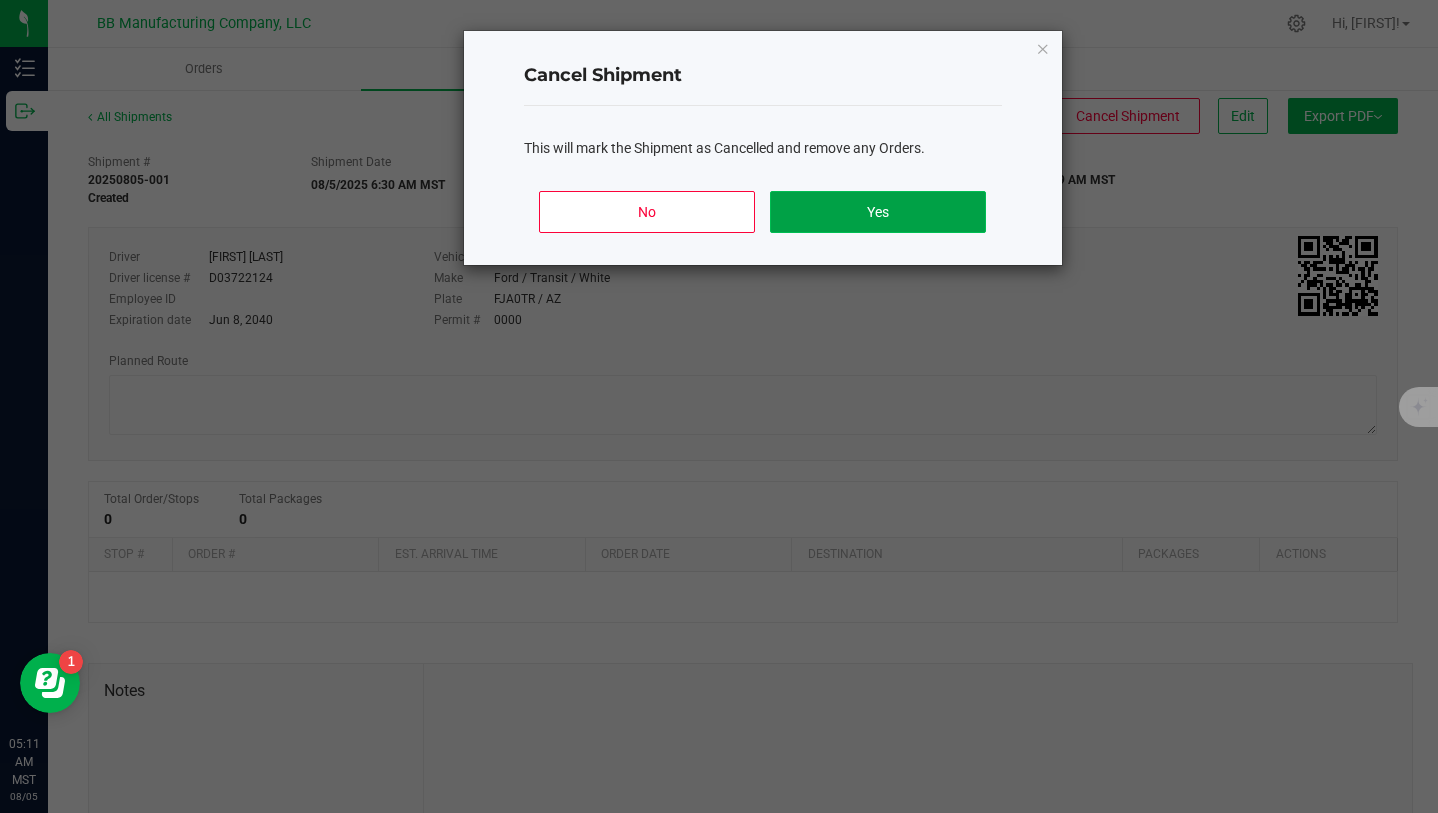 click on "Yes" 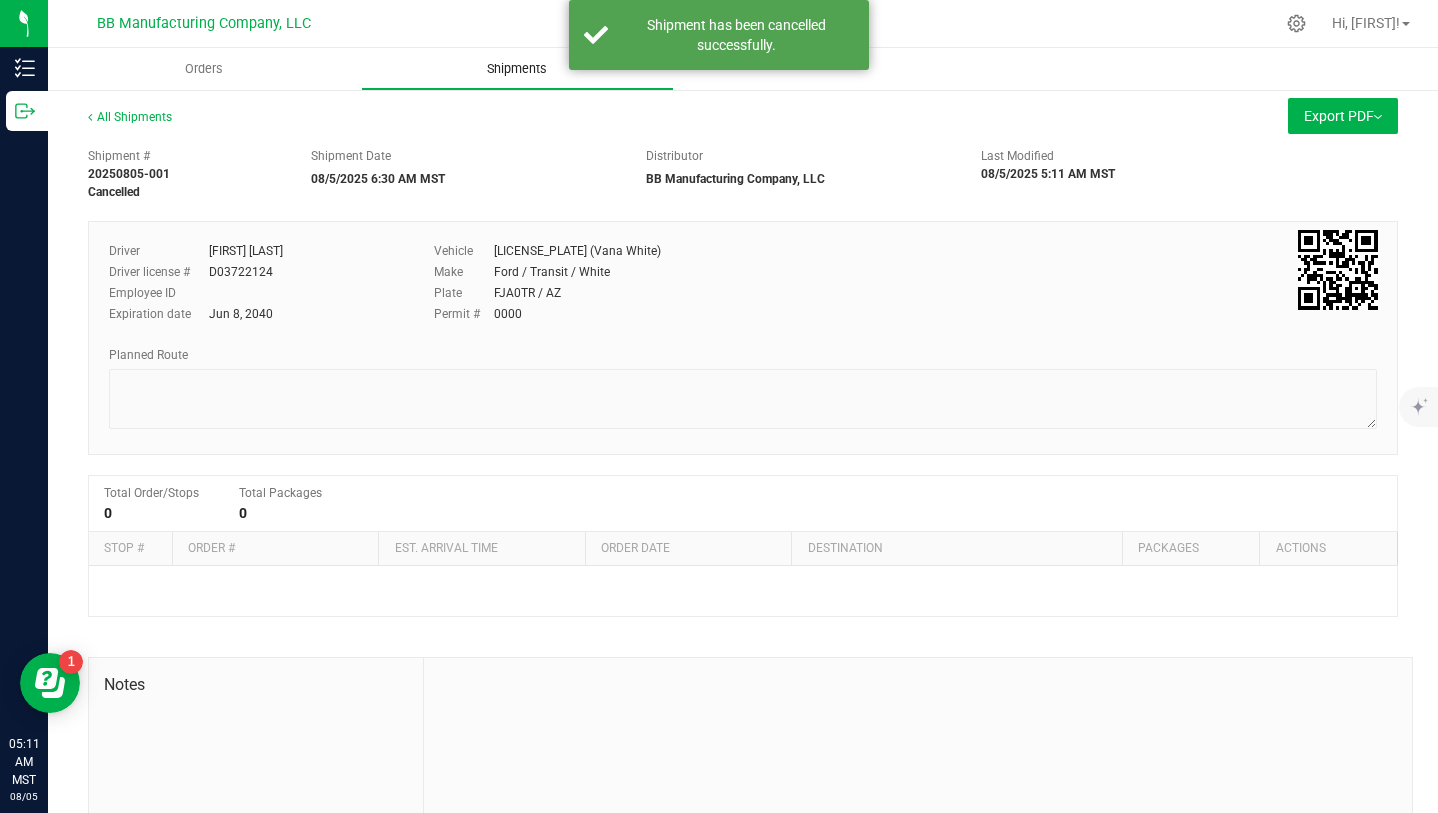 click on "Shipments" at bounding box center [517, 69] 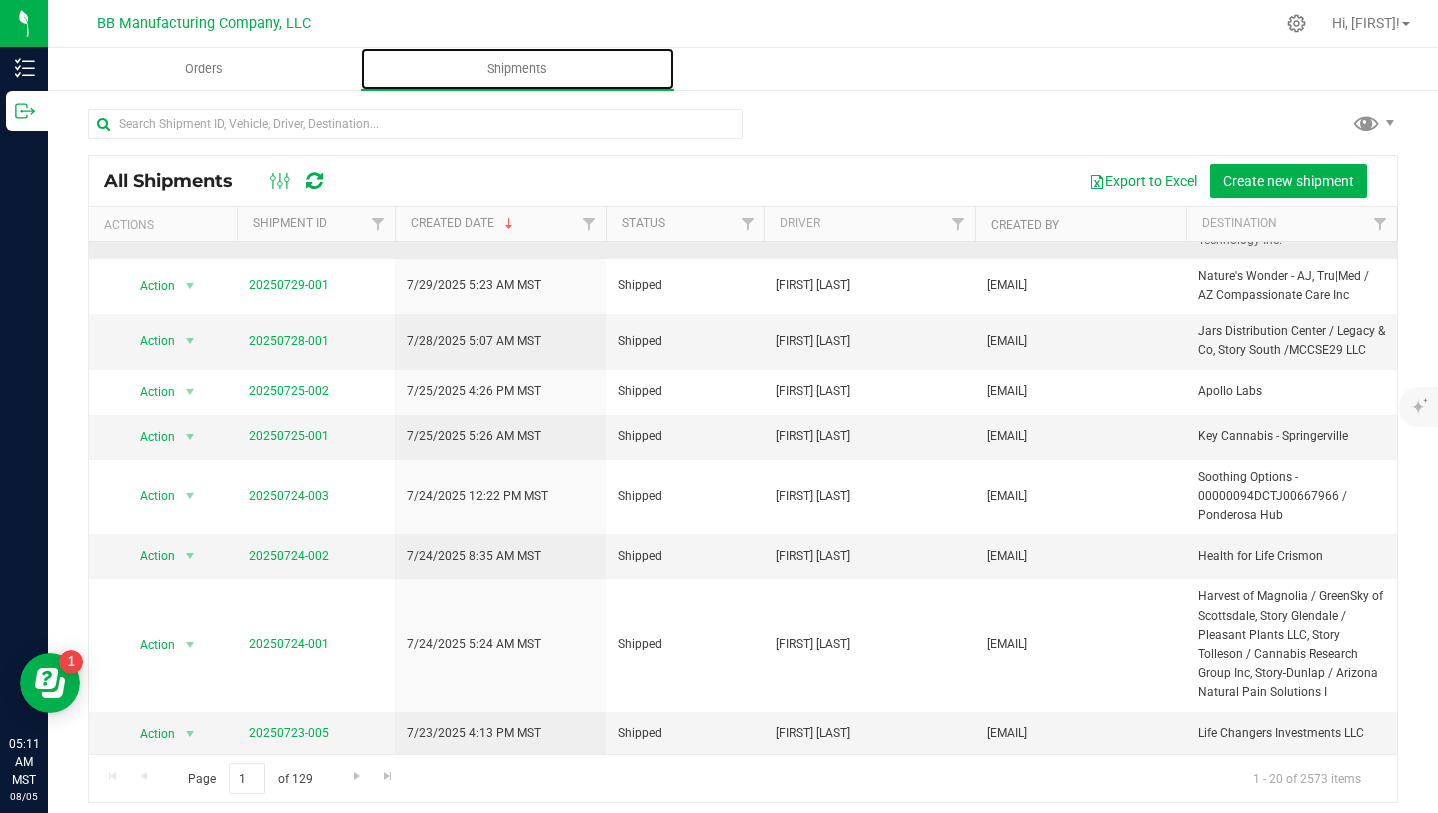 scroll, scrollTop: 722, scrollLeft: 0, axis: vertical 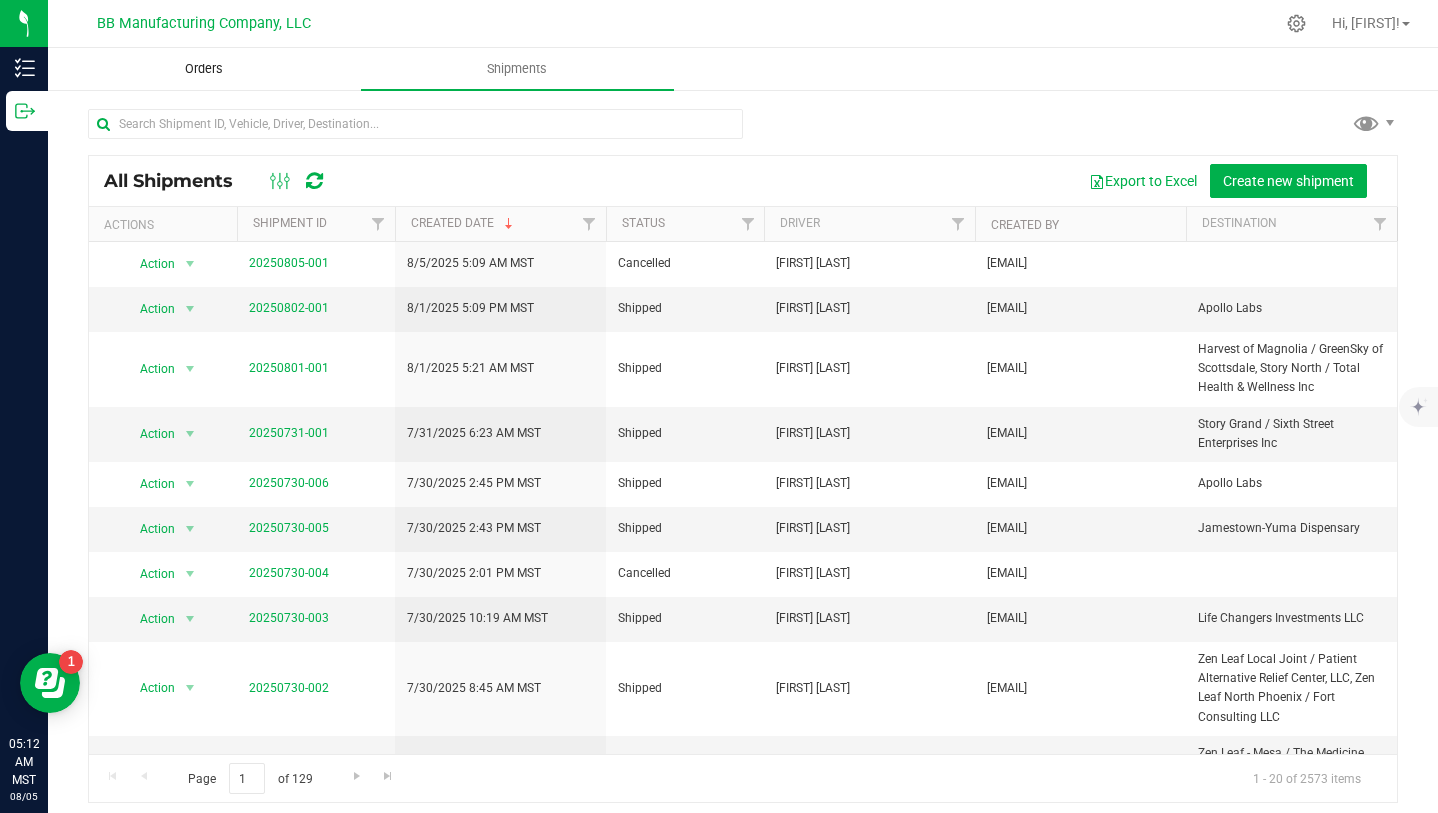 click on "Orders" at bounding box center [204, 69] 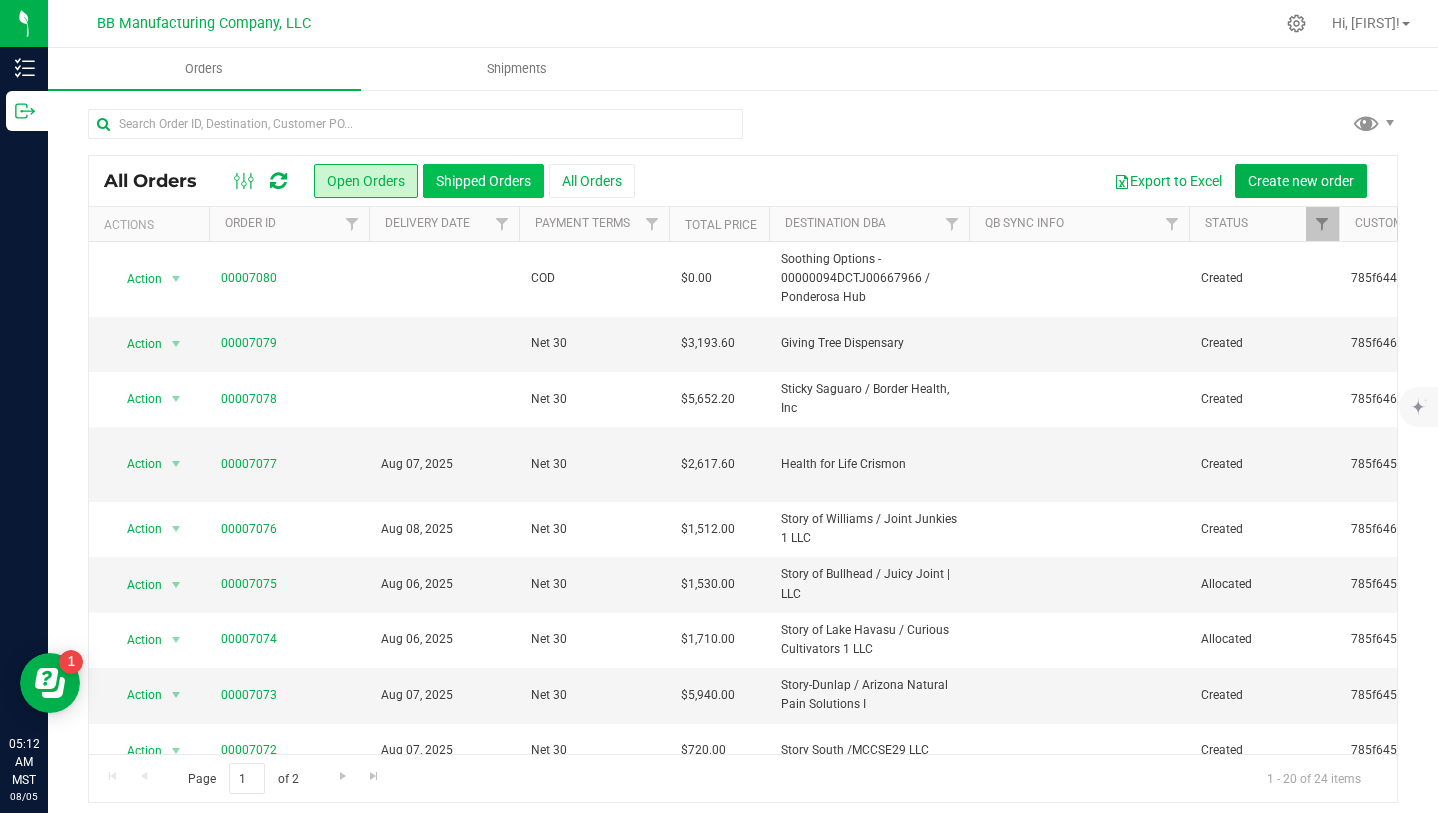click on "Shipped Orders" at bounding box center [483, 181] 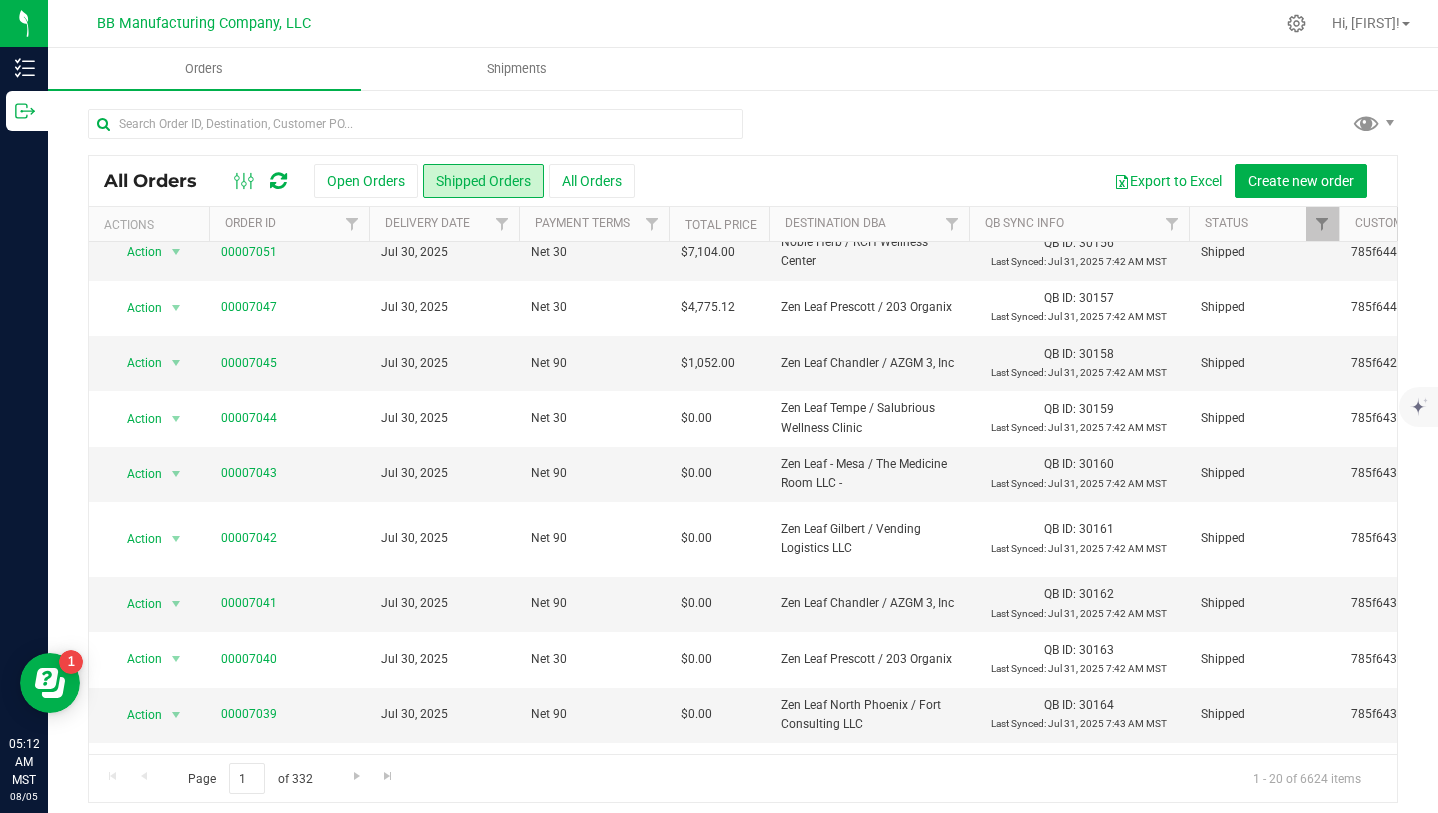 scroll, scrollTop: 0, scrollLeft: 0, axis: both 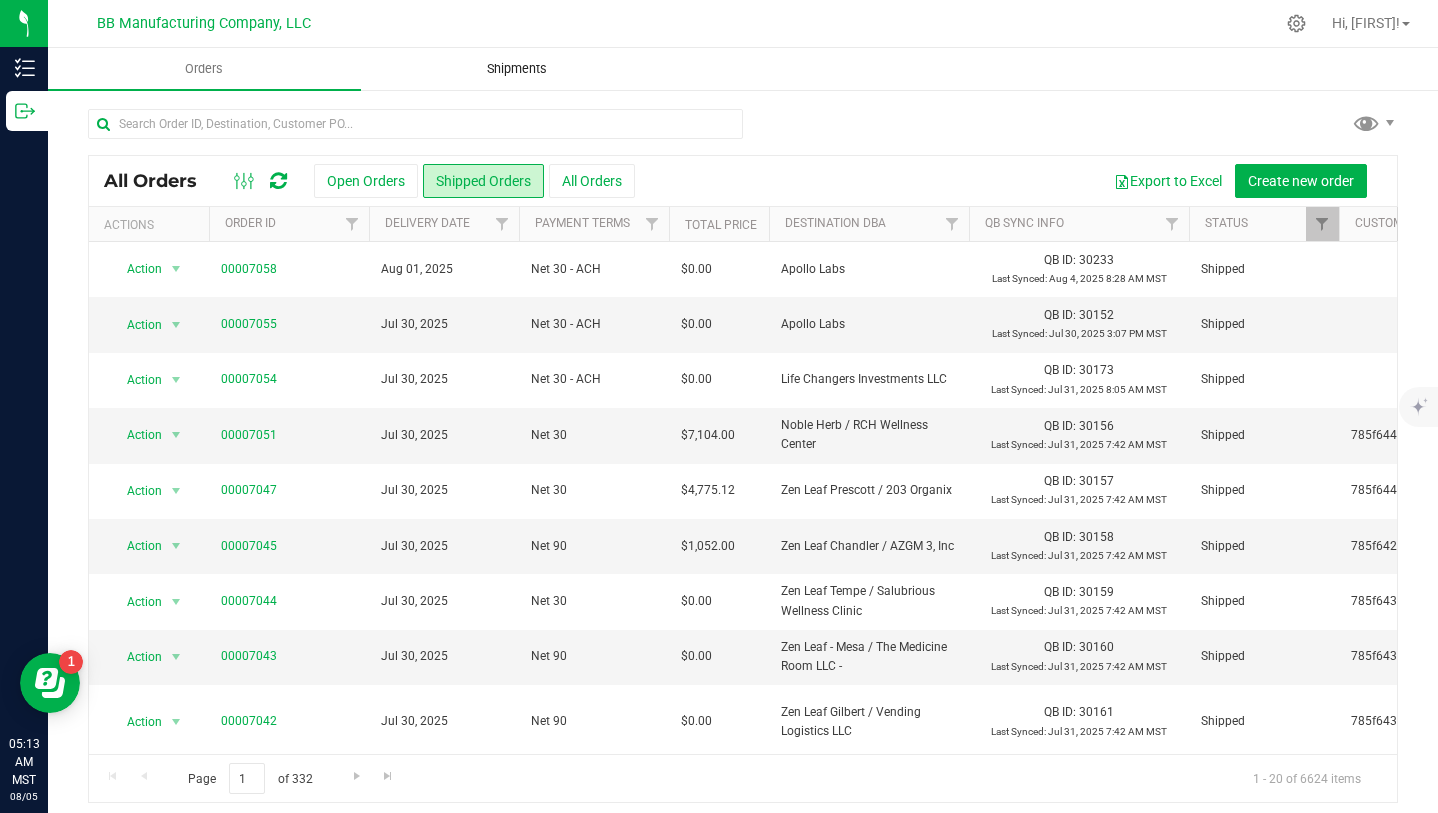 click on "Shipments" at bounding box center [517, 69] 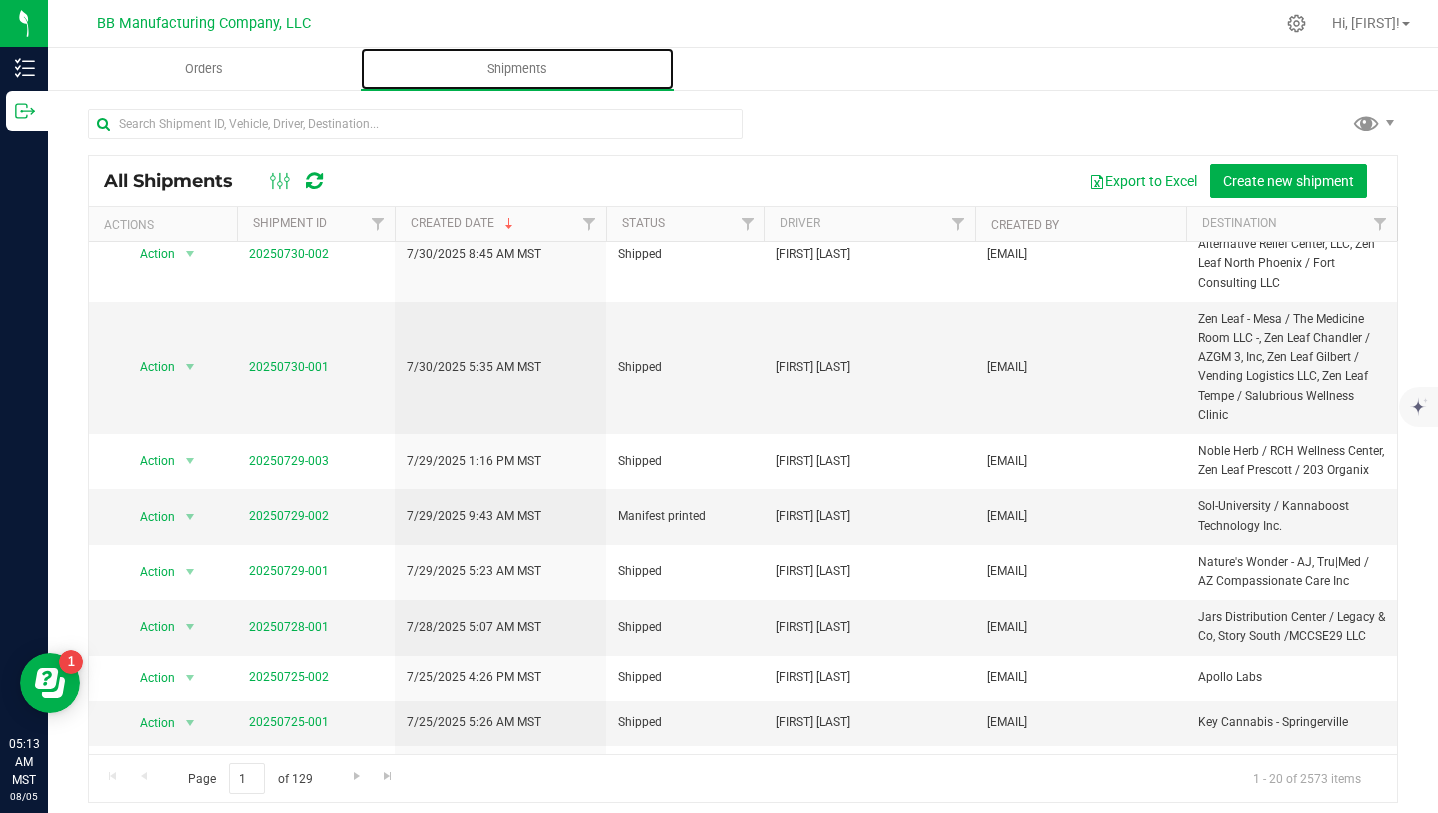 scroll, scrollTop: 0, scrollLeft: 0, axis: both 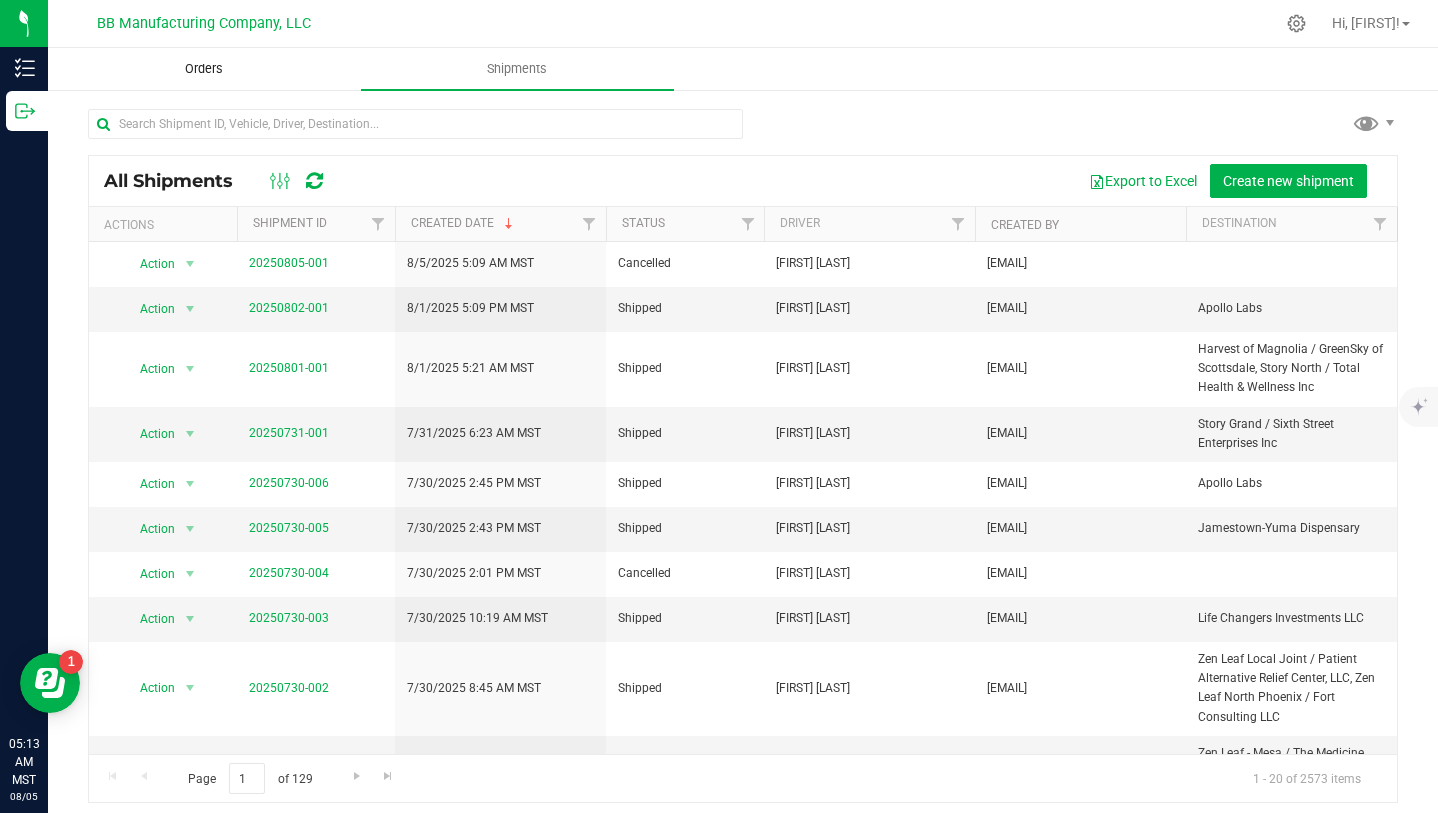 click on "Orders" at bounding box center (204, 69) 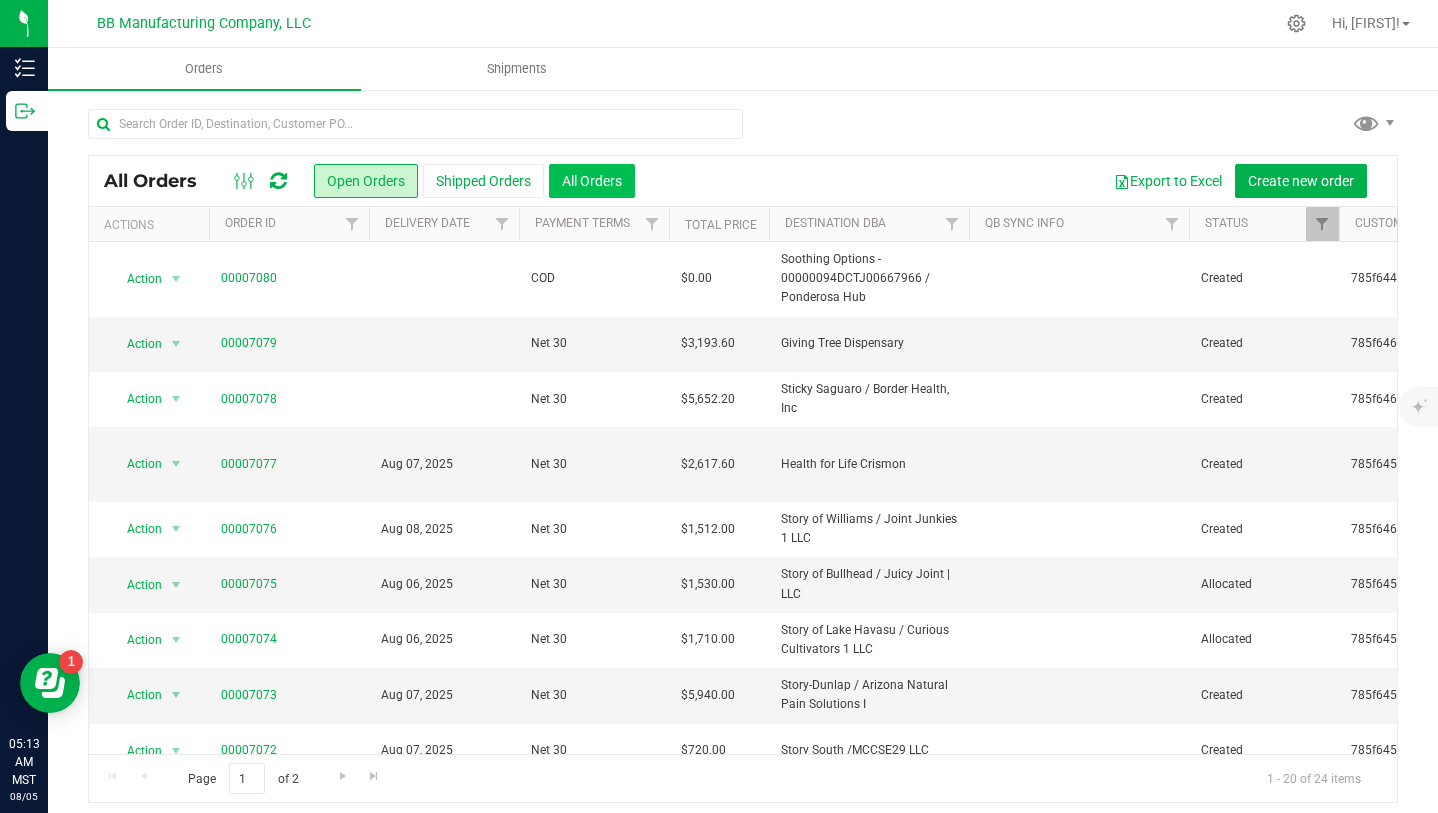 click on "All Orders" at bounding box center [592, 181] 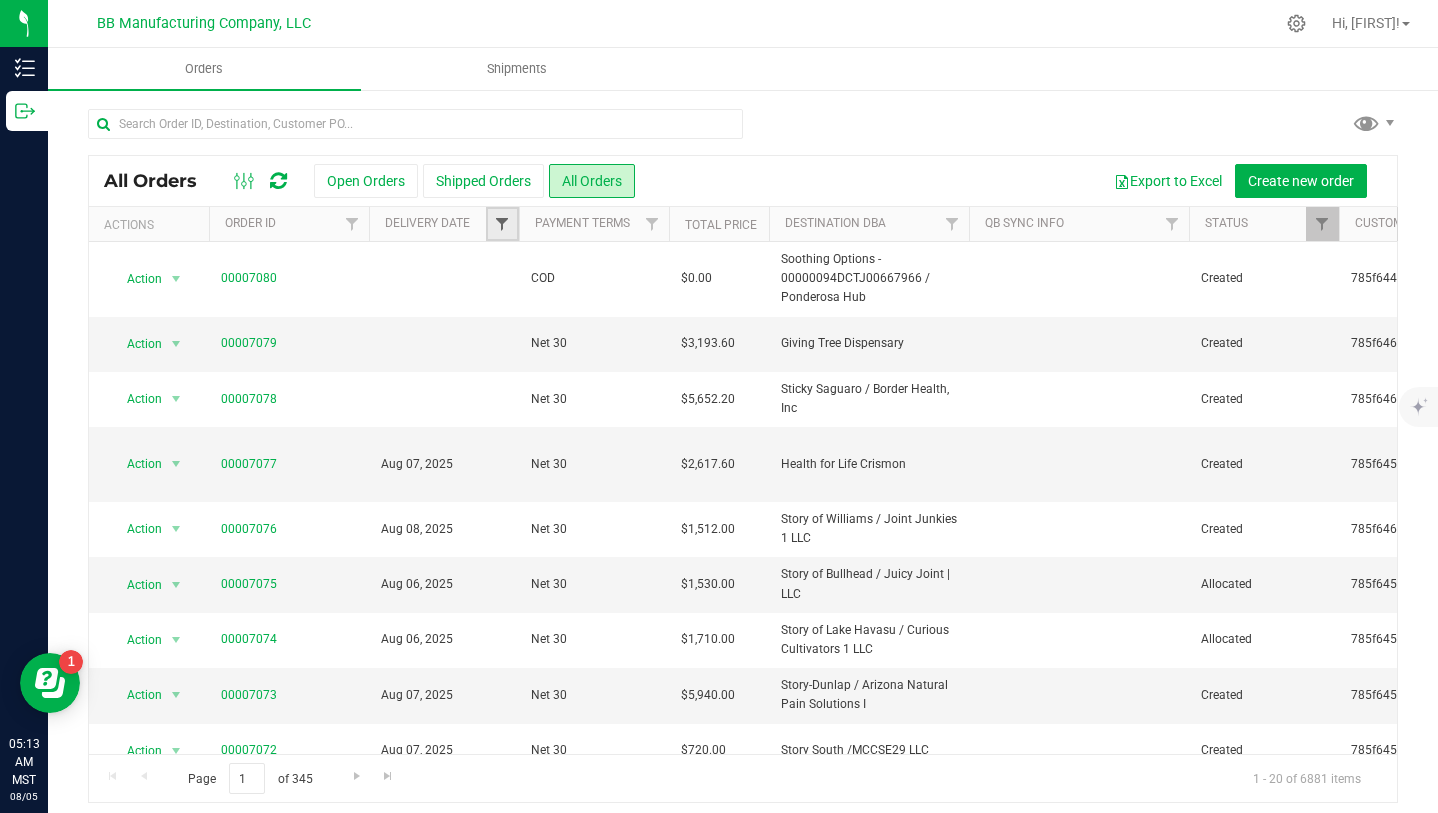 click at bounding box center (502, 224) 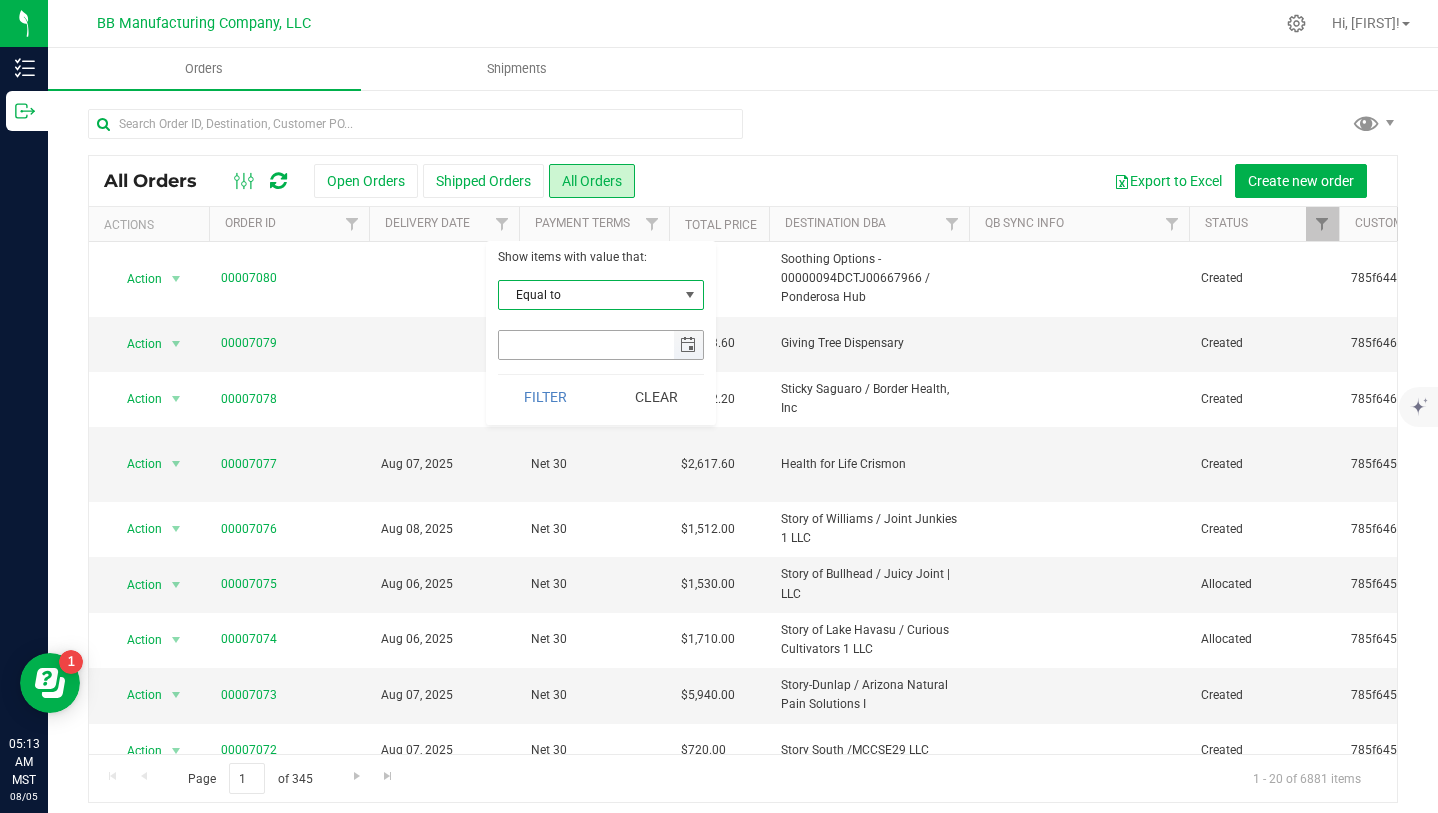click at bounding box center (688, 345) 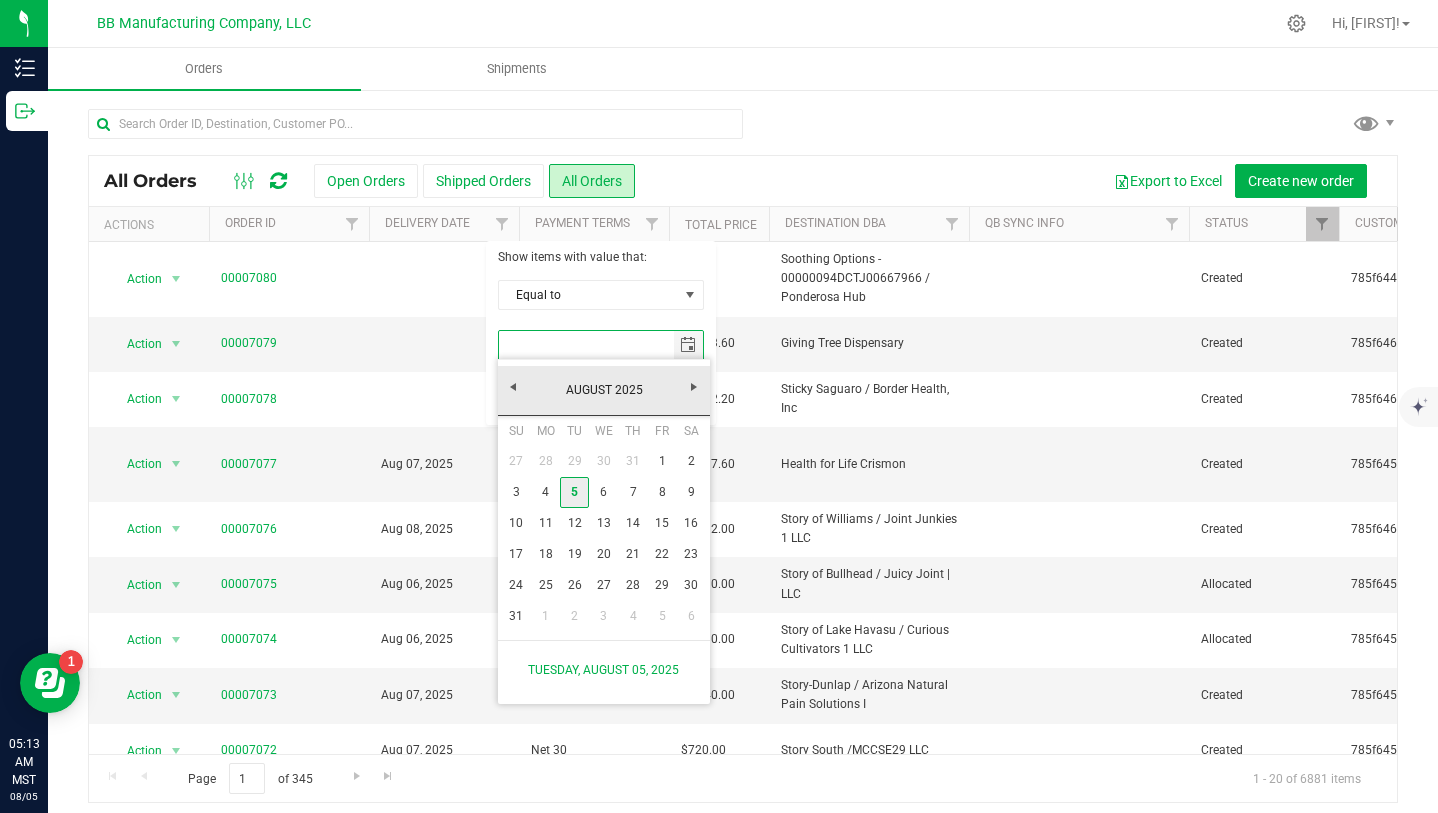 click on "5" at bounding box center [574, 492] 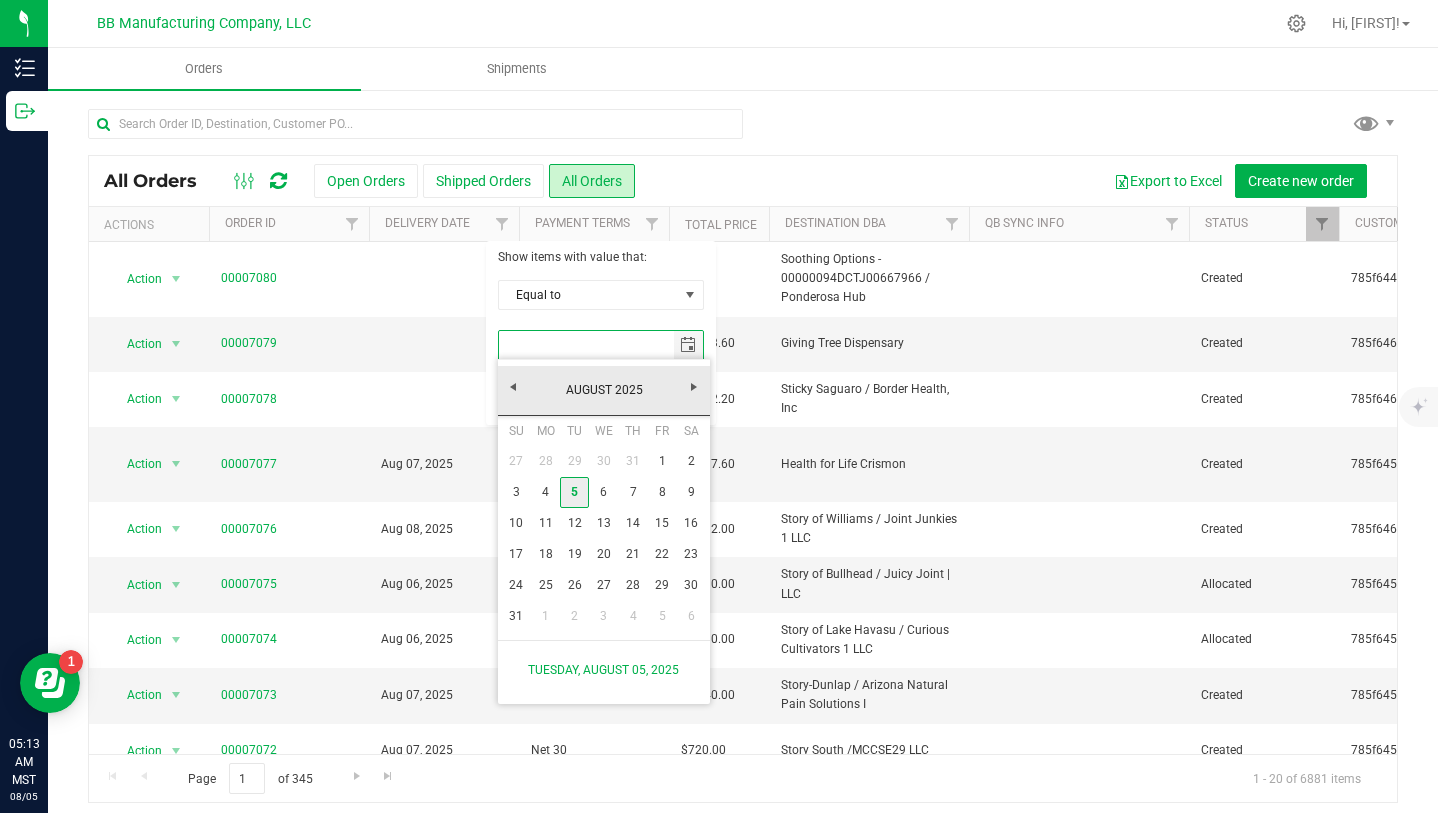 type on "8/5/2025" 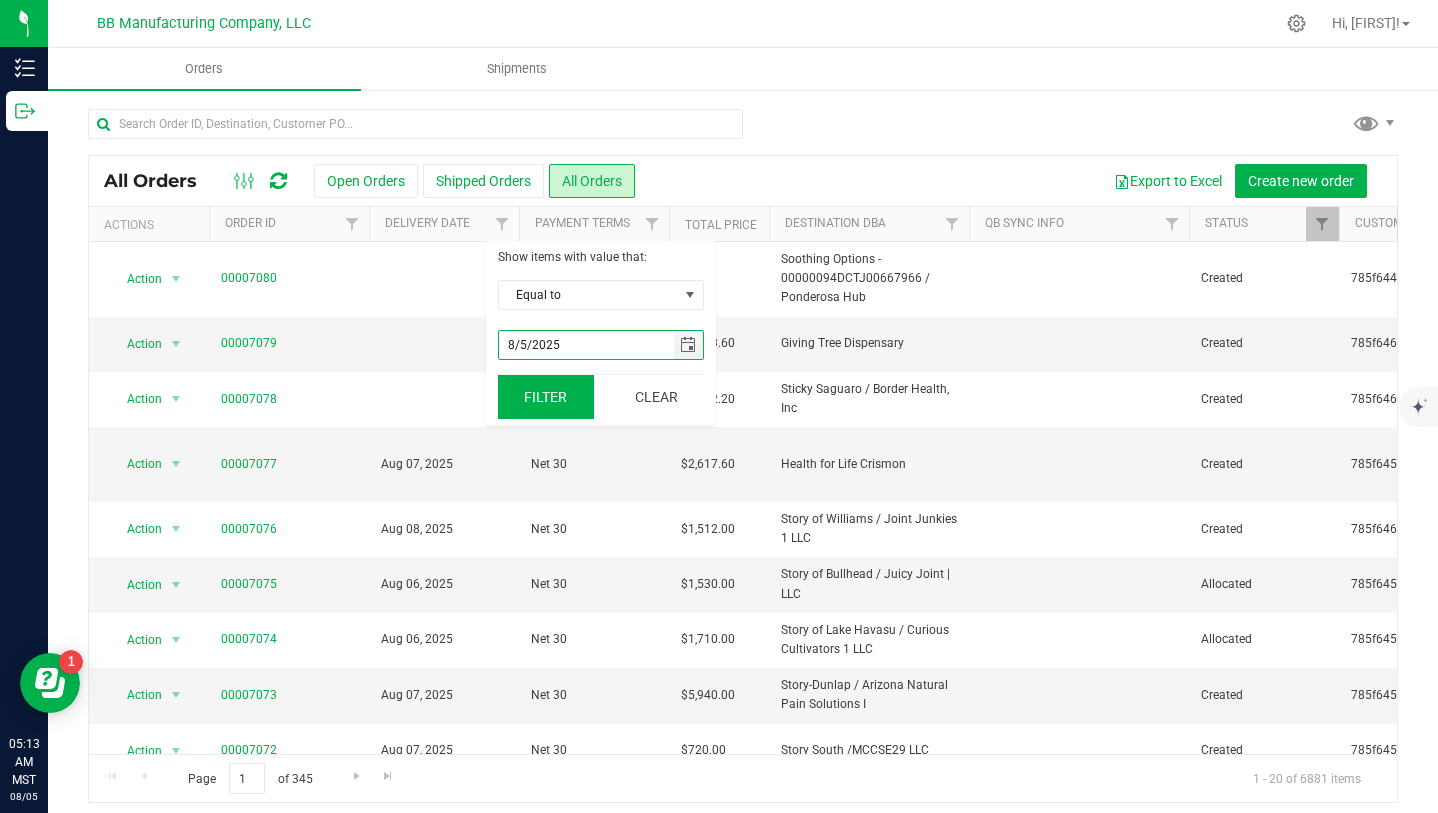 click on "Filter" at bounding box center (546, 397) 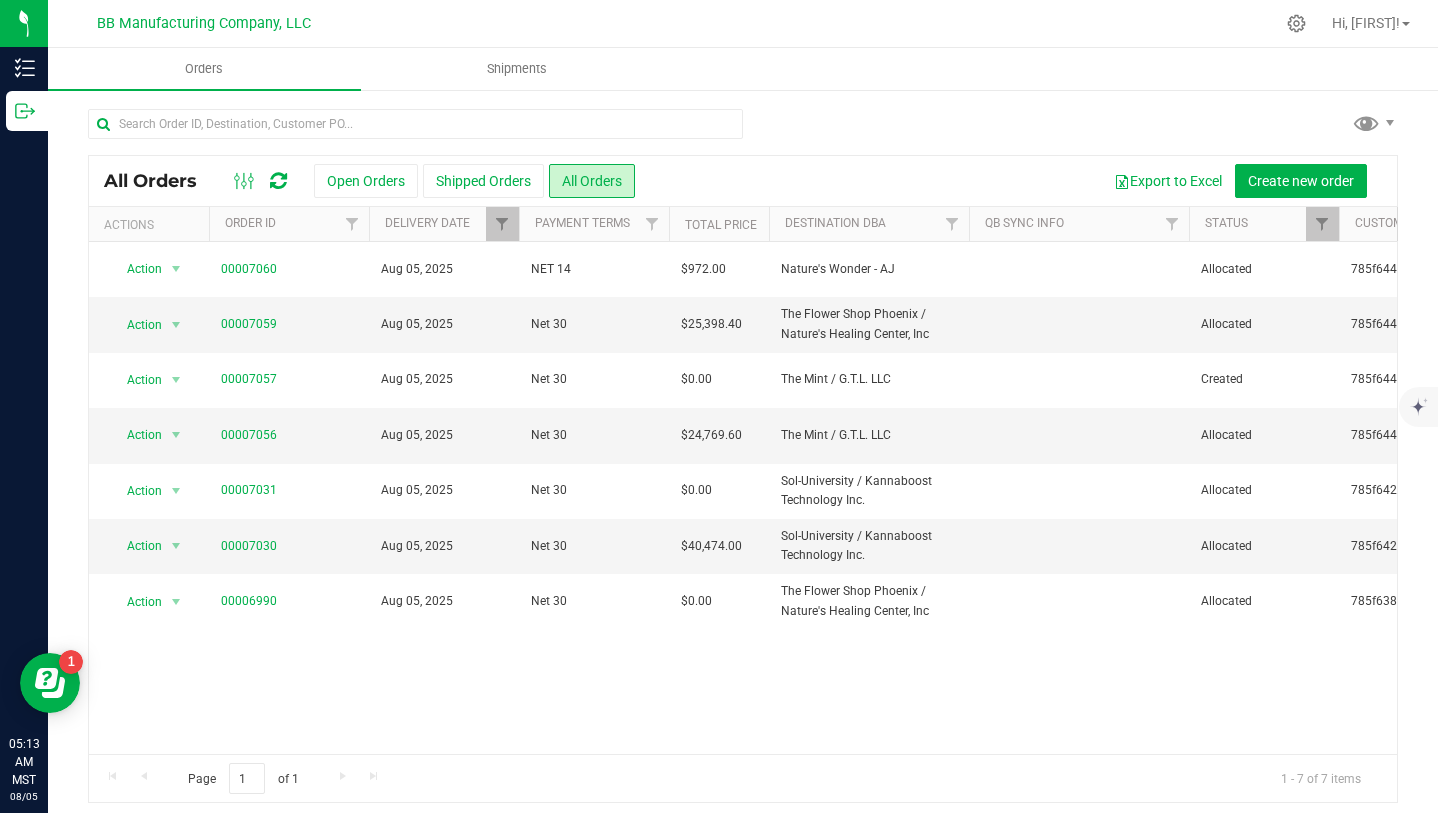 scroll, scrollTop: 10, scrollLeft: 0, axis: vertical 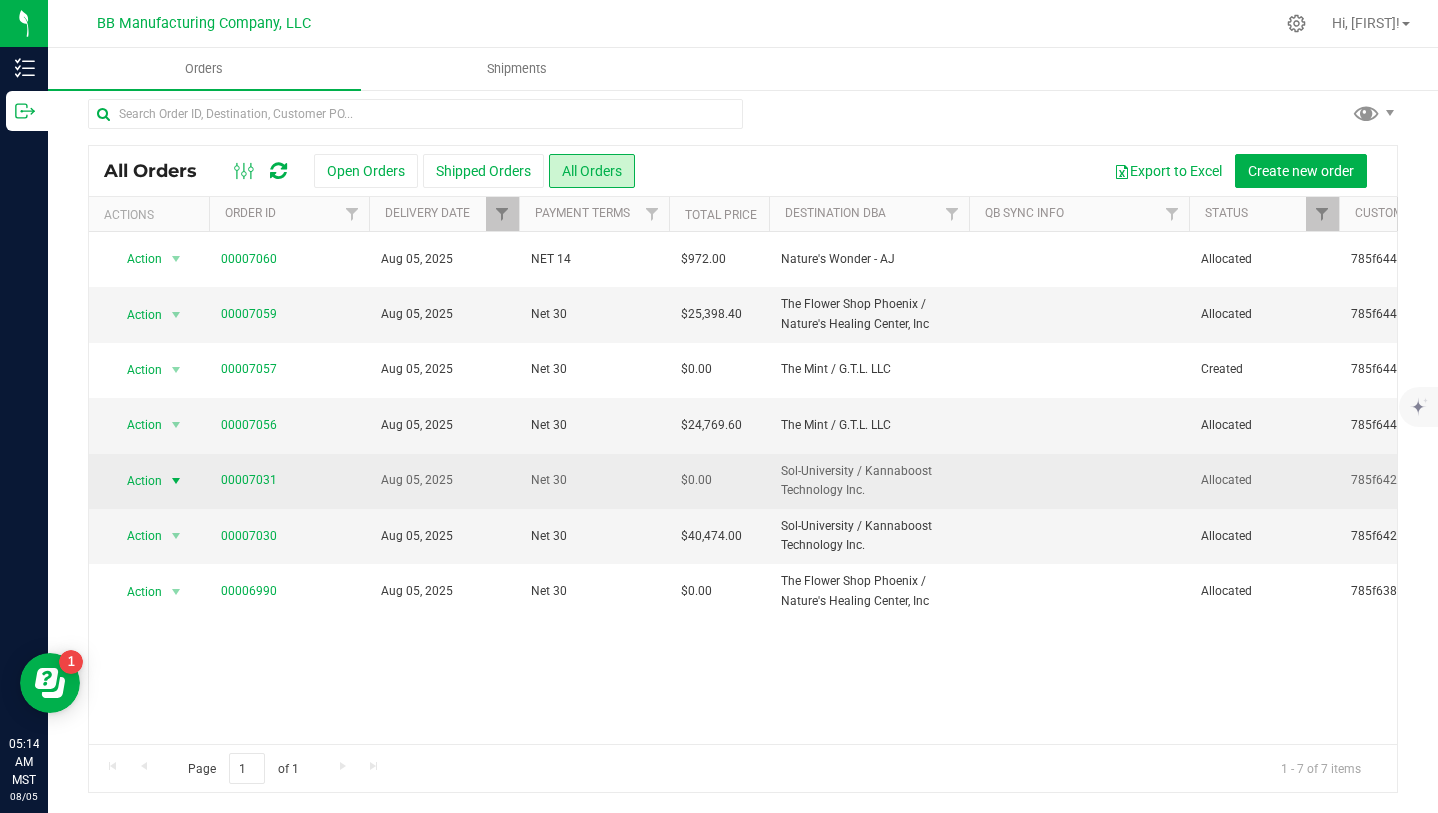 click at bounding box center [176, 481] 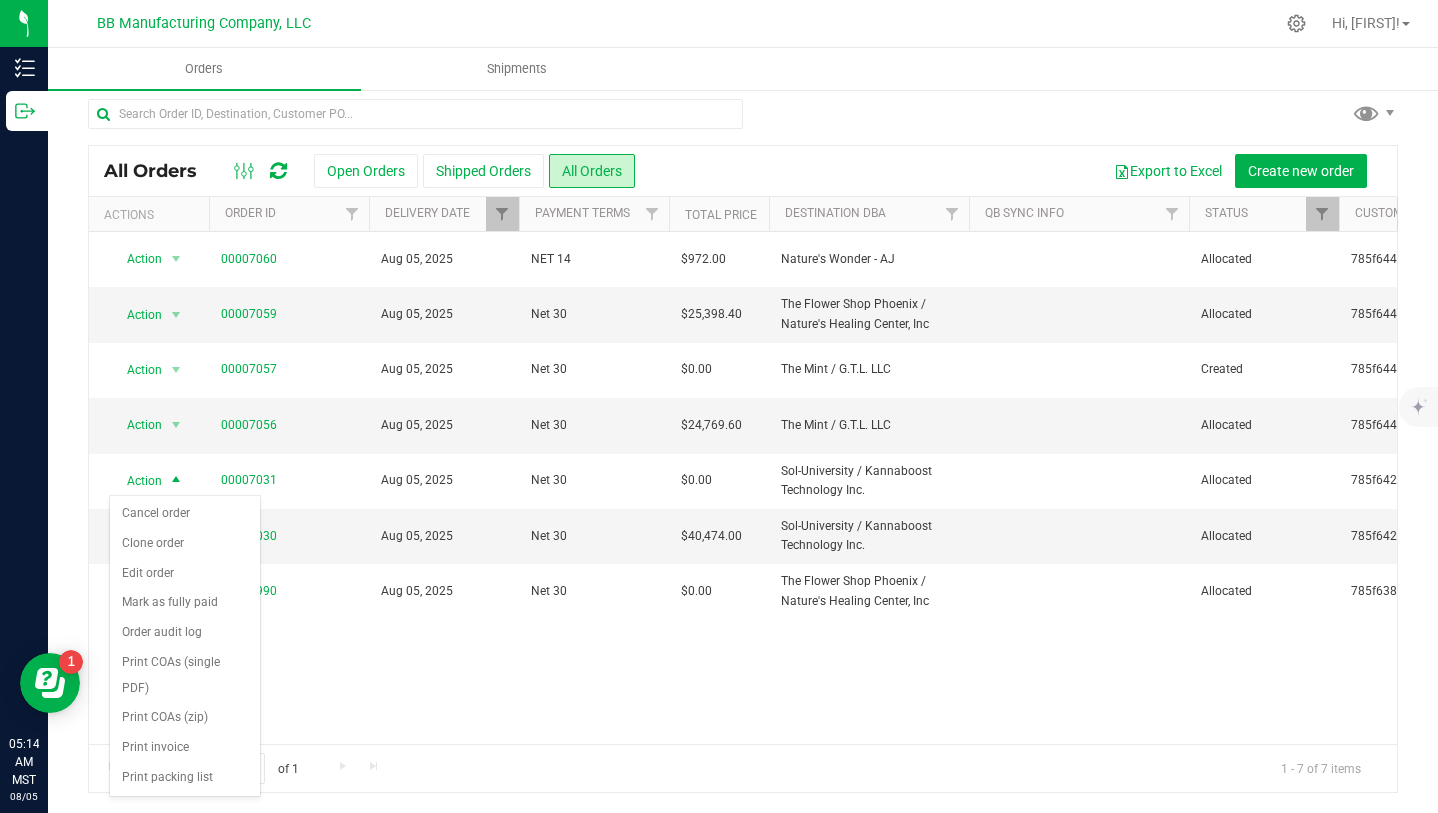 click on "Action Action Cancel order Clone order Edit order Mark as fully paid Order audit log Print COAs (single PDF) Print COAs (zip) Print invoice Print packing list
00007060
Aug 5, 2025
NET 14
$972.00
Nature's Wonder - AJ
Allocated
785f6447ffc
[FIRST] [LAST]
Nature's Wonder Dispensary
3   Yes  Aug 4, 2025 09:14:16 MST Aug 5, 2025  108  $972.00
Awaiting Payment
3
Leaflink
260 West Apache Trail,
Apache Junction,
AZ
85120
Apache Junction" at bounding box center [743, 488] 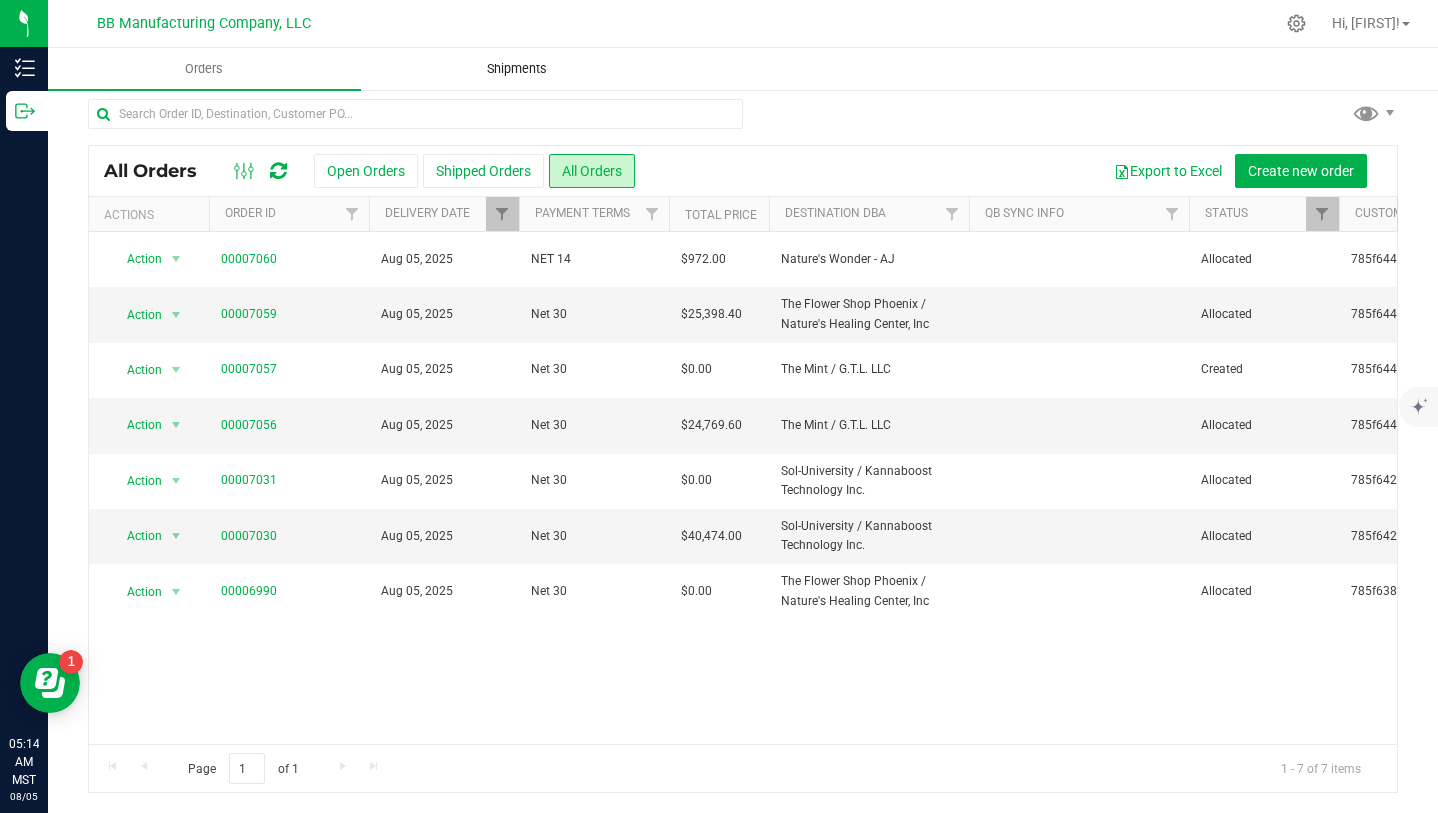 click on "Shipments" at bounding box center (517, 69) 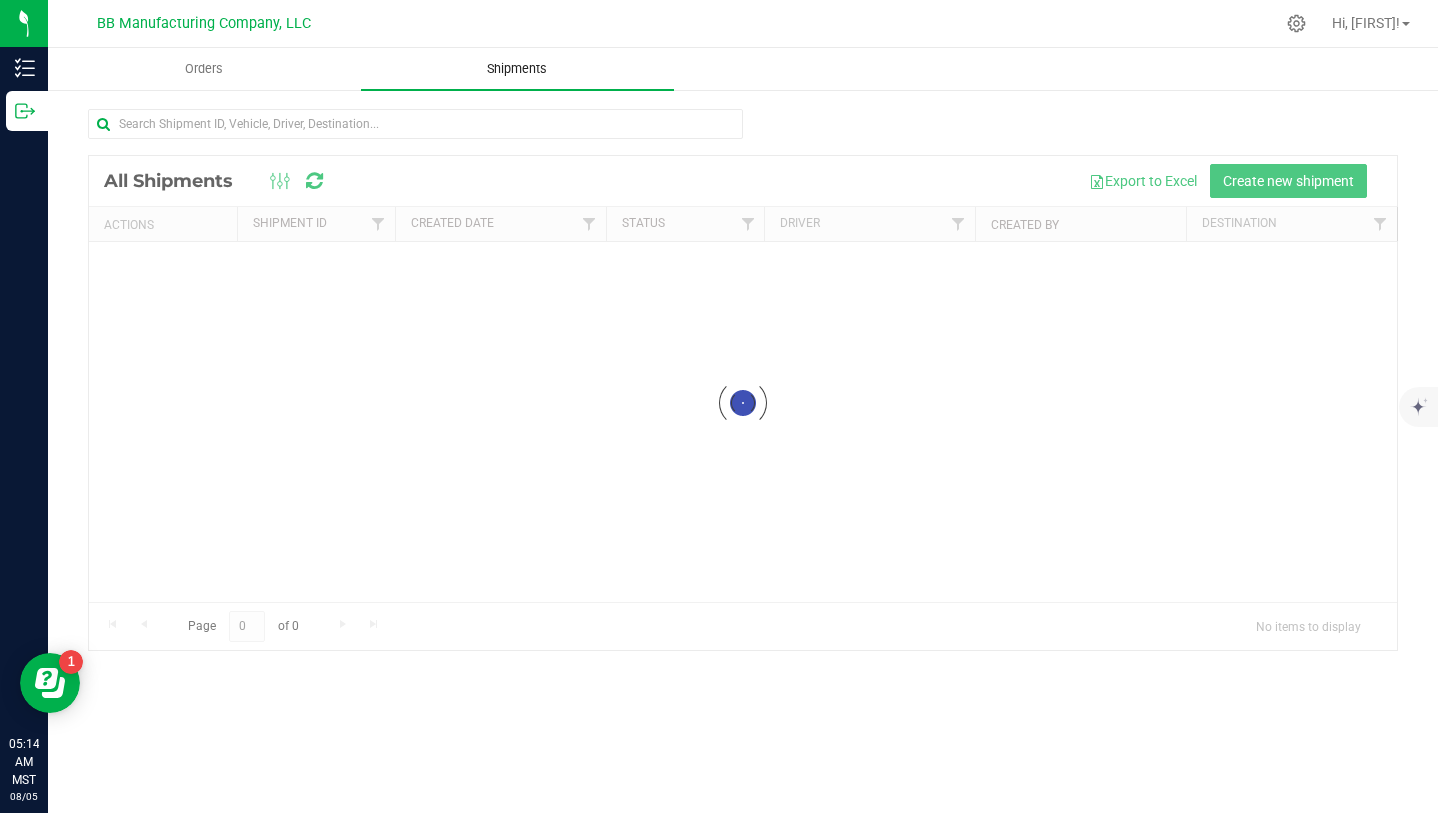 scroll, scrollTop: 0, scrollLeft: 0, axis: both 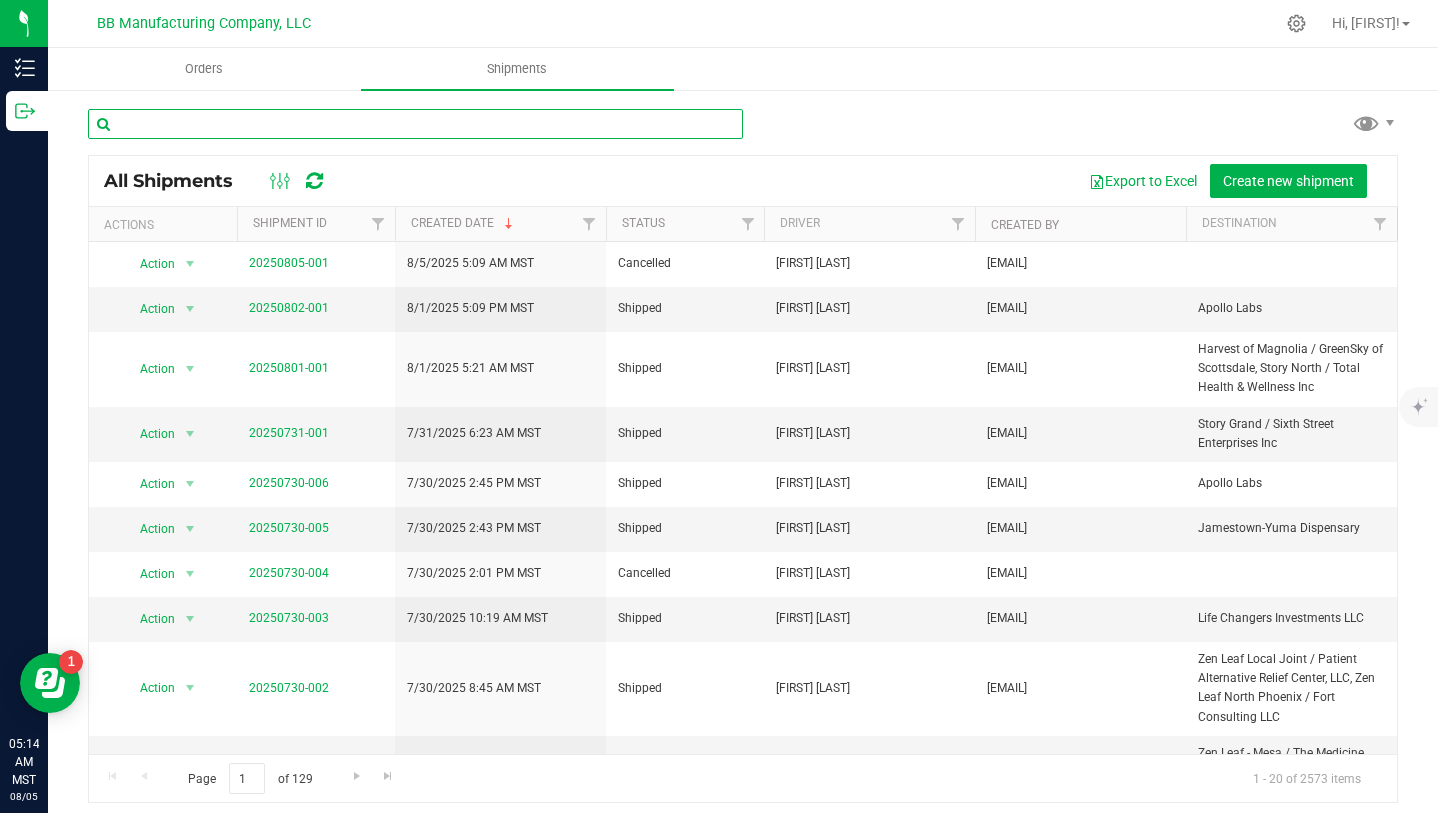 click at bounding box center (415, 124) 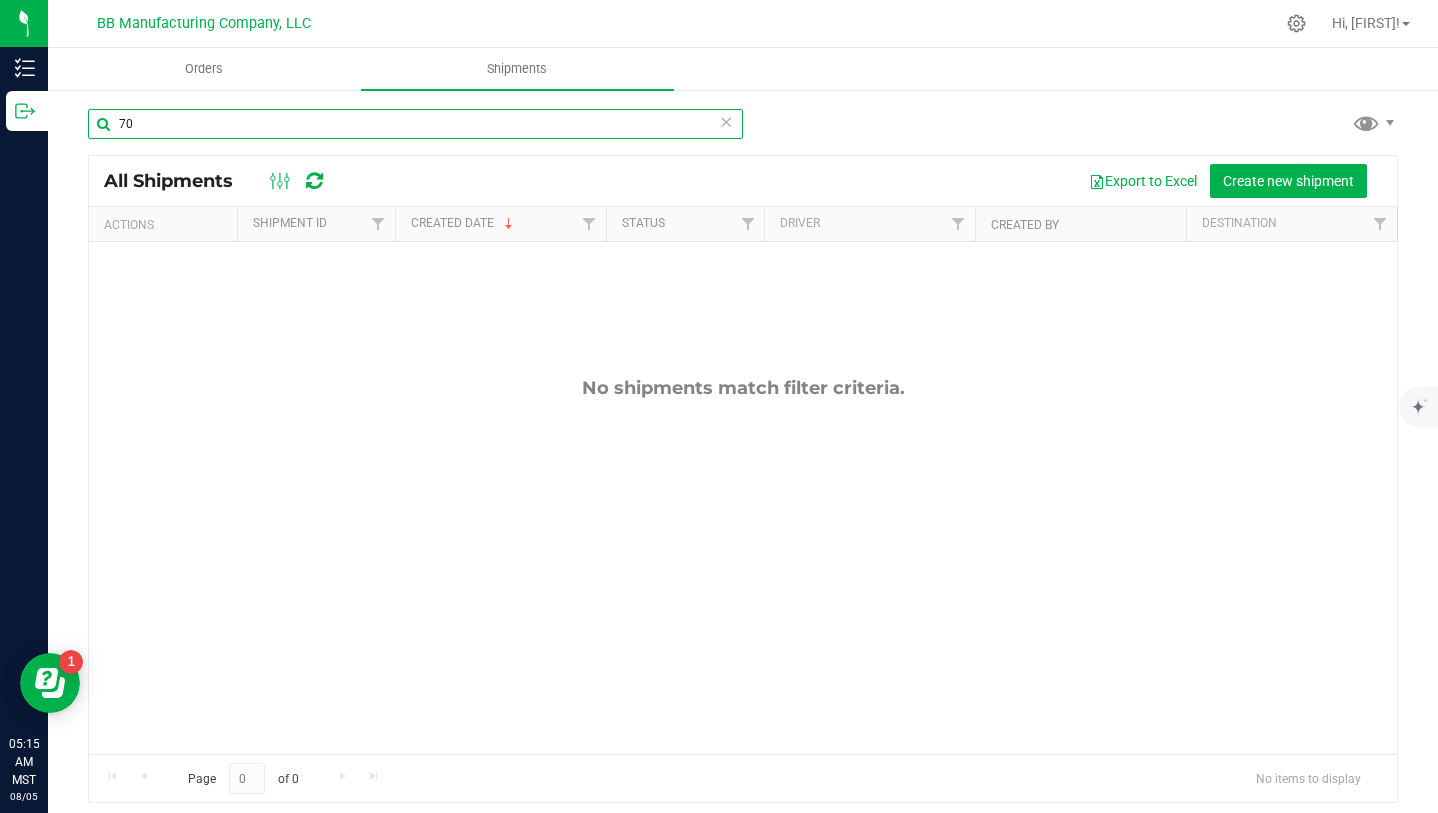 type on "7" 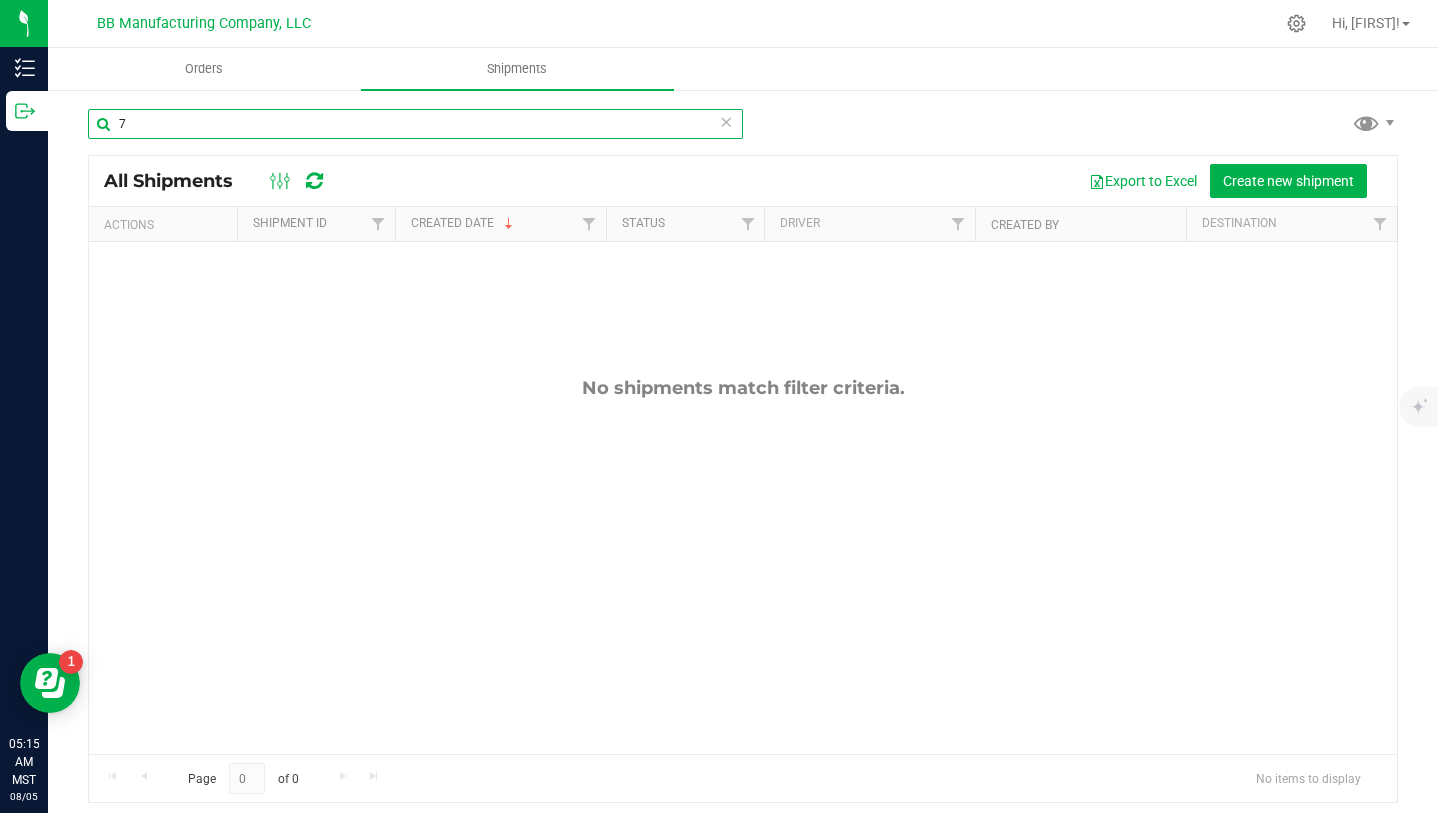 type 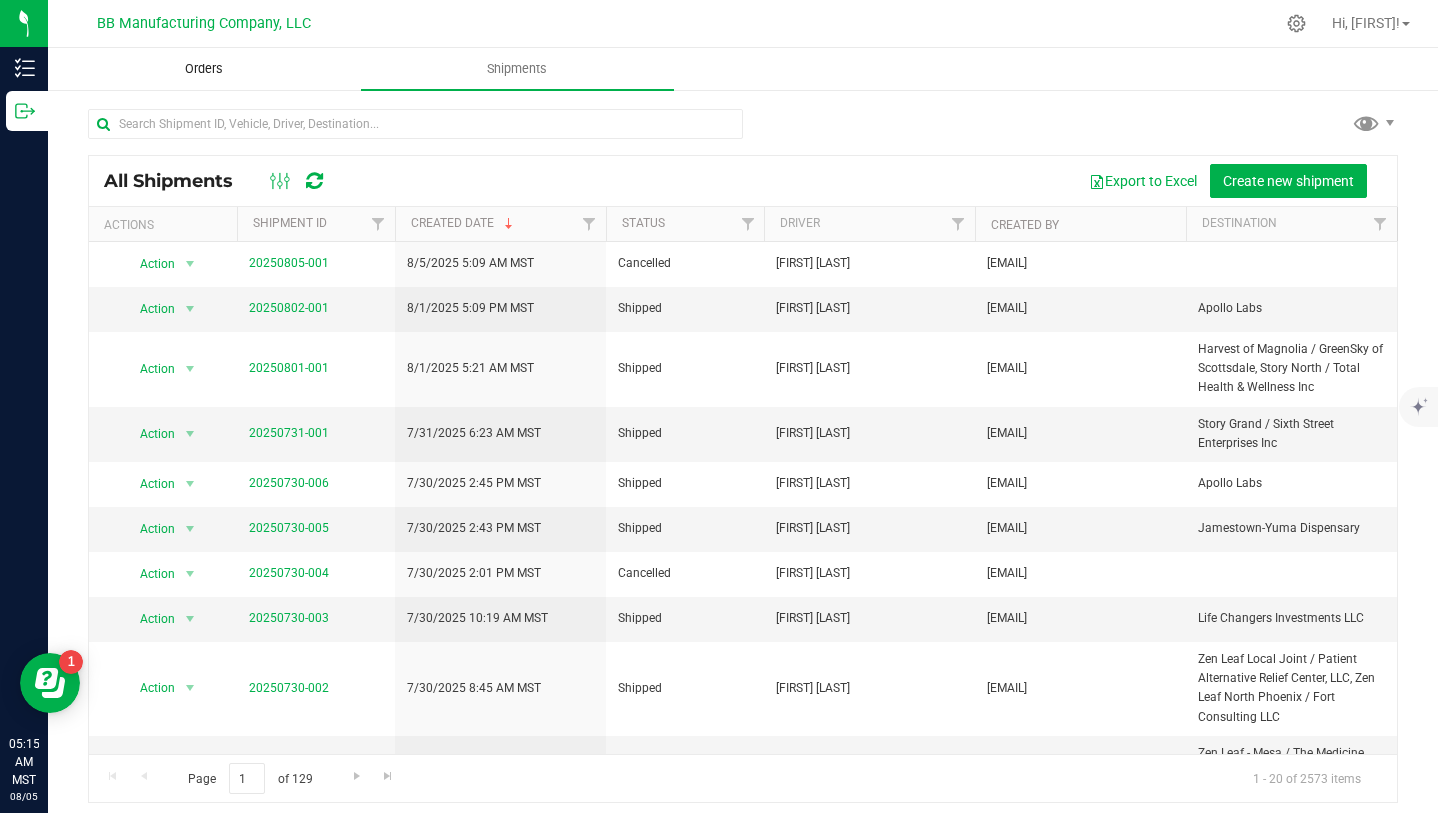 click on "Orders" at bounding box center (204, 69) 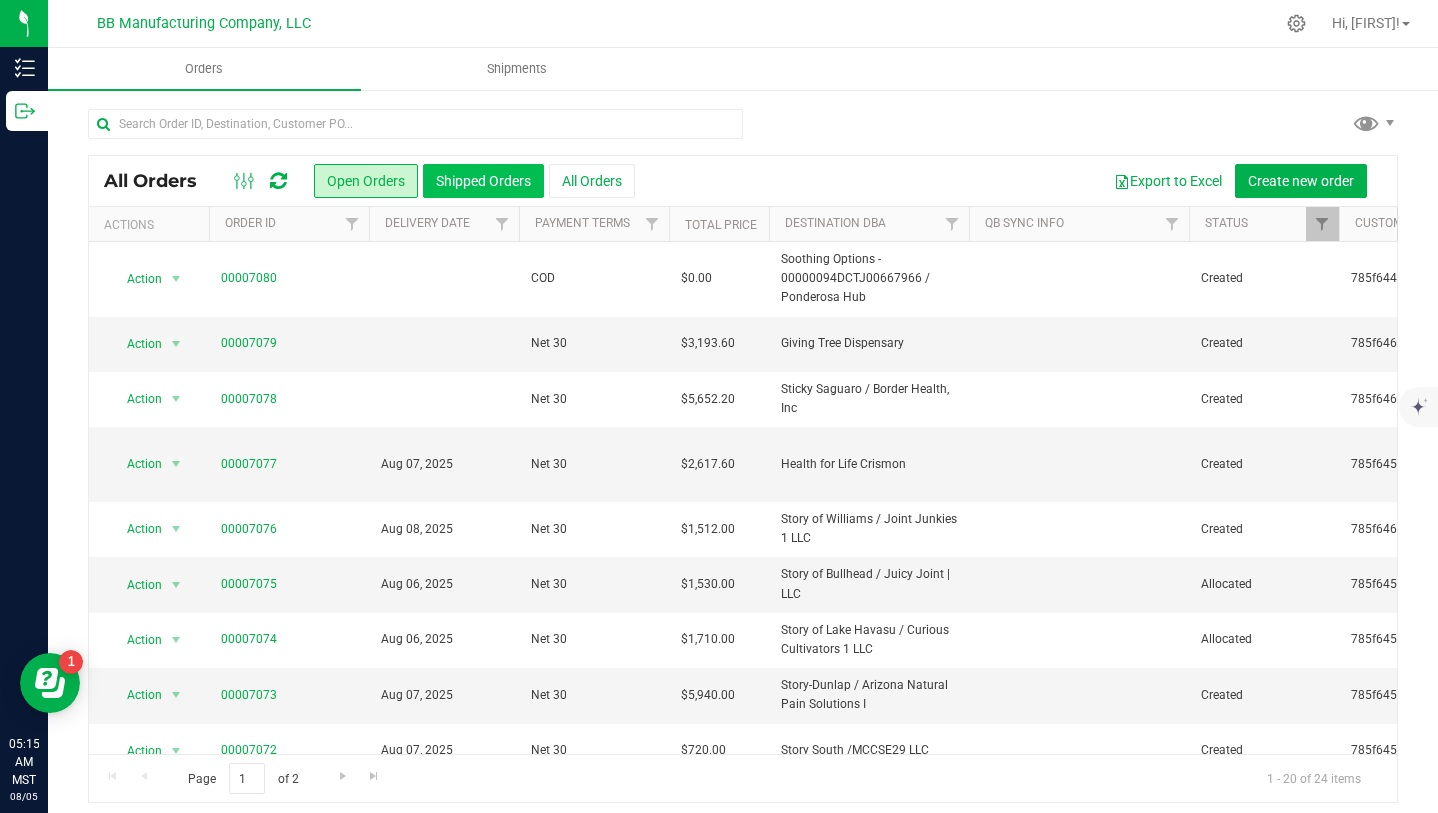 click on "Shipped Orders" at bounding box center [483, 181] 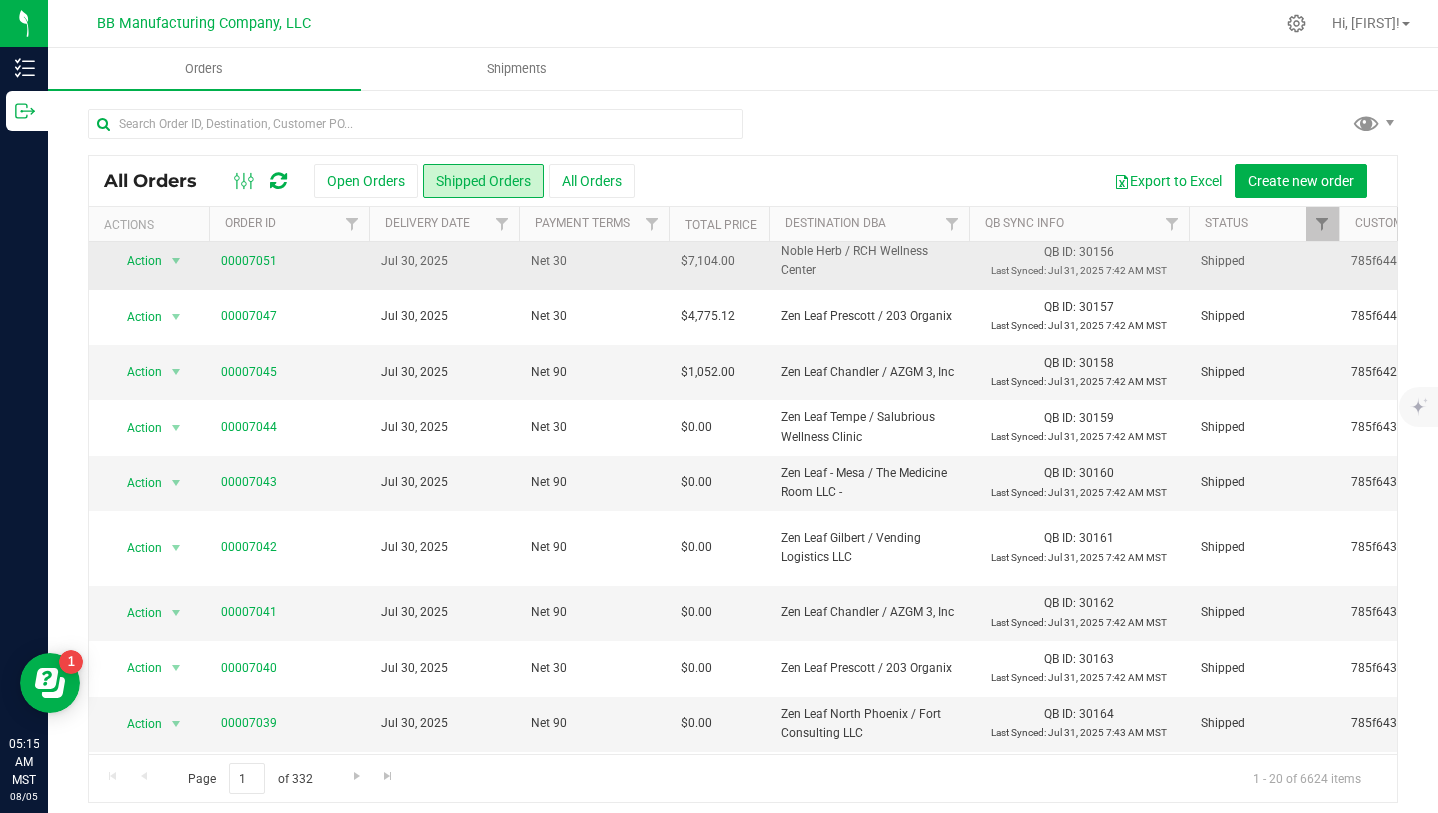 scroll, scrollTop: 0, scrollLeft: 0, axis: both 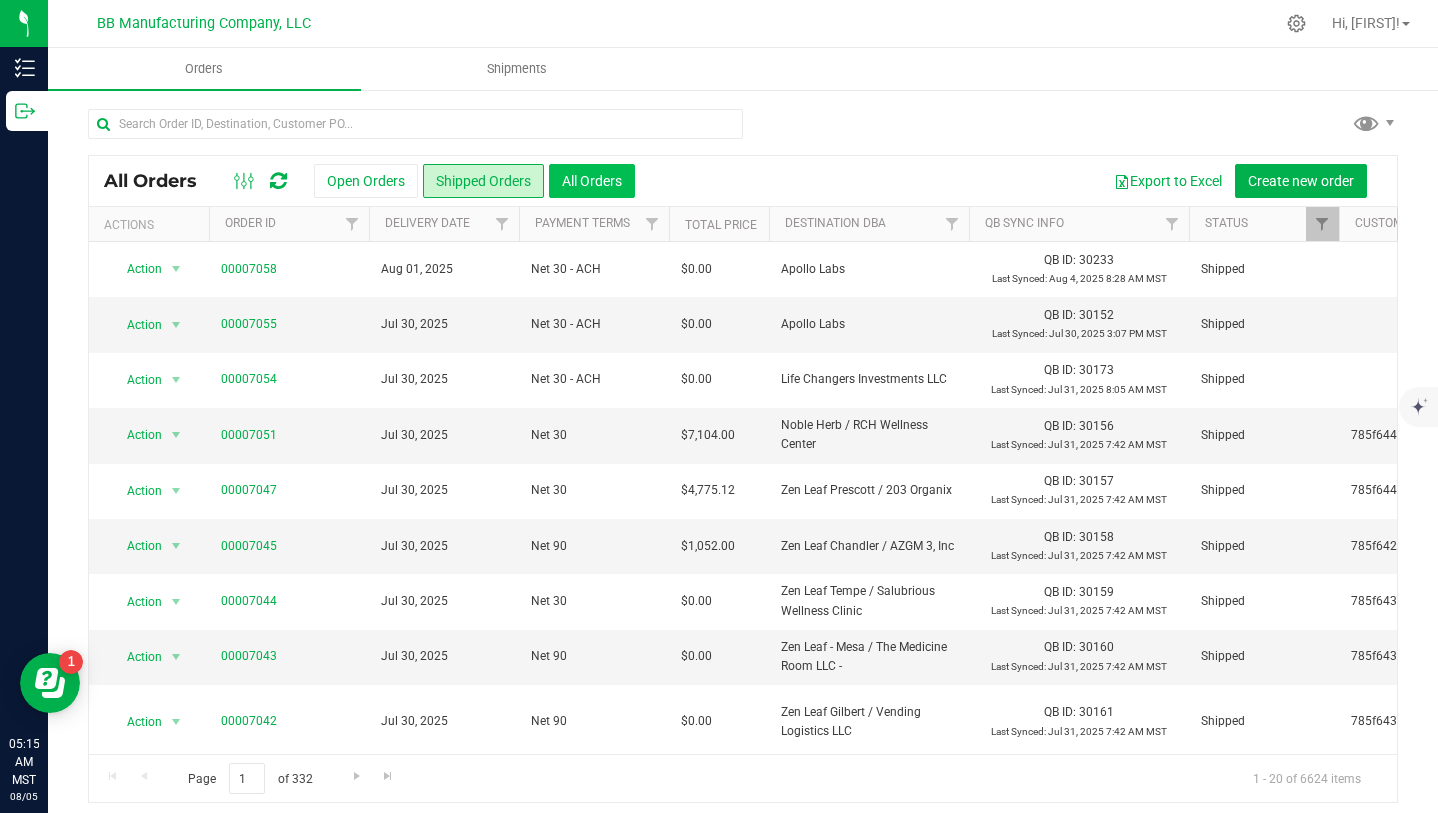 click on "All Orders" at bounding box center (592, 181) 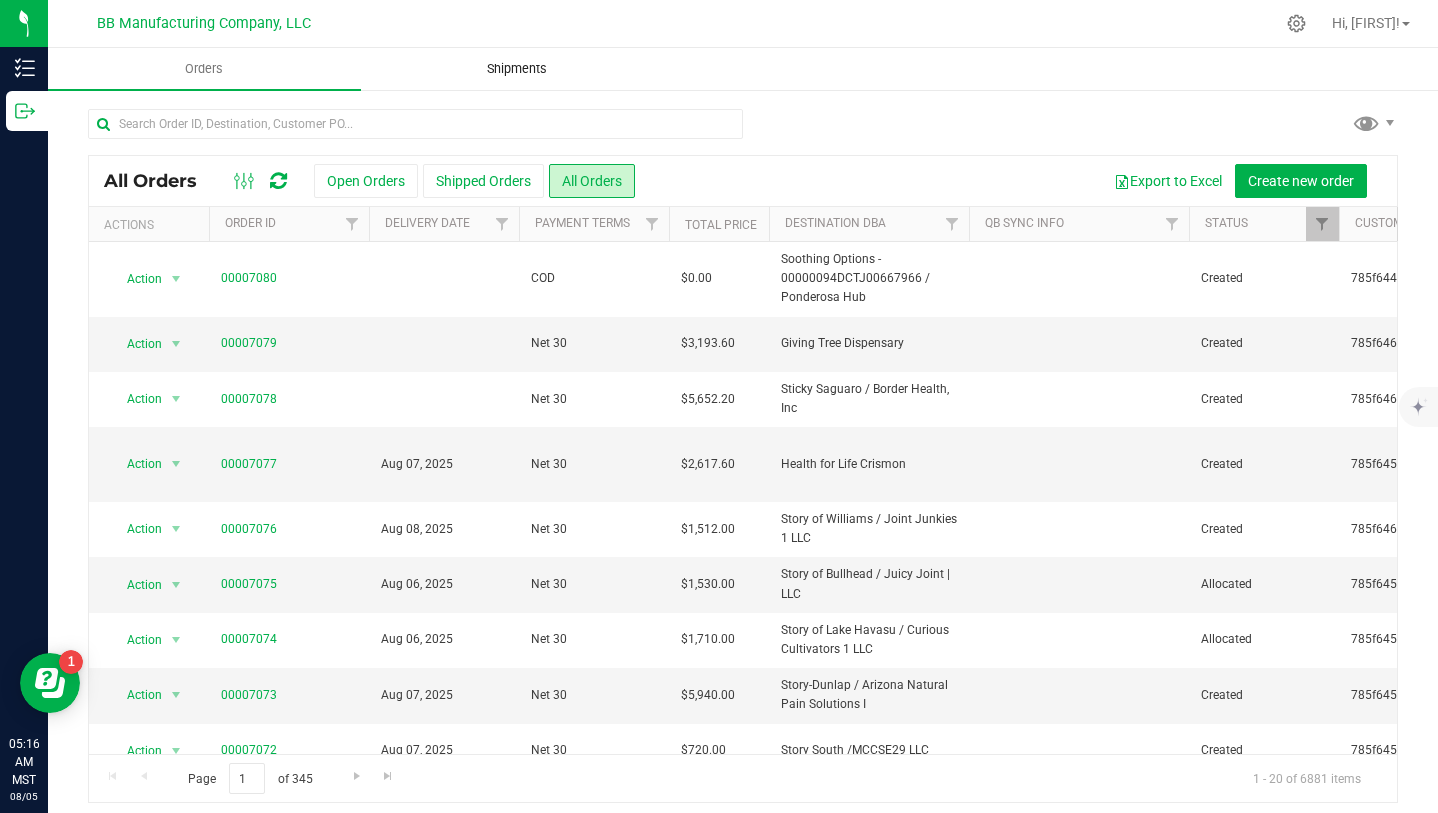 click on "Shipments" at bounding box center [517, 69] 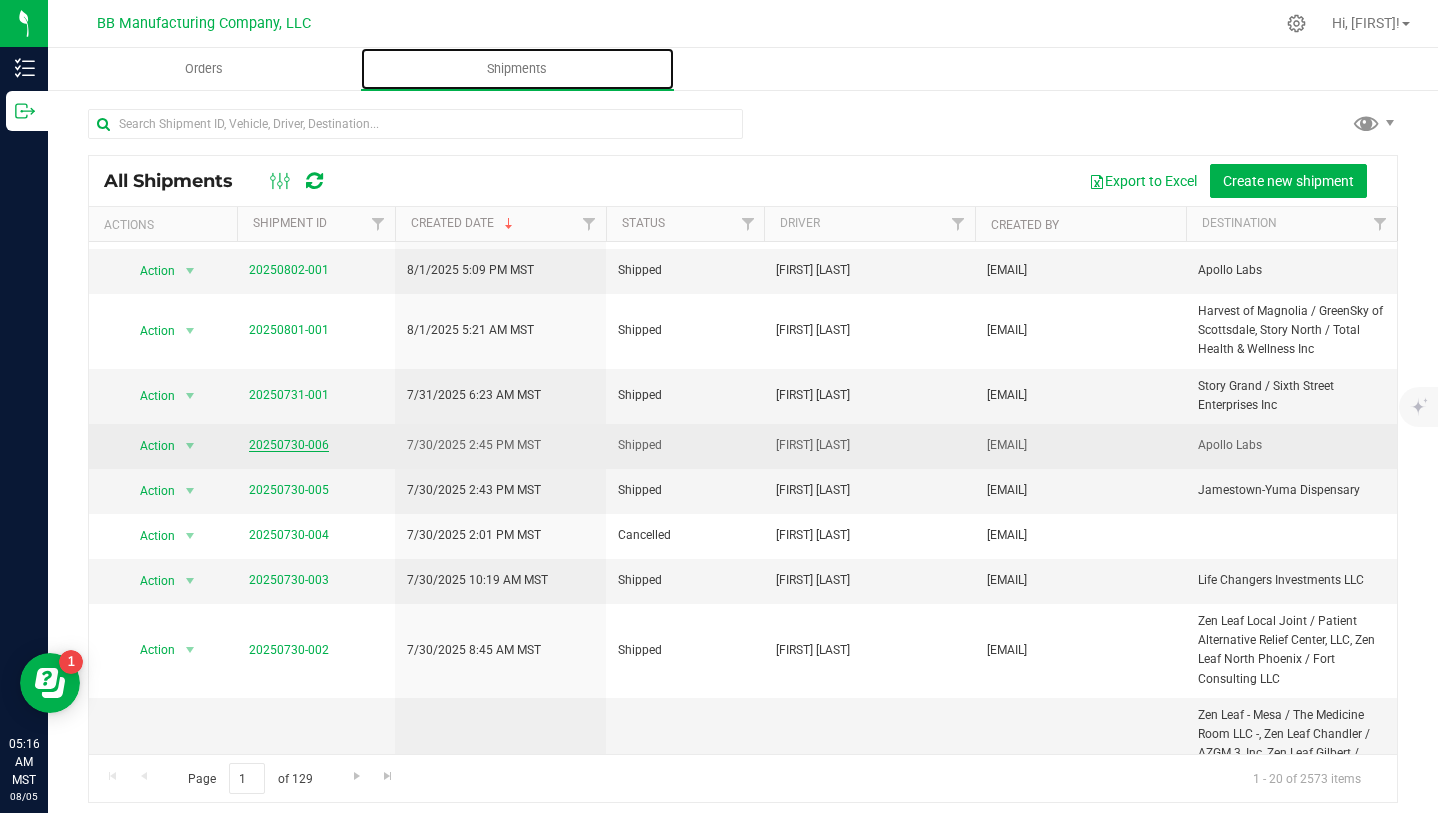 scroll, scrollTop: 0, scrollLeft: 0, axis: both 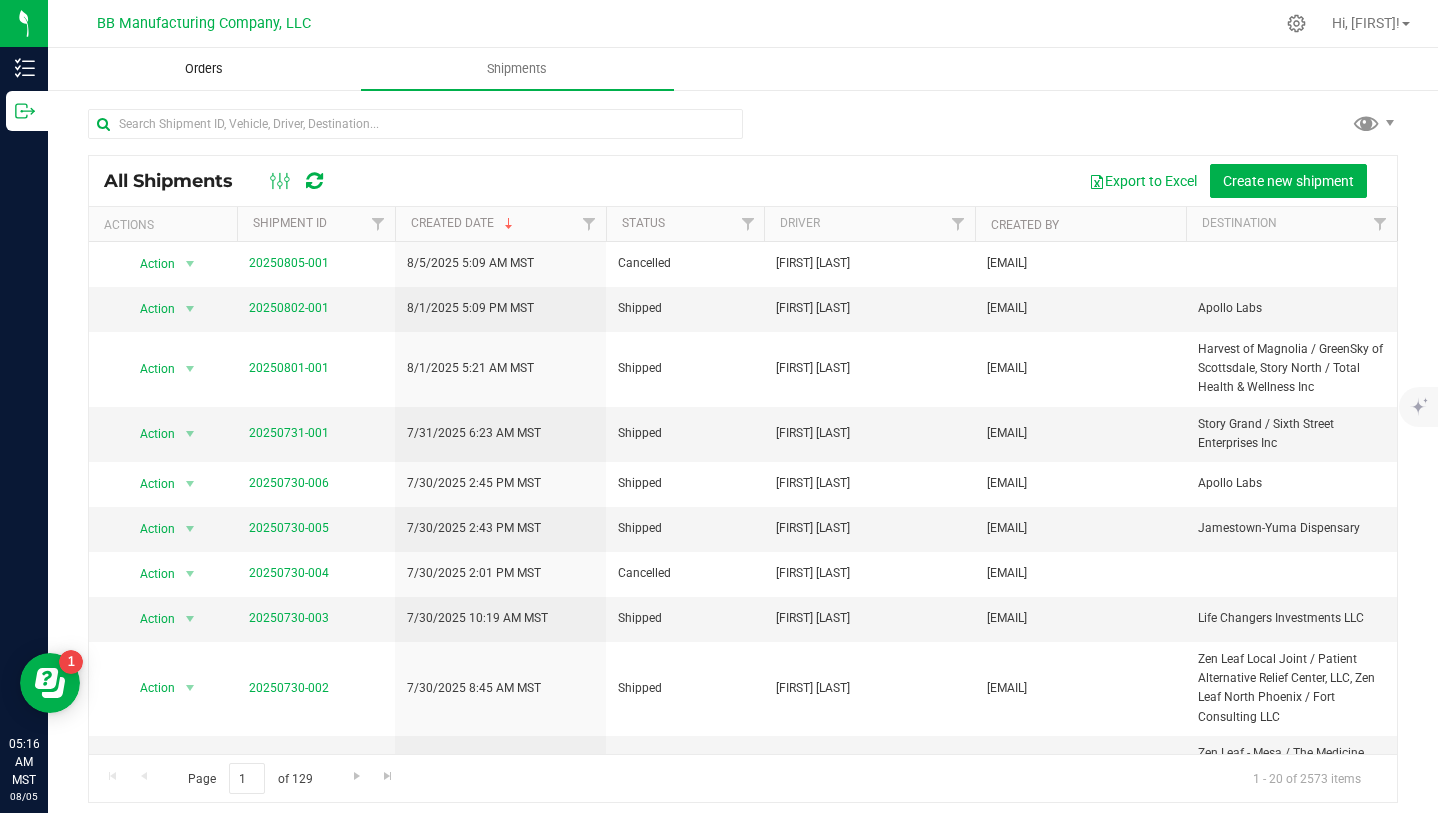 click on "Orders" at bounding box center [204, 69] 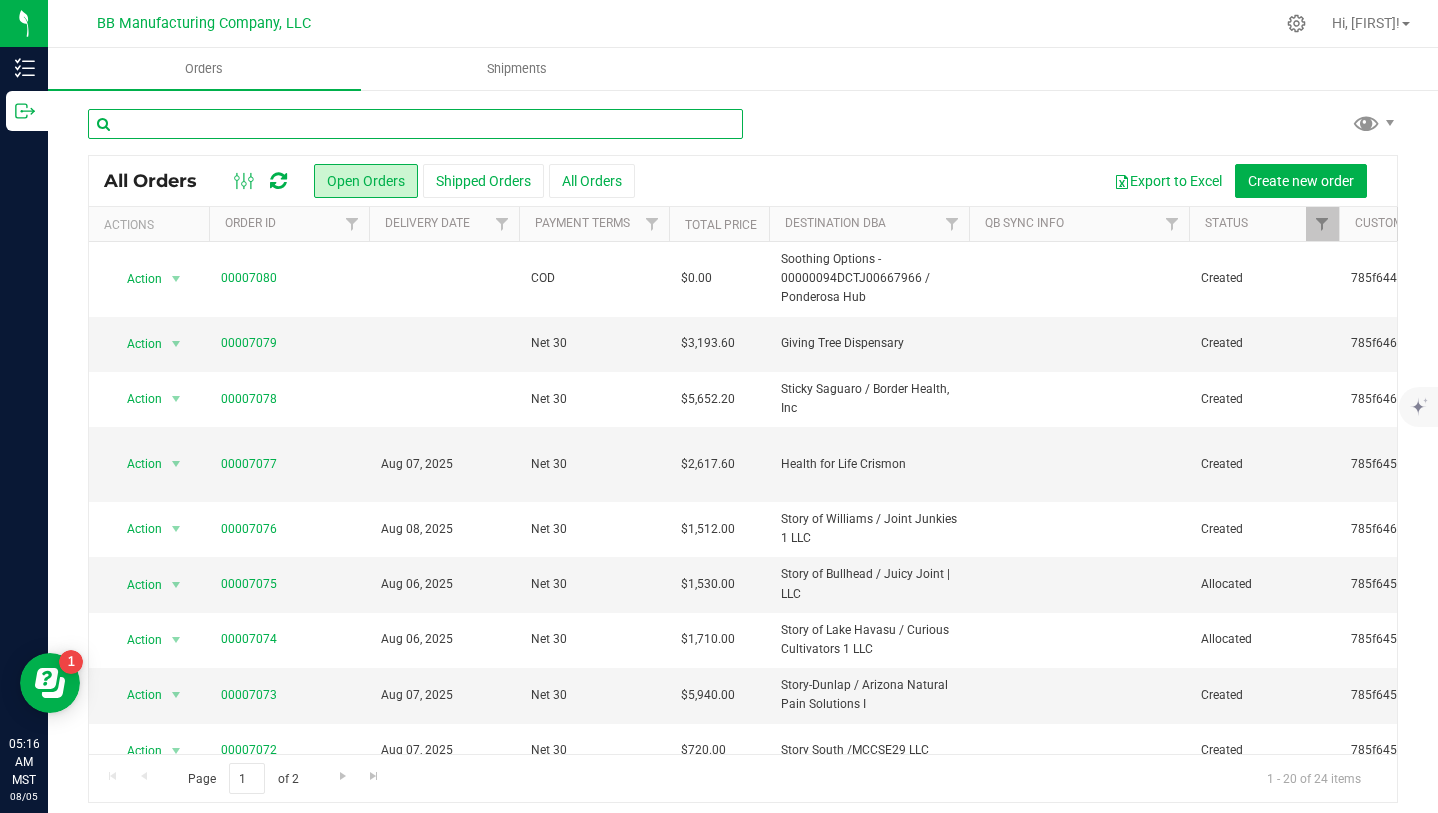 click at bounding box center [415, 124] 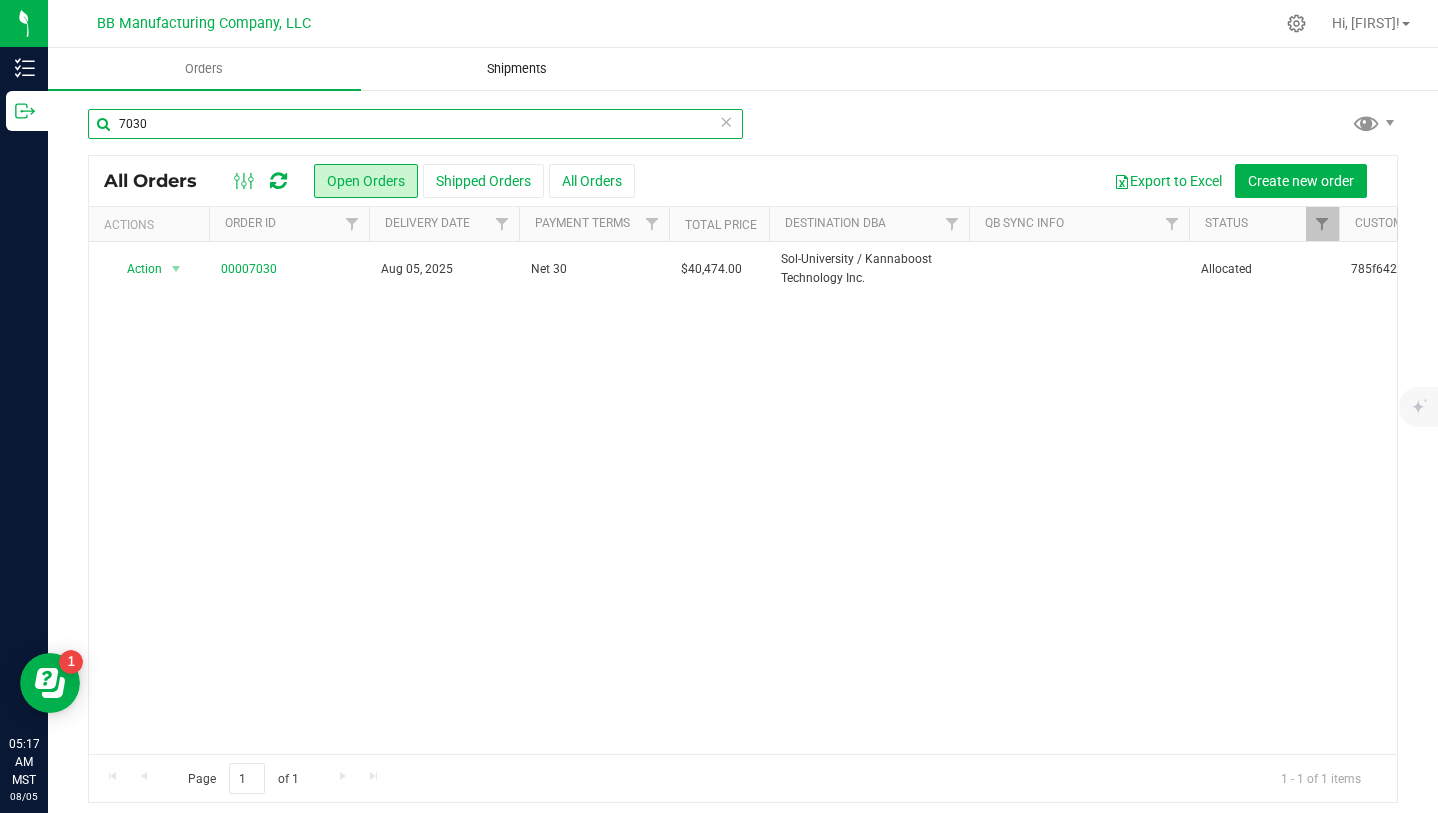 type on "7030" 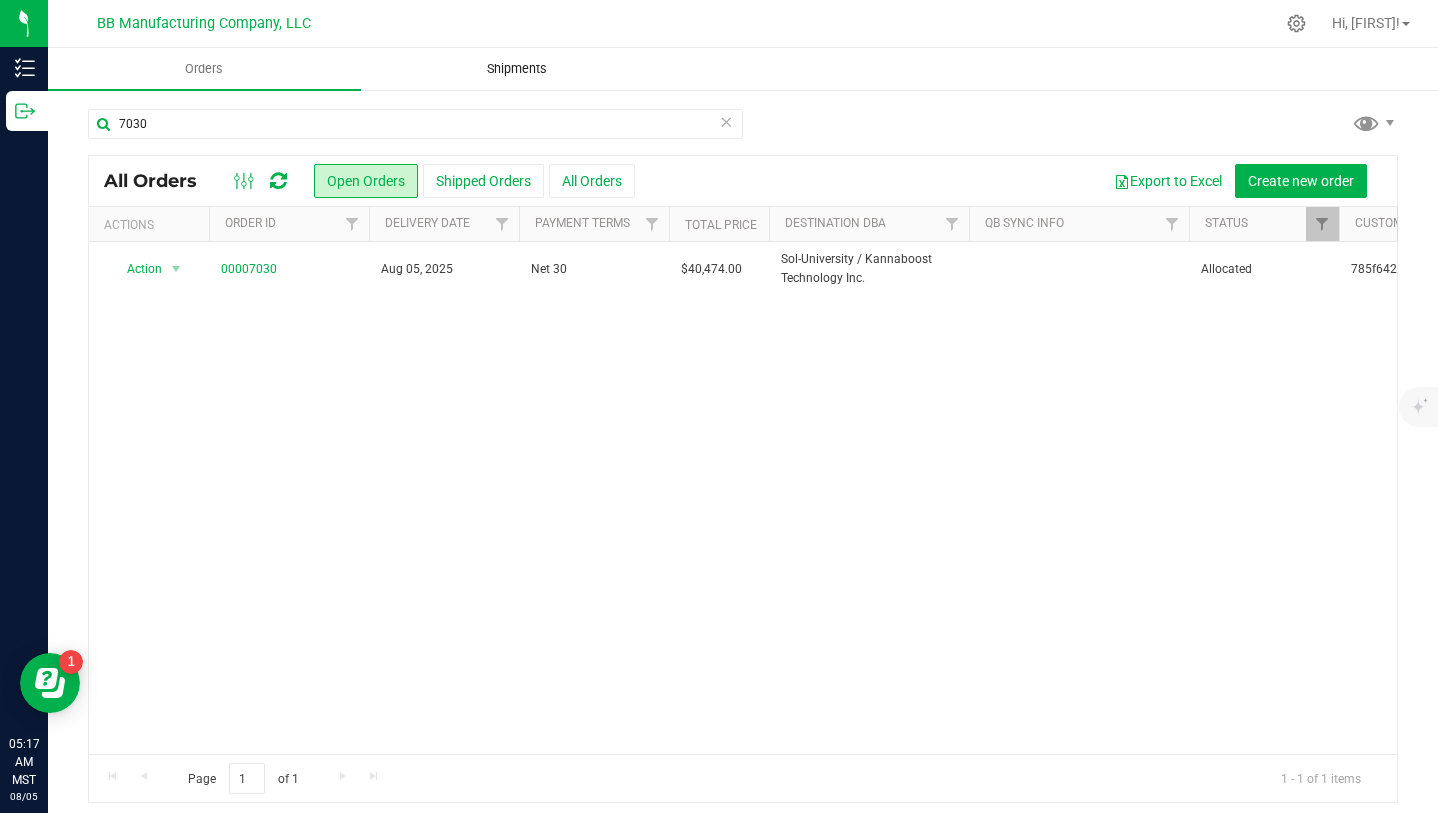 click on "Shipments" at bounding box center (517, 69) 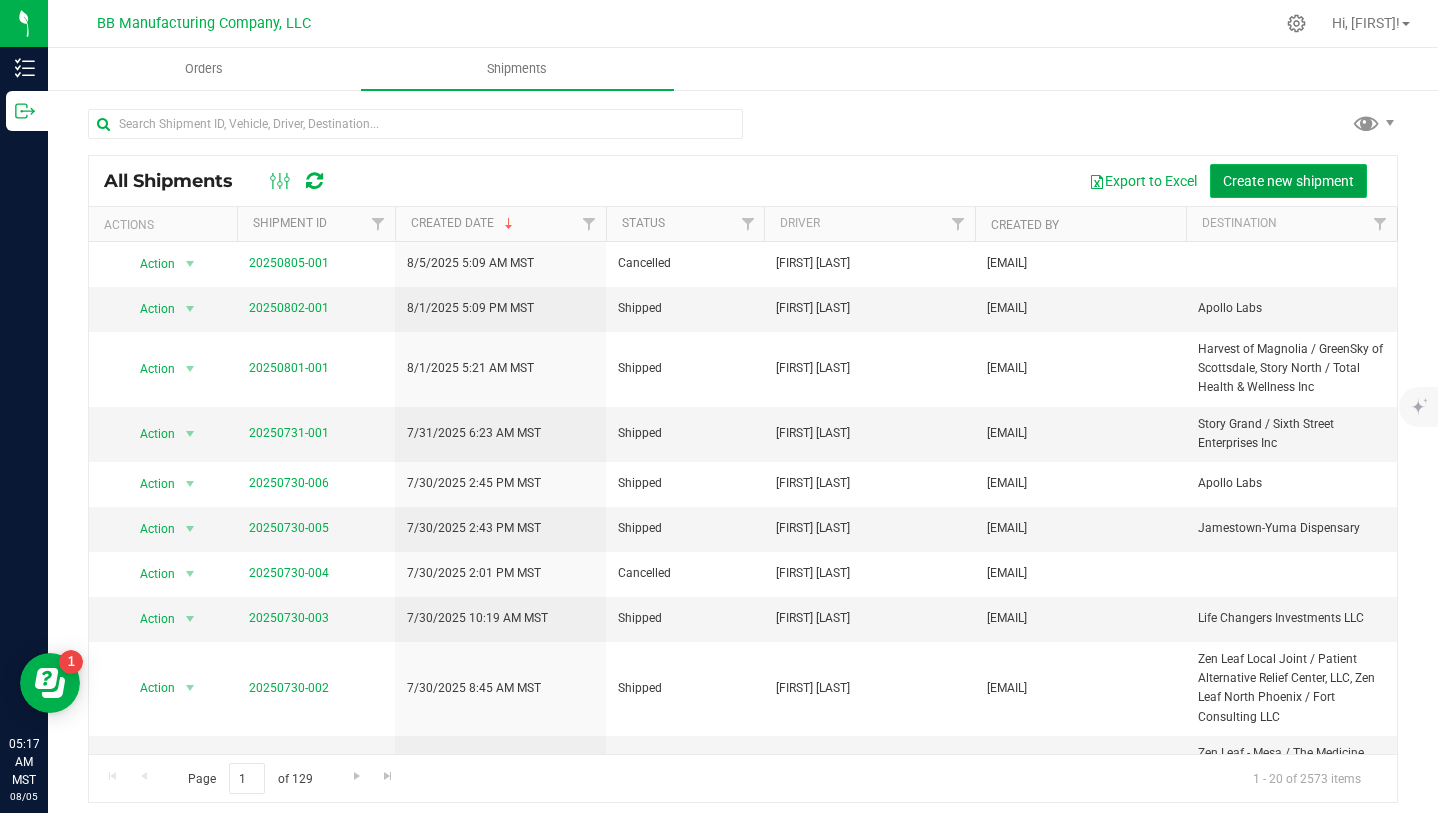 click on "Create new shipment" at bounding box center (1288, 181) 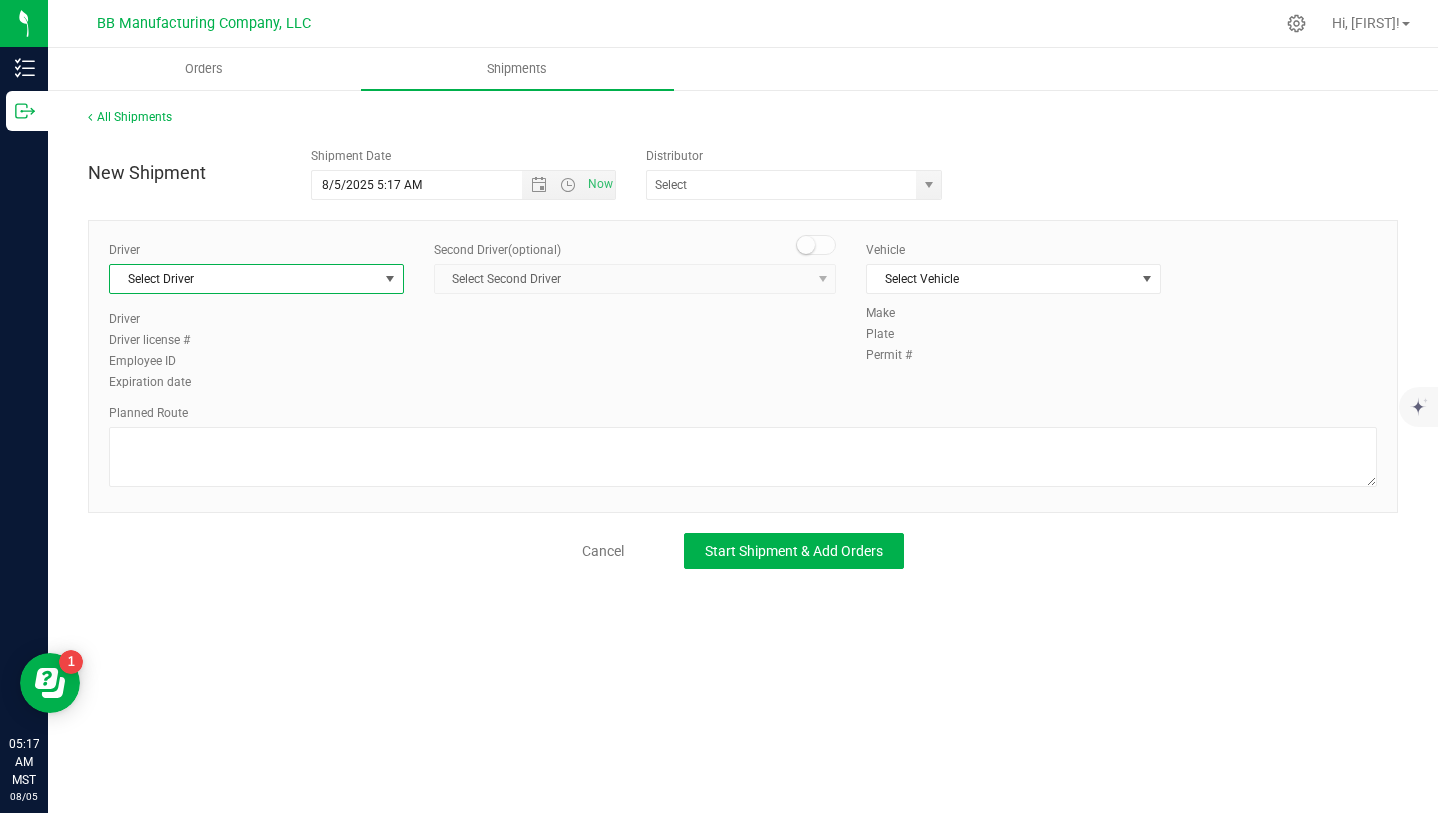 click on "Select Driver" at bounding box center [244, 279] 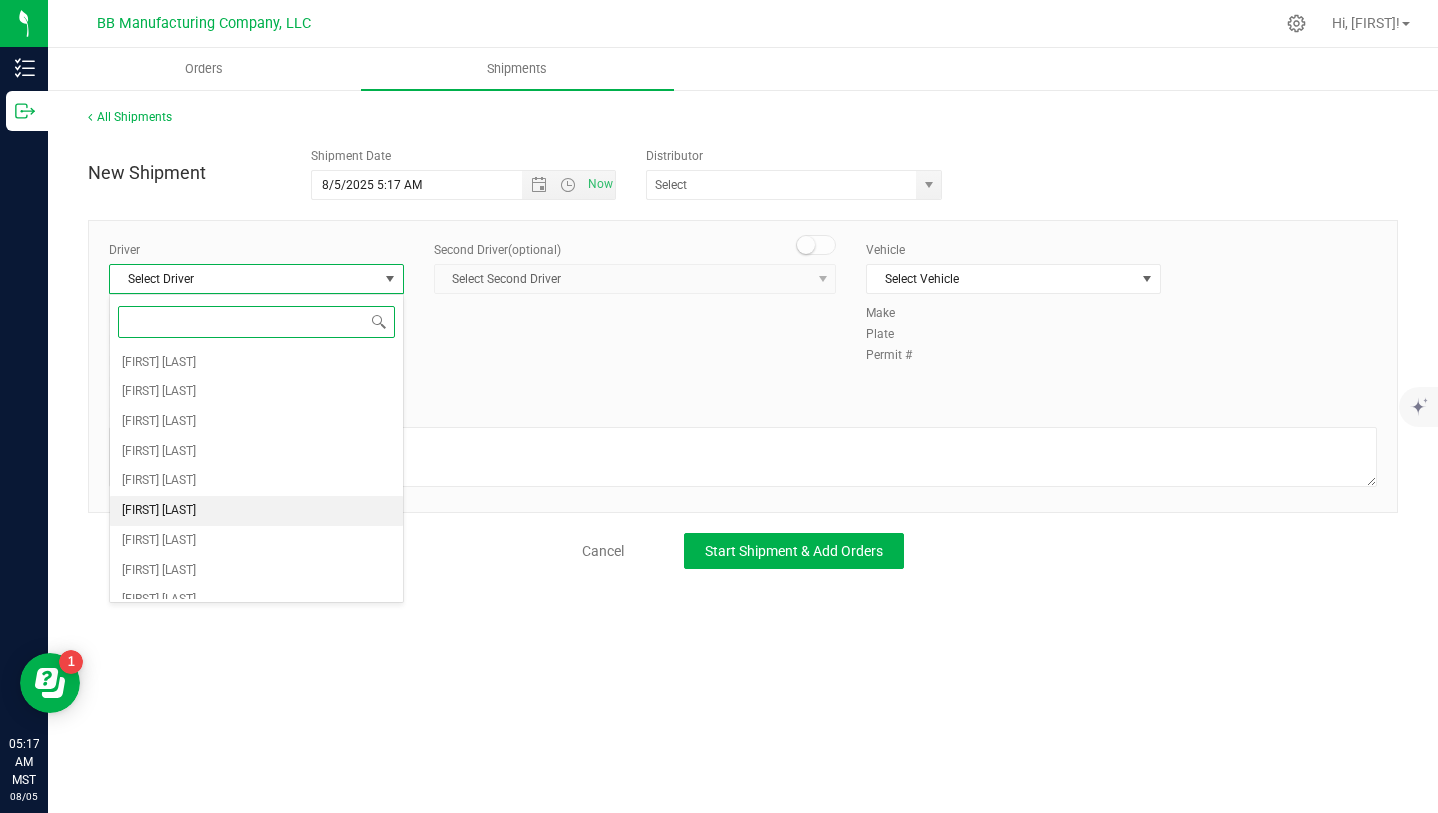 click on "[FIRST] [LAST]" at bounding box center (256, 511) 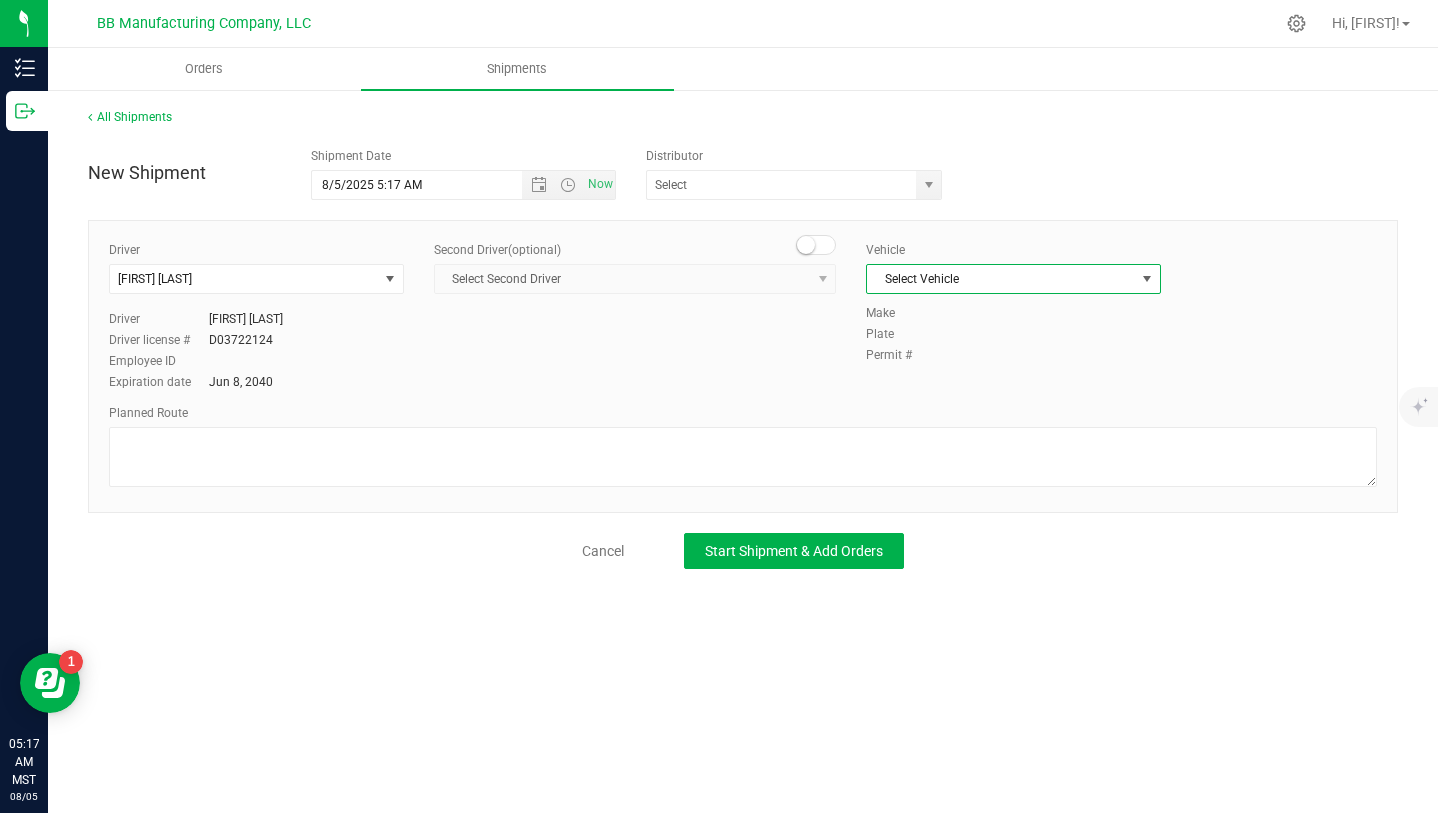 click on "Select Vehicle" at bounding box center [1001, 279] 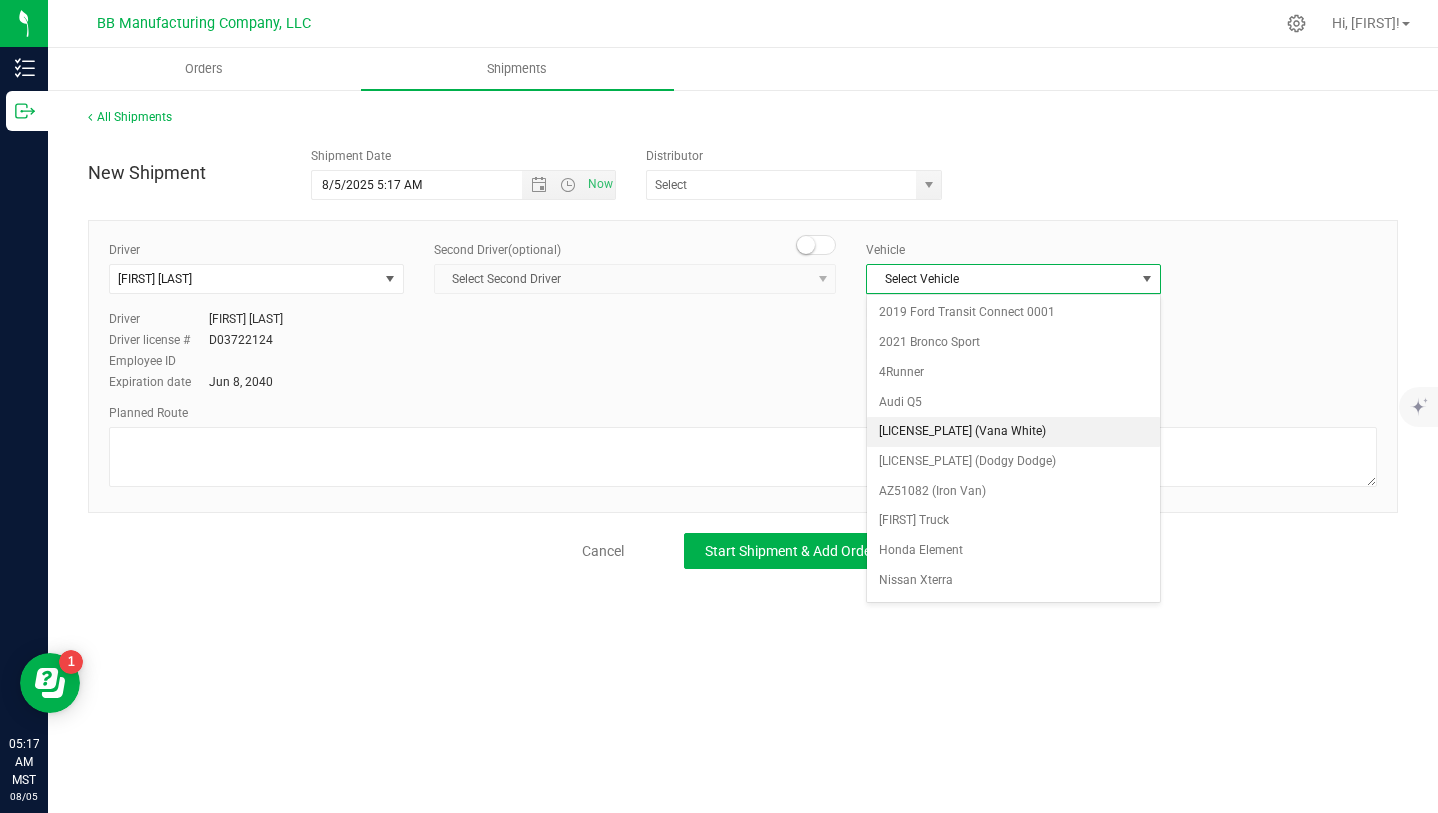 click on "[LICENSE_PLATE] (Vana White)" at bounding box center [1013, 432] 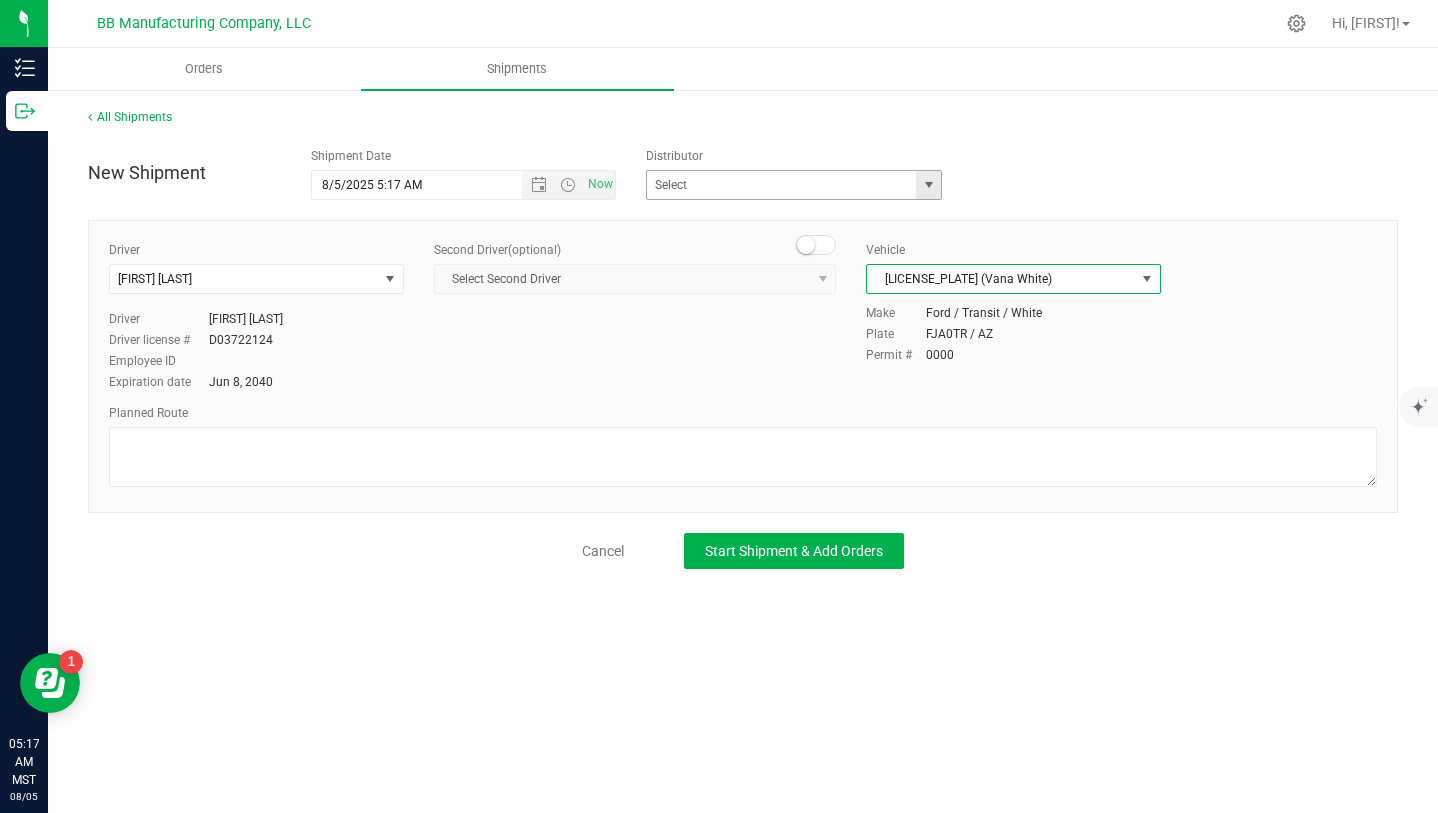 click at bounding box center (928, 185) 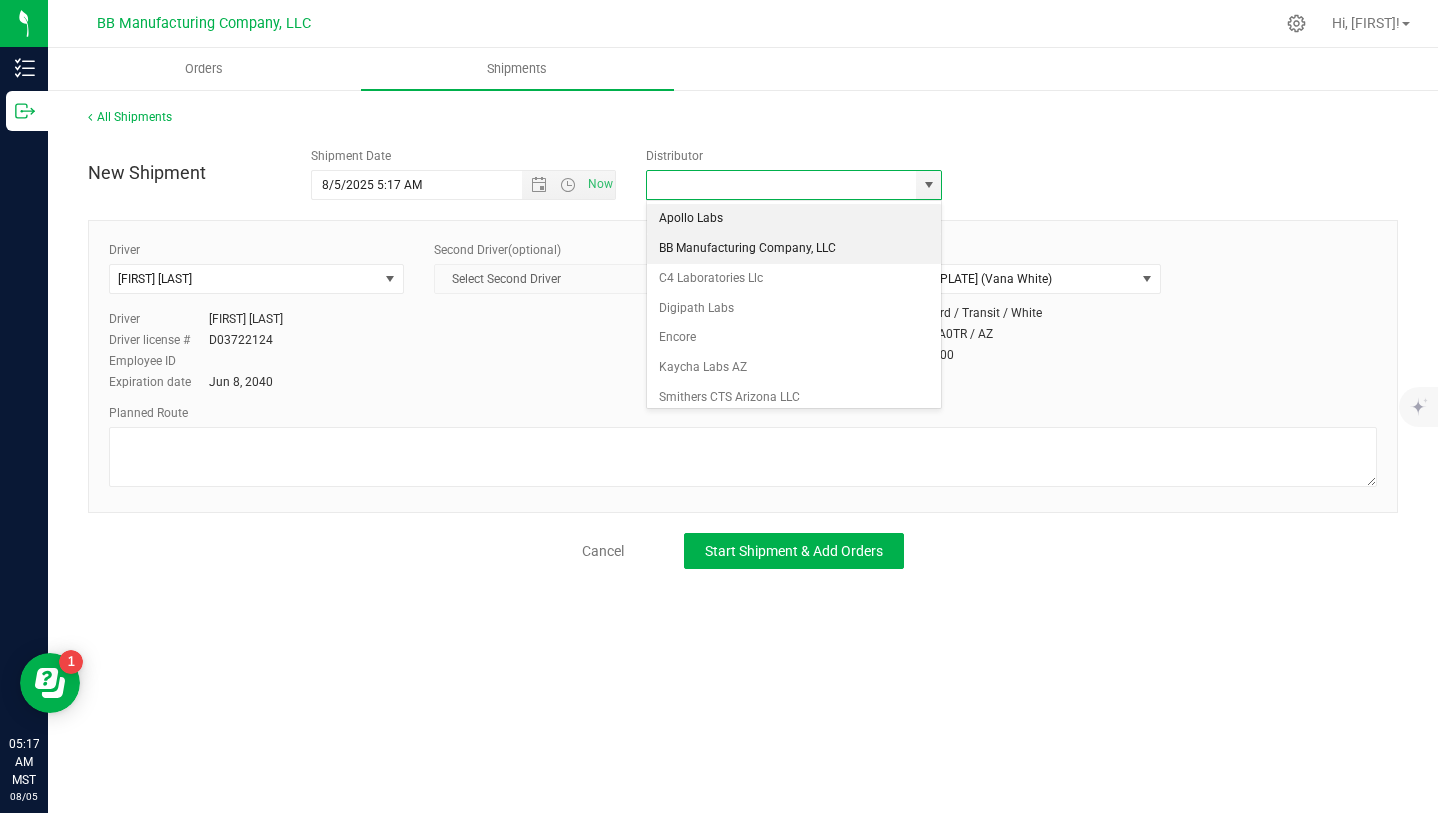 click on "BB Manufacturing Company, LLC" at bounding box center [794, 249] 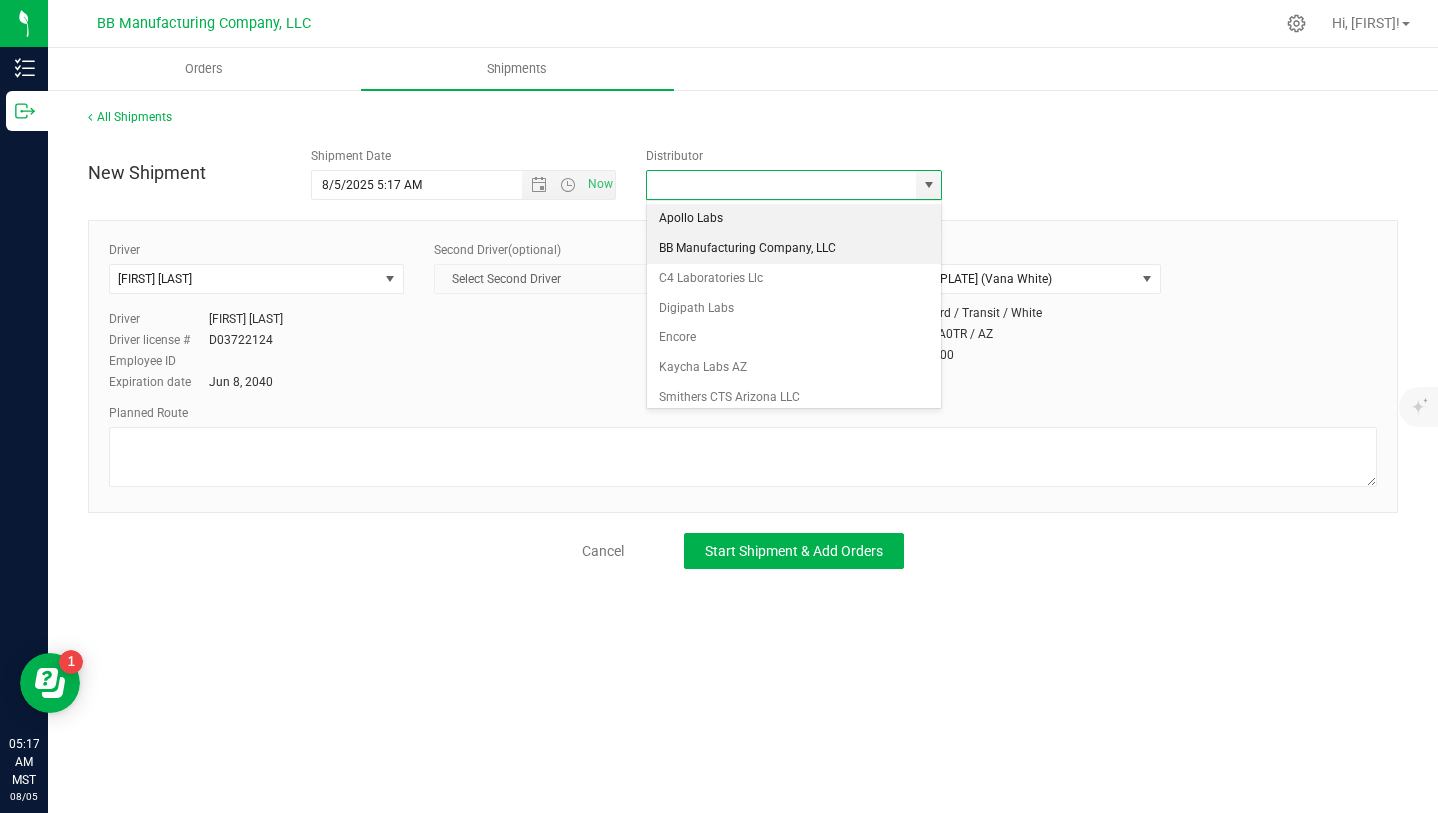 type on "BB Manufacturing Company, LLC" 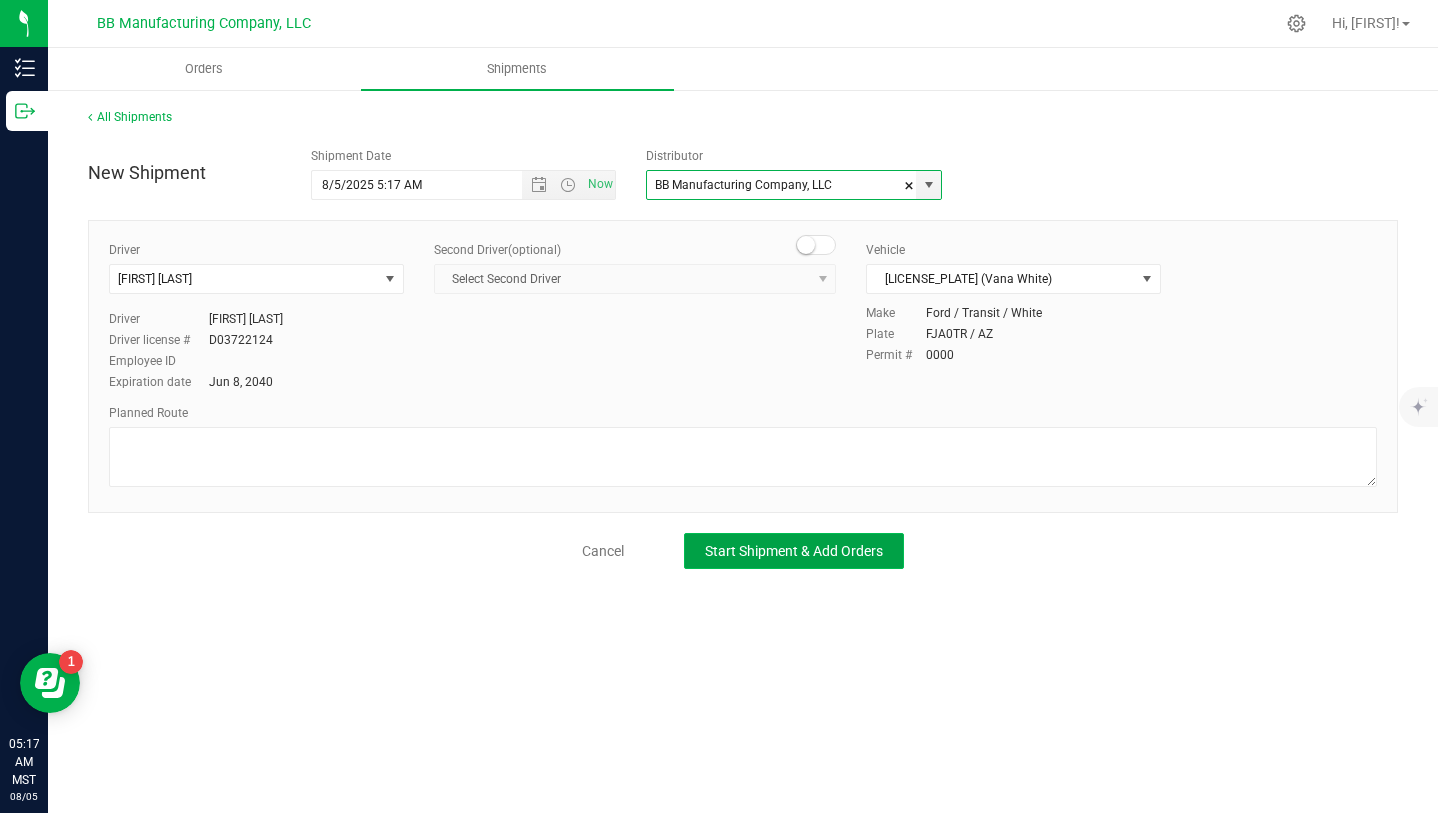 click on "Start Shipment & Add Orders" 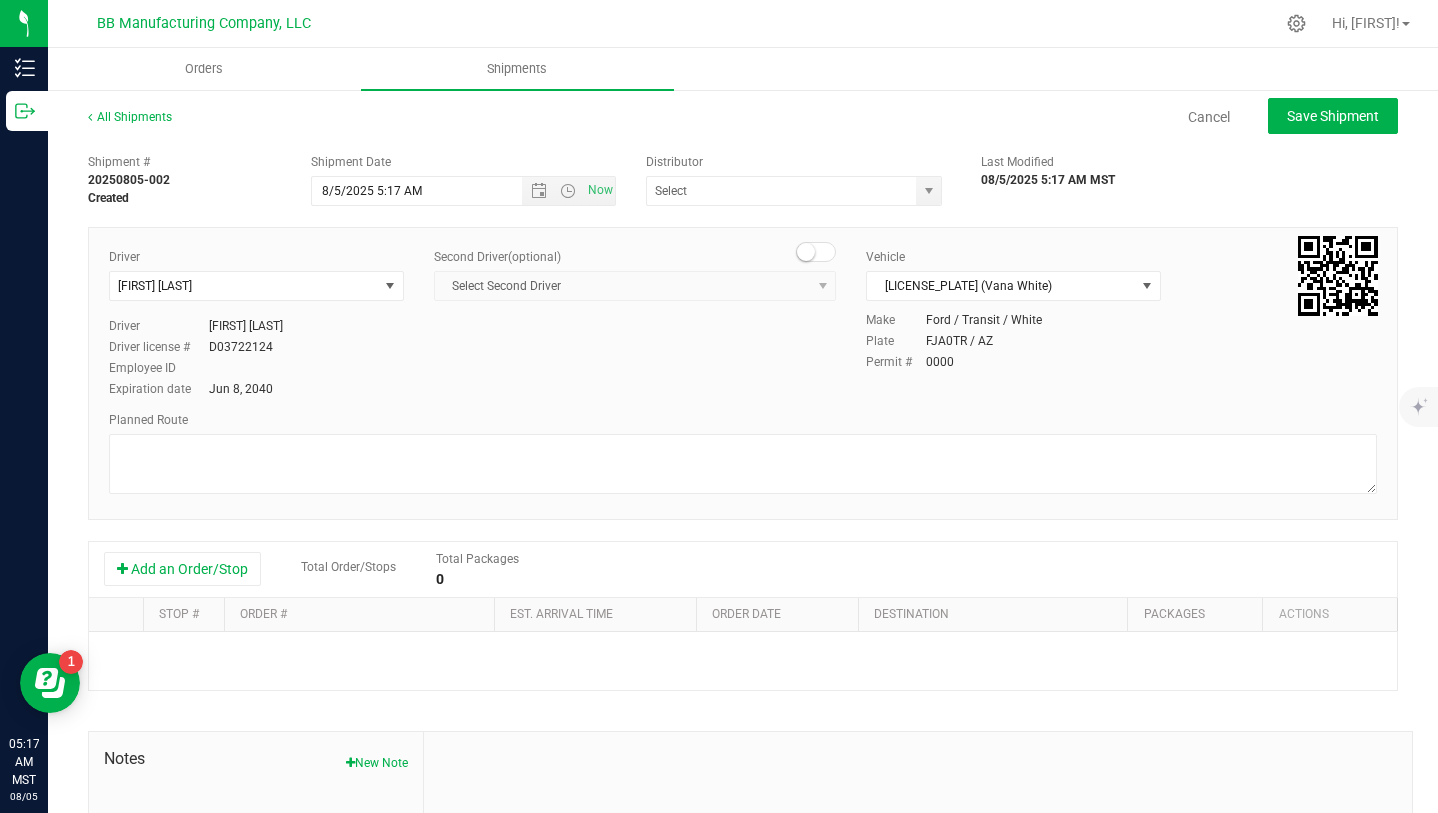 type on "BB Manufacturing Company, LLC" 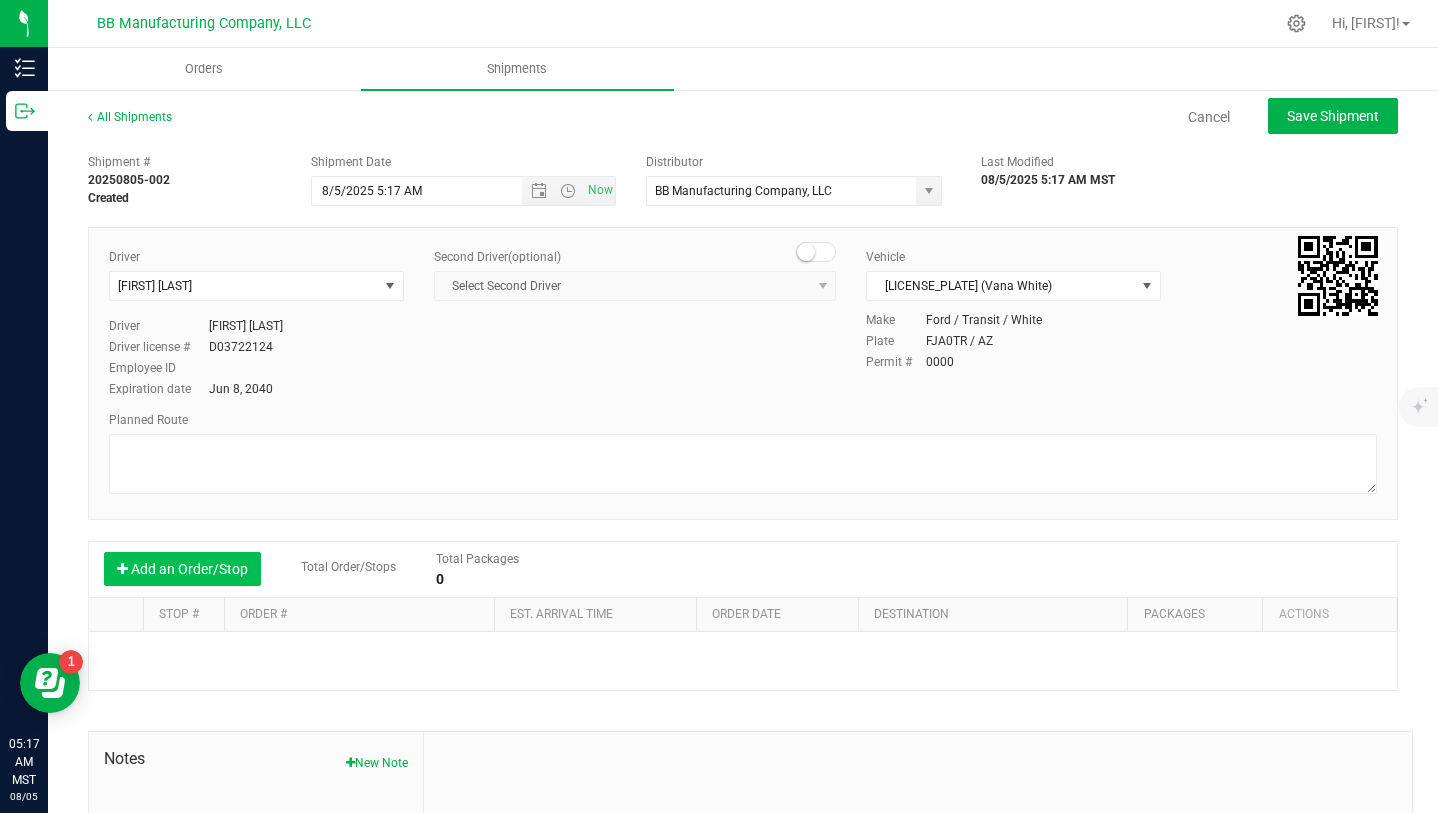 click on "Add an Order/Stop" at bounding box center (182, 569) 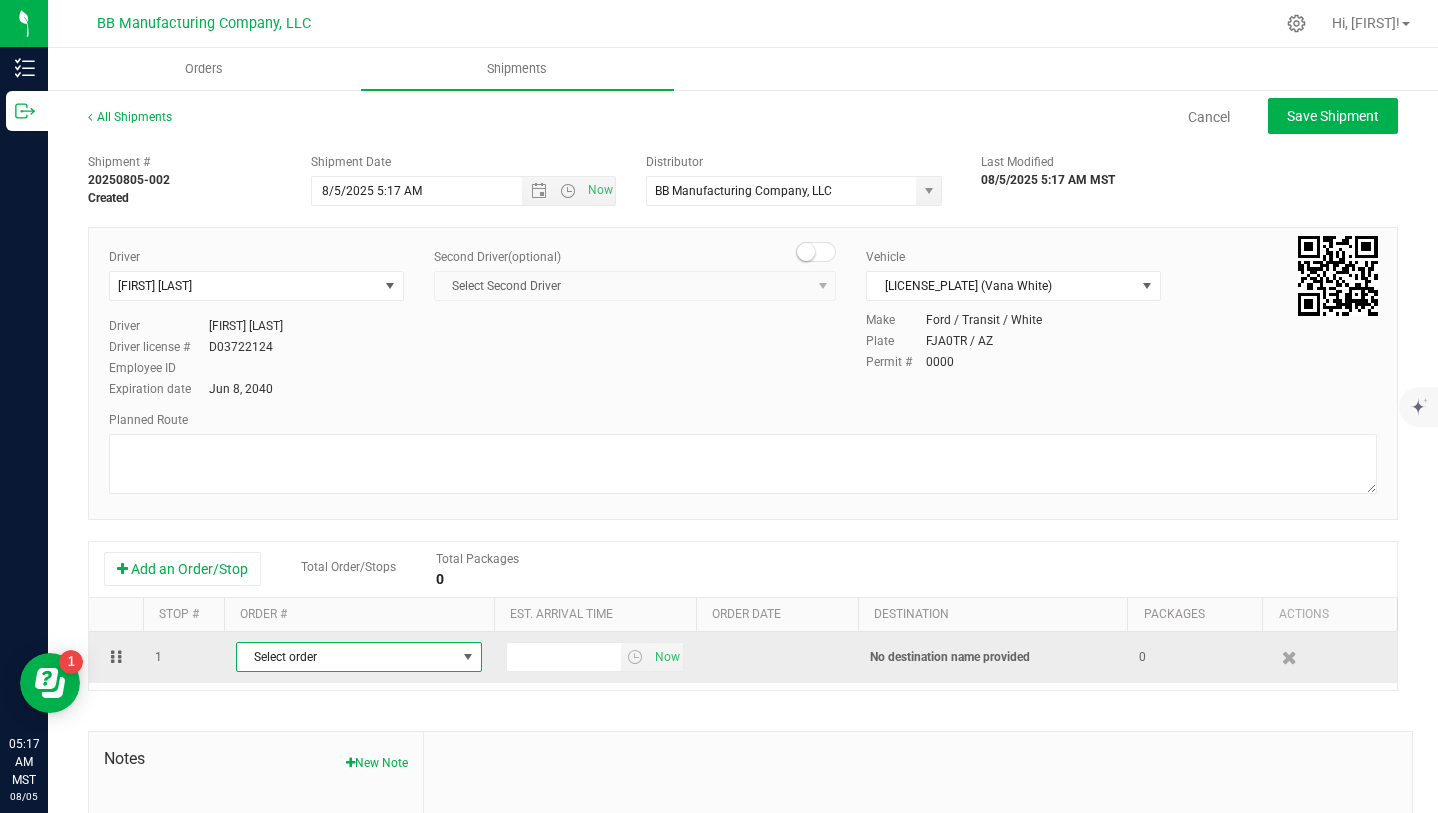 click on "Select order" at bounding box center [346, 657] 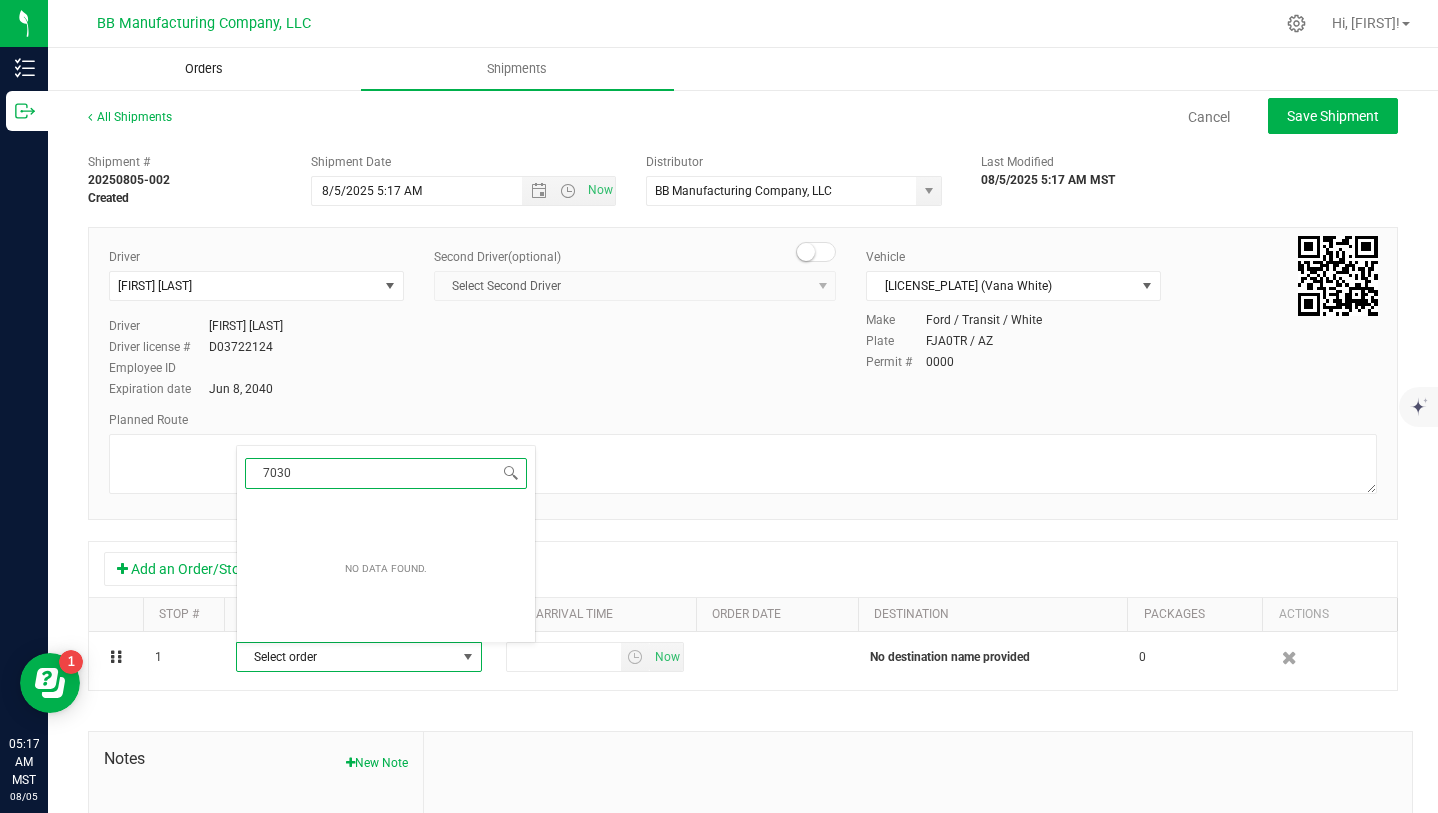 type on "7030" 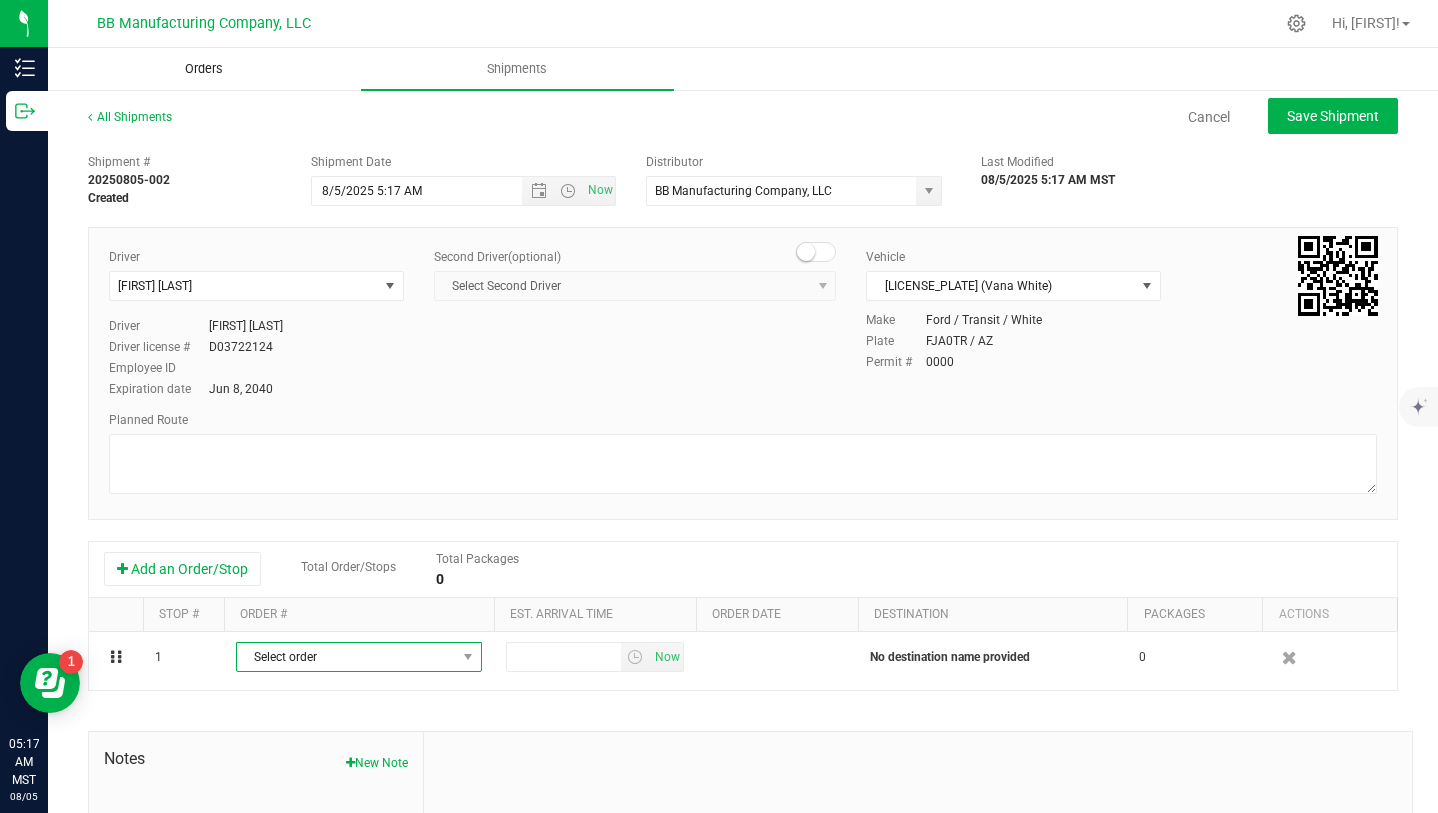 click on "Orders" at bounding box center (204, 69) 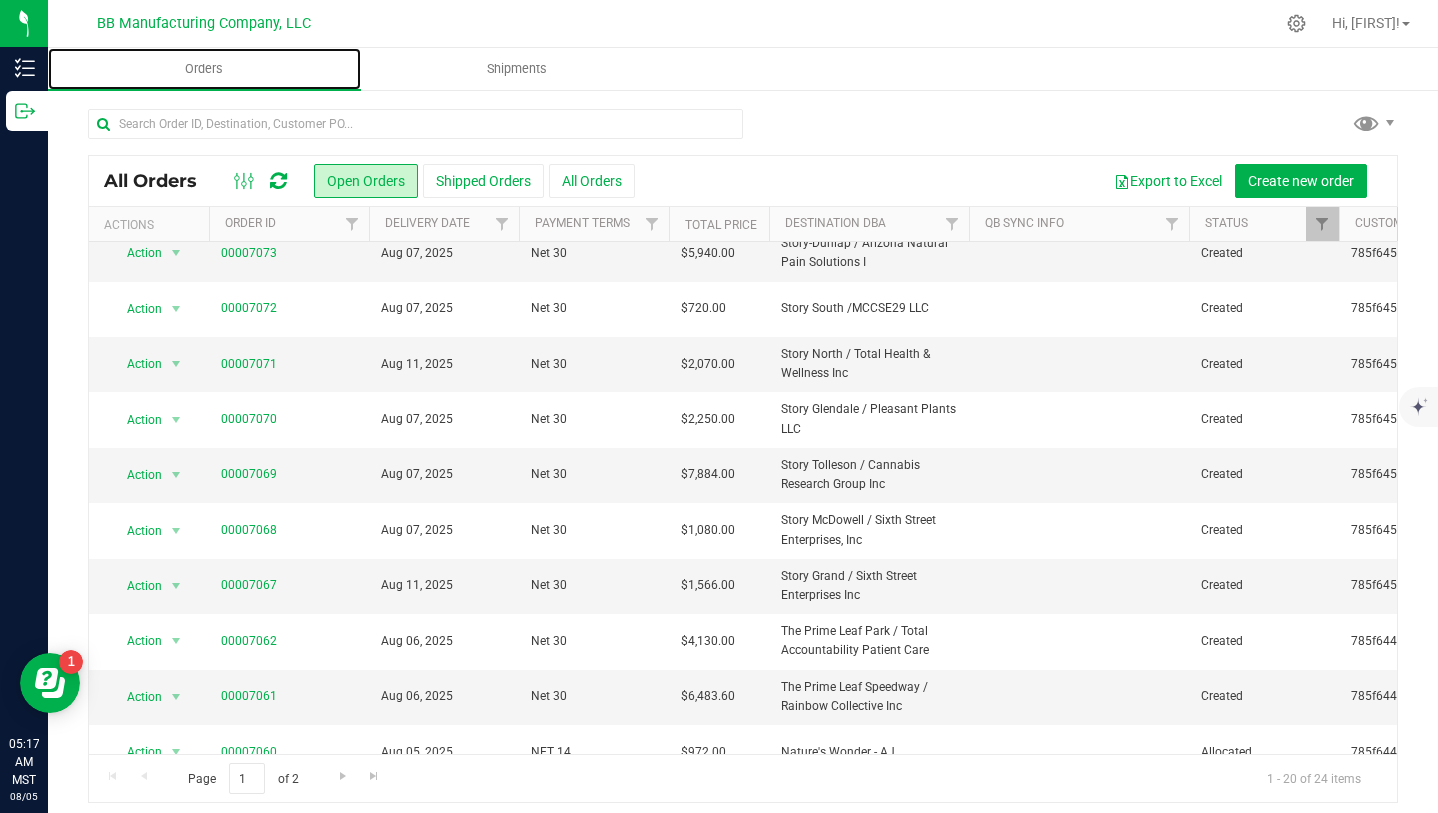 scroll, scrollTop: 614, scrollLeft: 0, axis: vertical 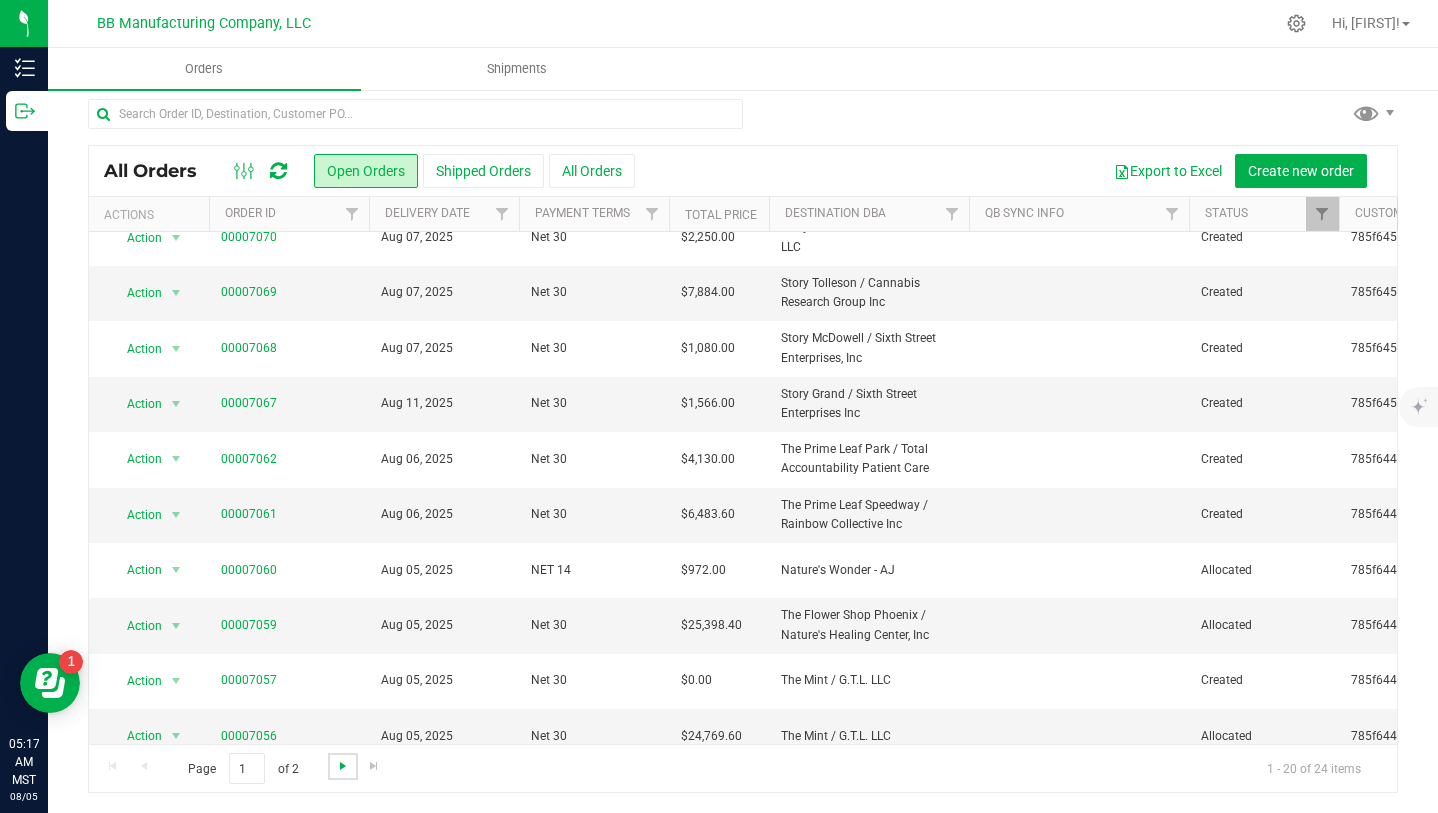 click at bounding box center [343, 766] 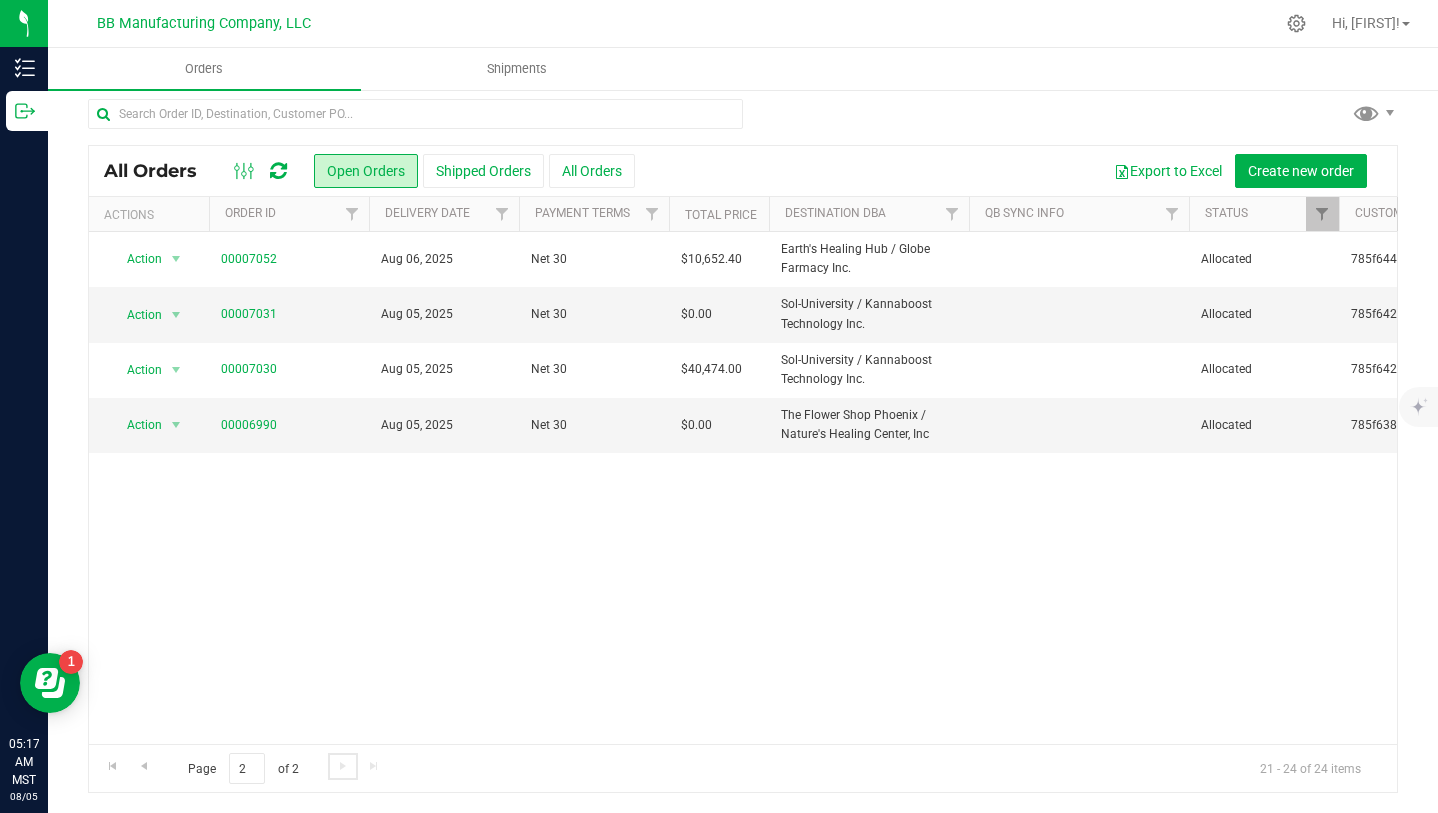 scroll, scrollTop: 0, scrollLeft: 0, axis: both 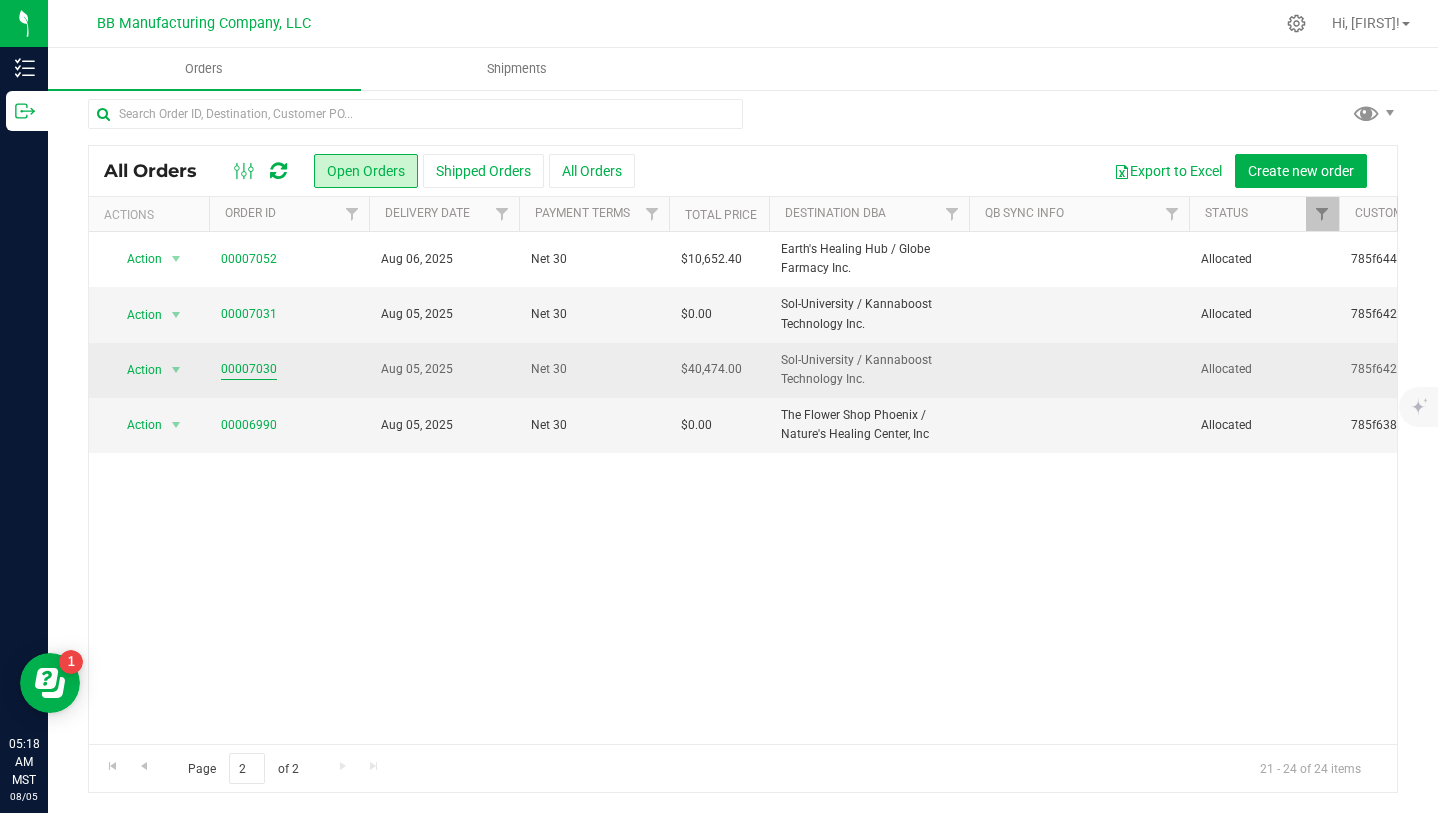 click on "00007030" at bounding box center (249, 369) 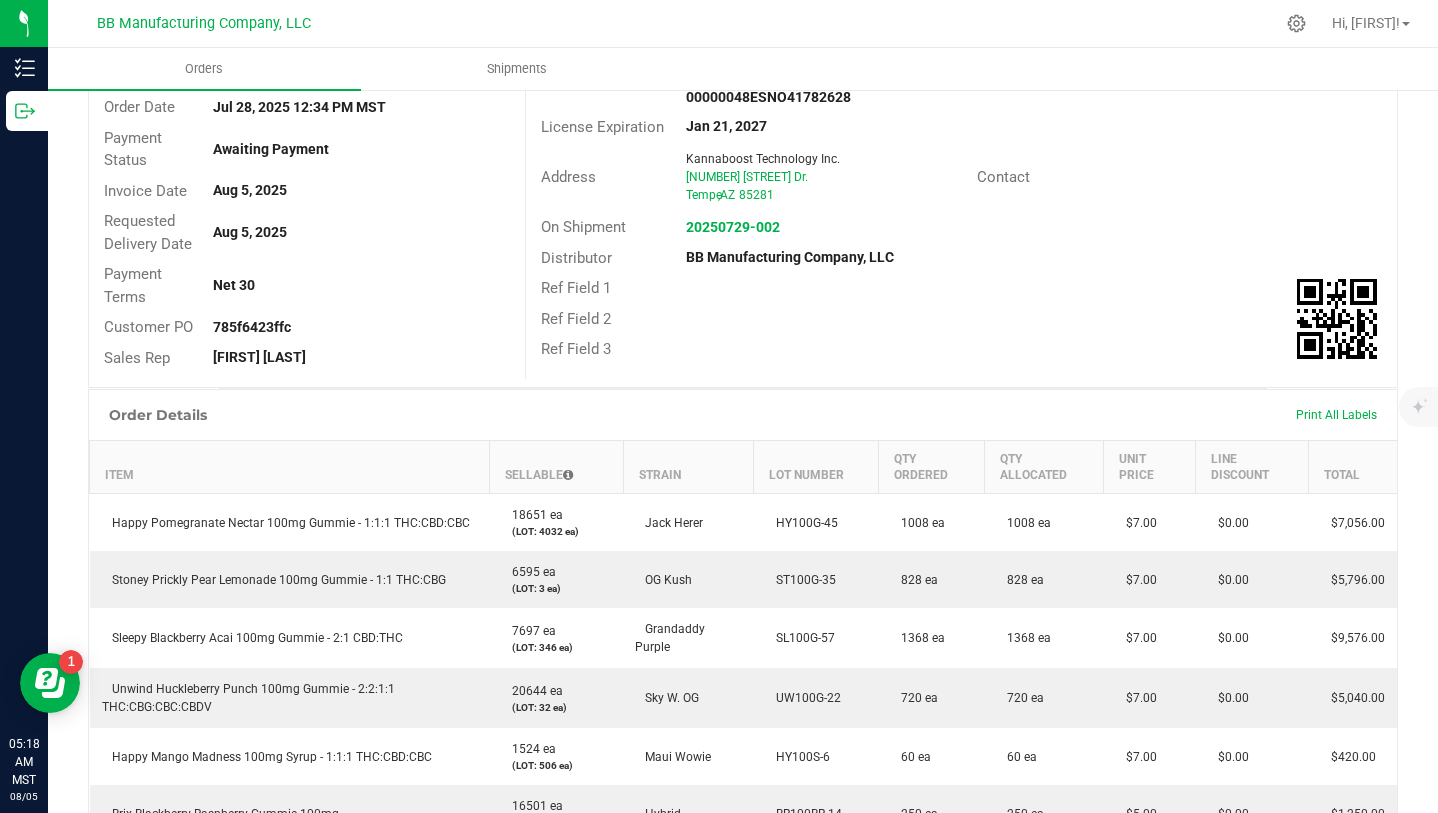 scroll, scrollTop: 0, scrollLeft: 0, axis: both 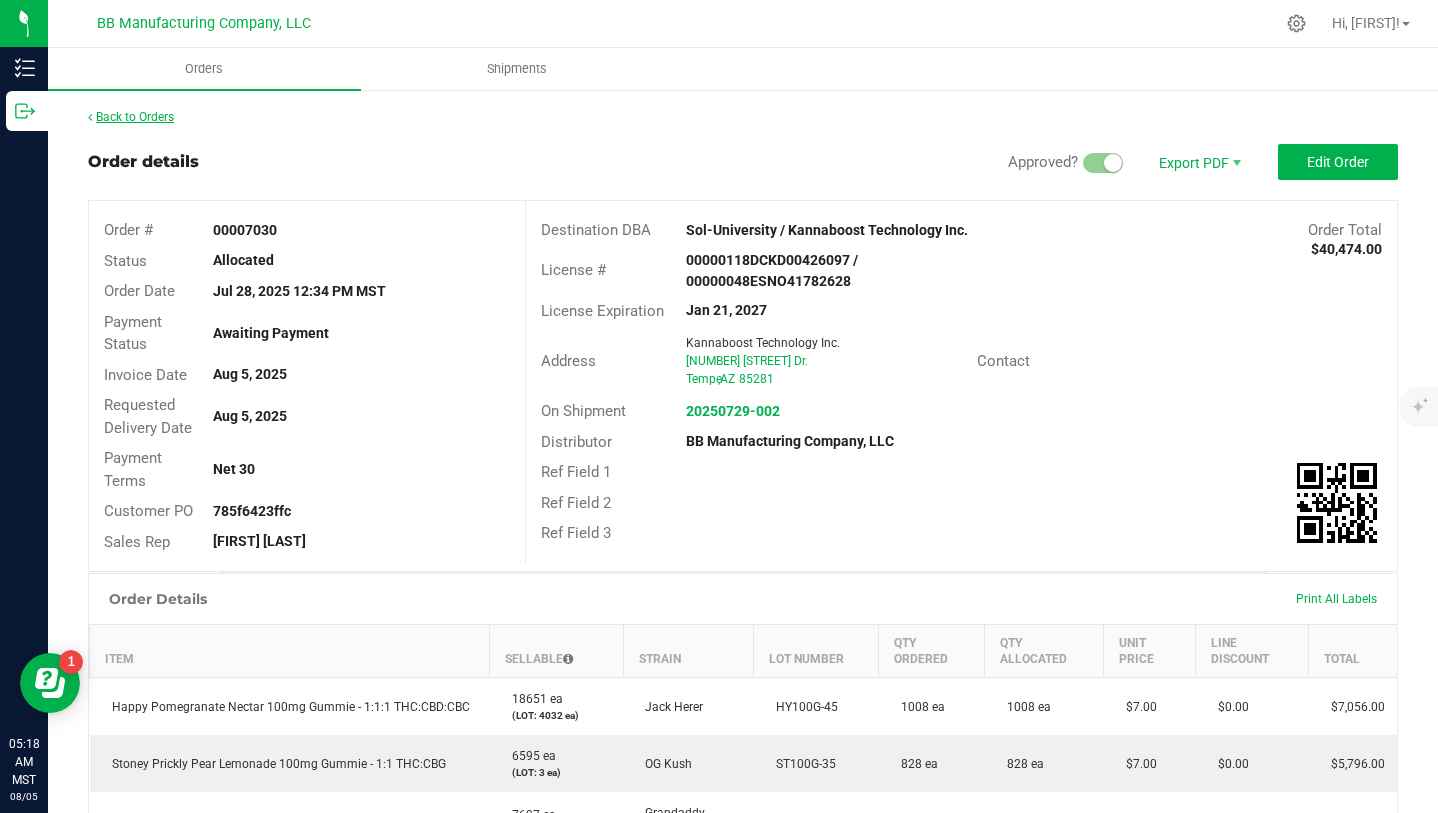 click on "Back to Orders" at bounding box center (131, 117) 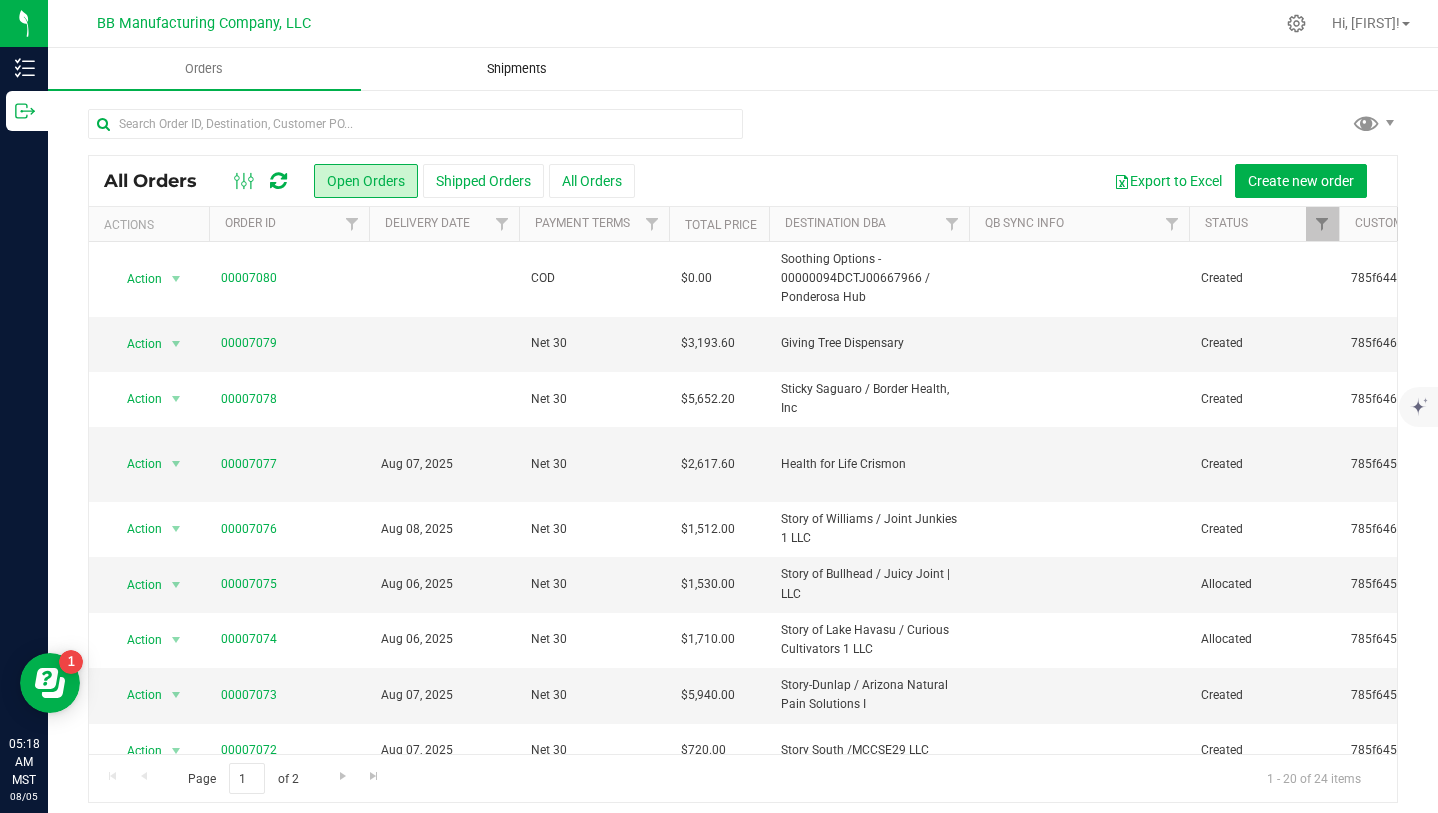click on "Shipments" at bounding box center (517, 69) 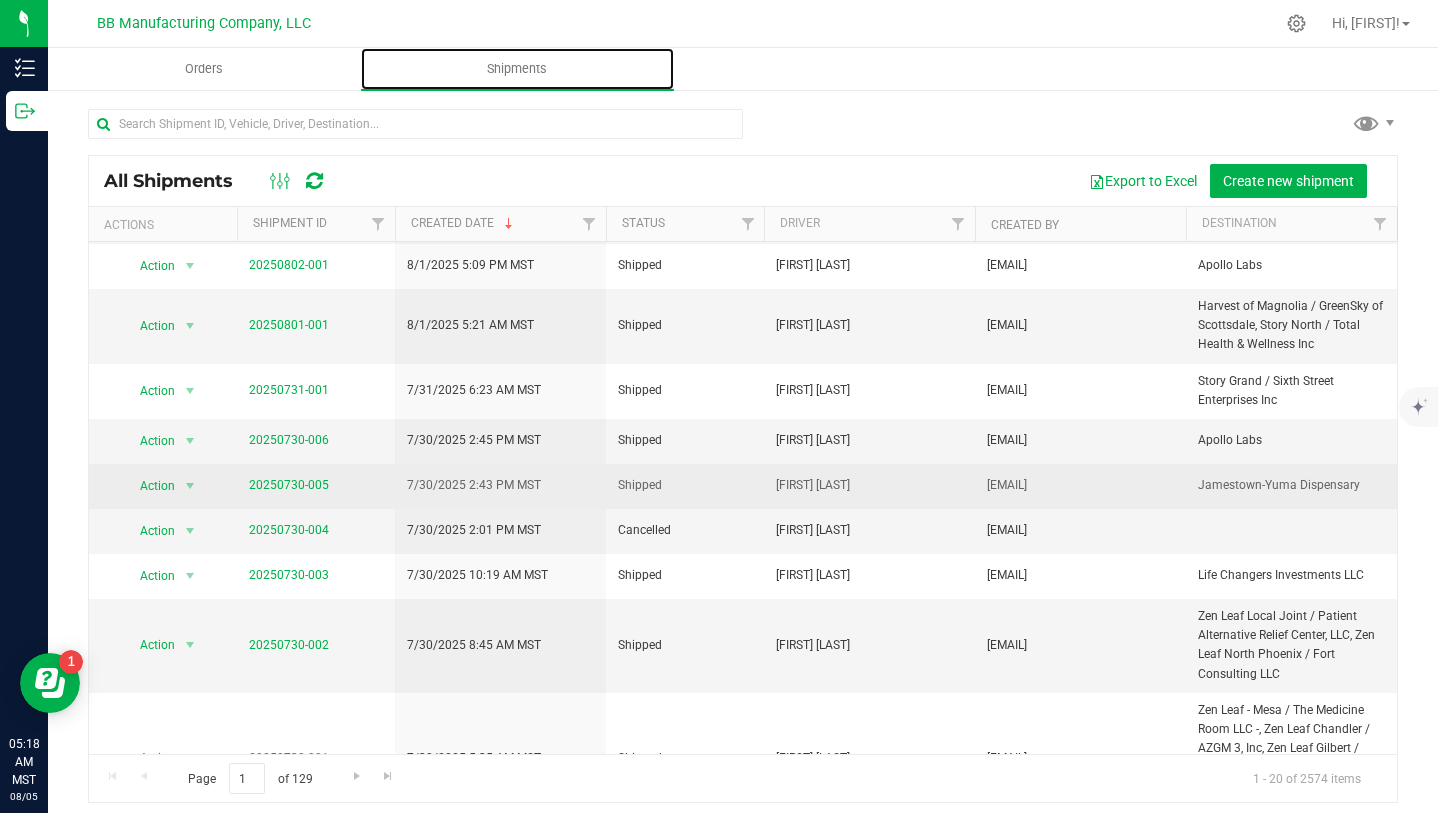 scroll, scrollTop: 94, scrollLeft: 0, axis: vertical 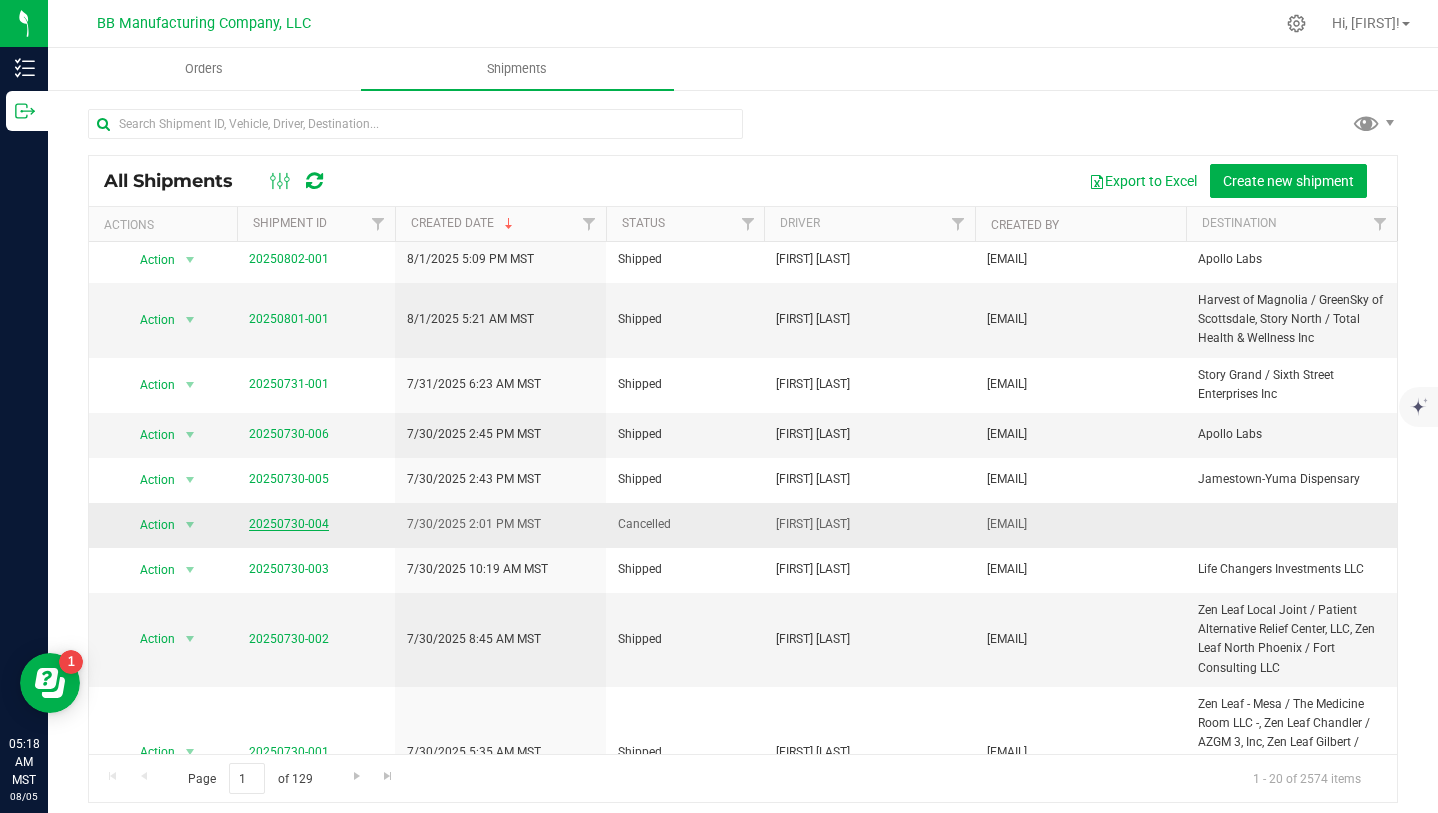 click on "20250730-004" at bounding box center (289, 524) 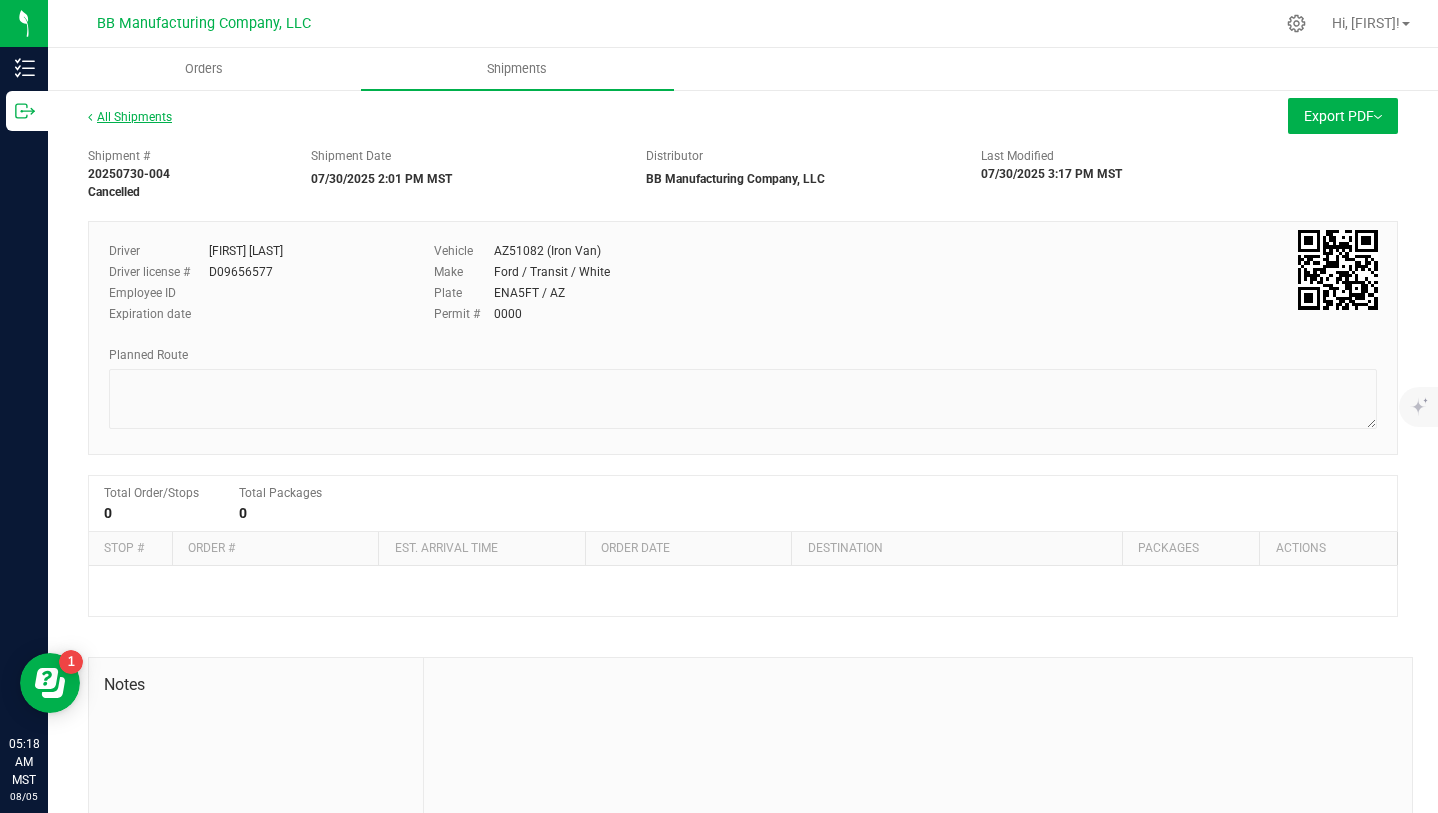 click on "All Shipments" at bounding box center (130, 117) 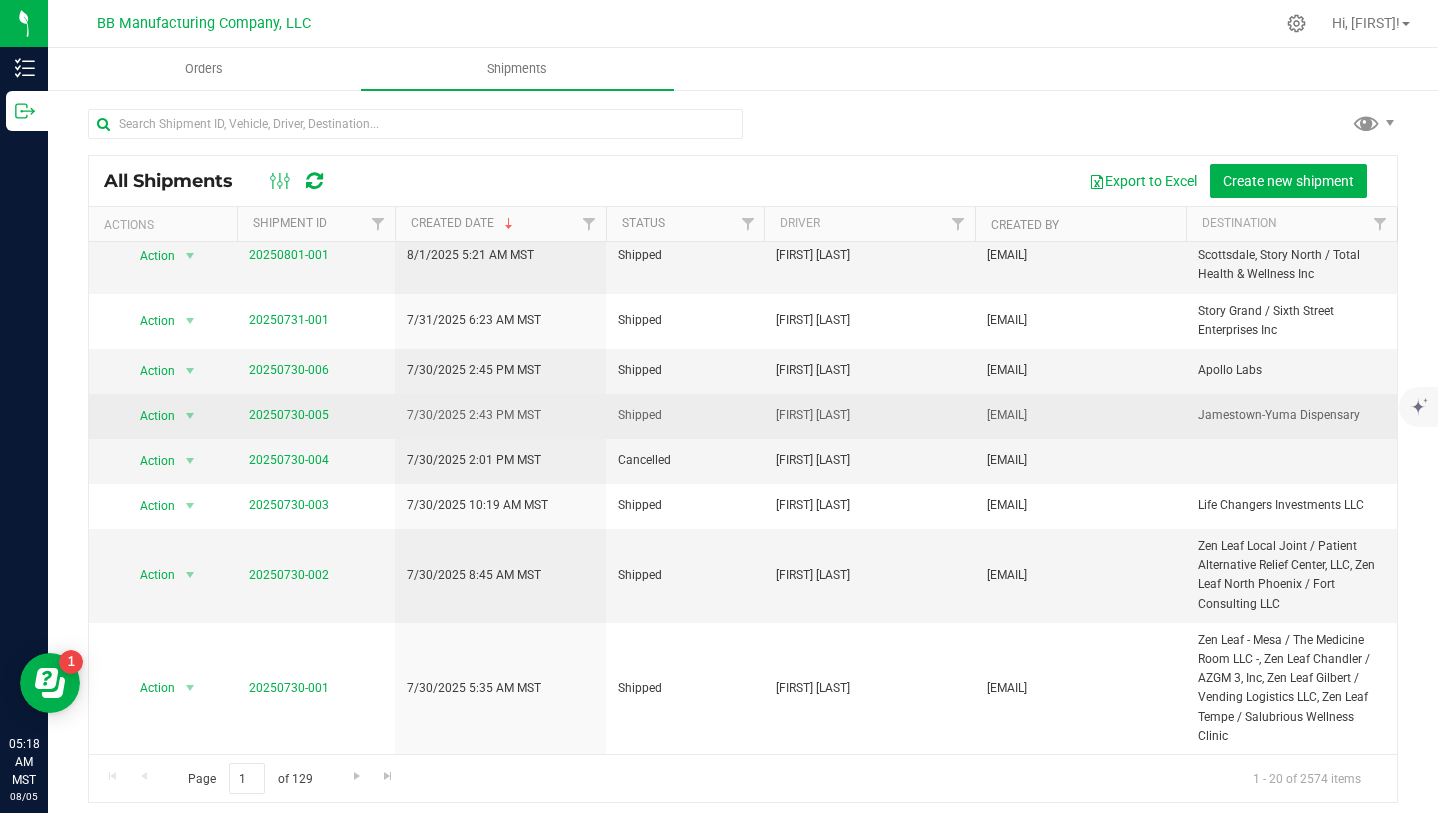 scroll, scrollTop: 292, scrollLeft: 0, axis: vertical 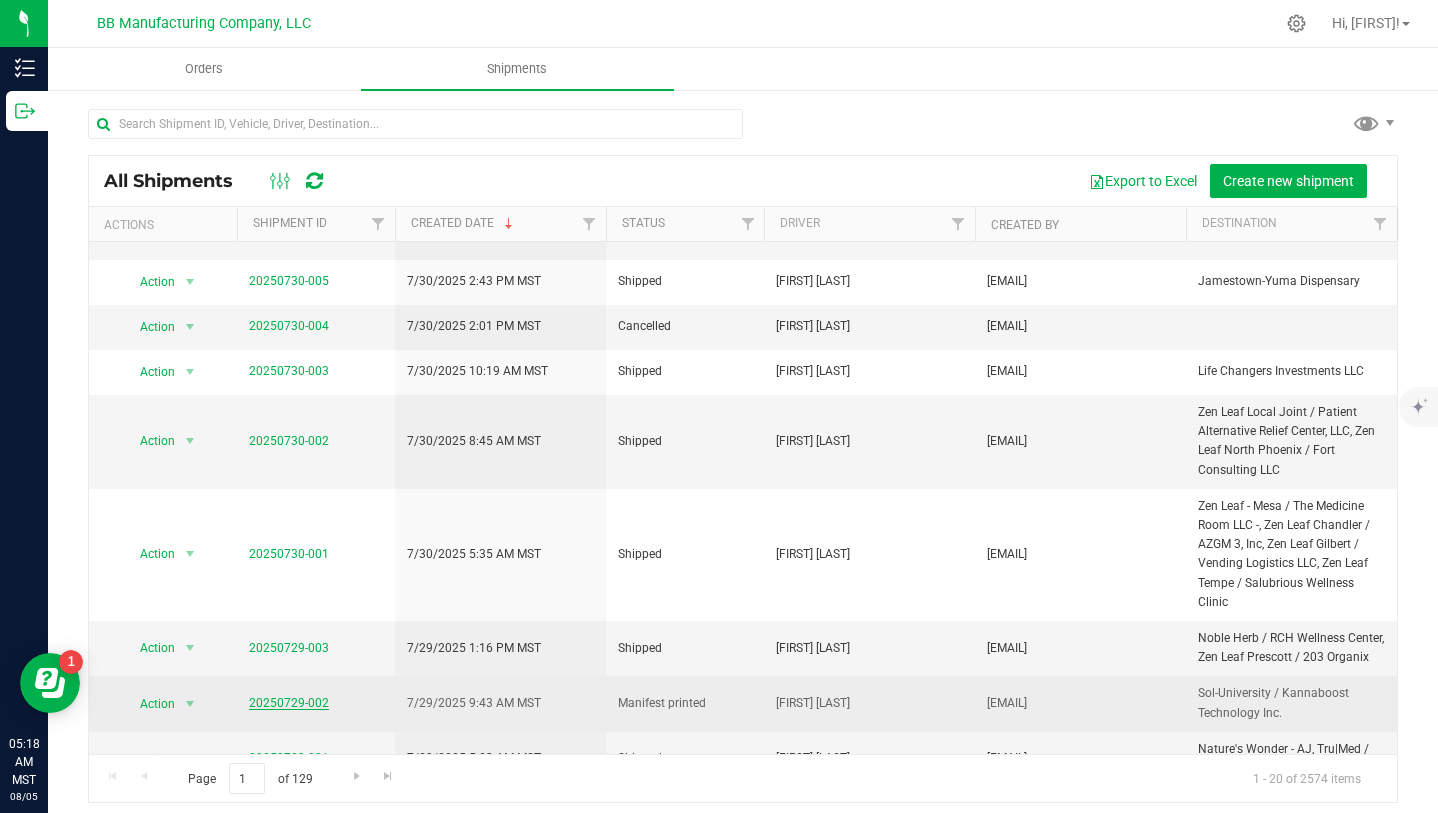 click on "20250729-002" at bounding box center [289, 703] 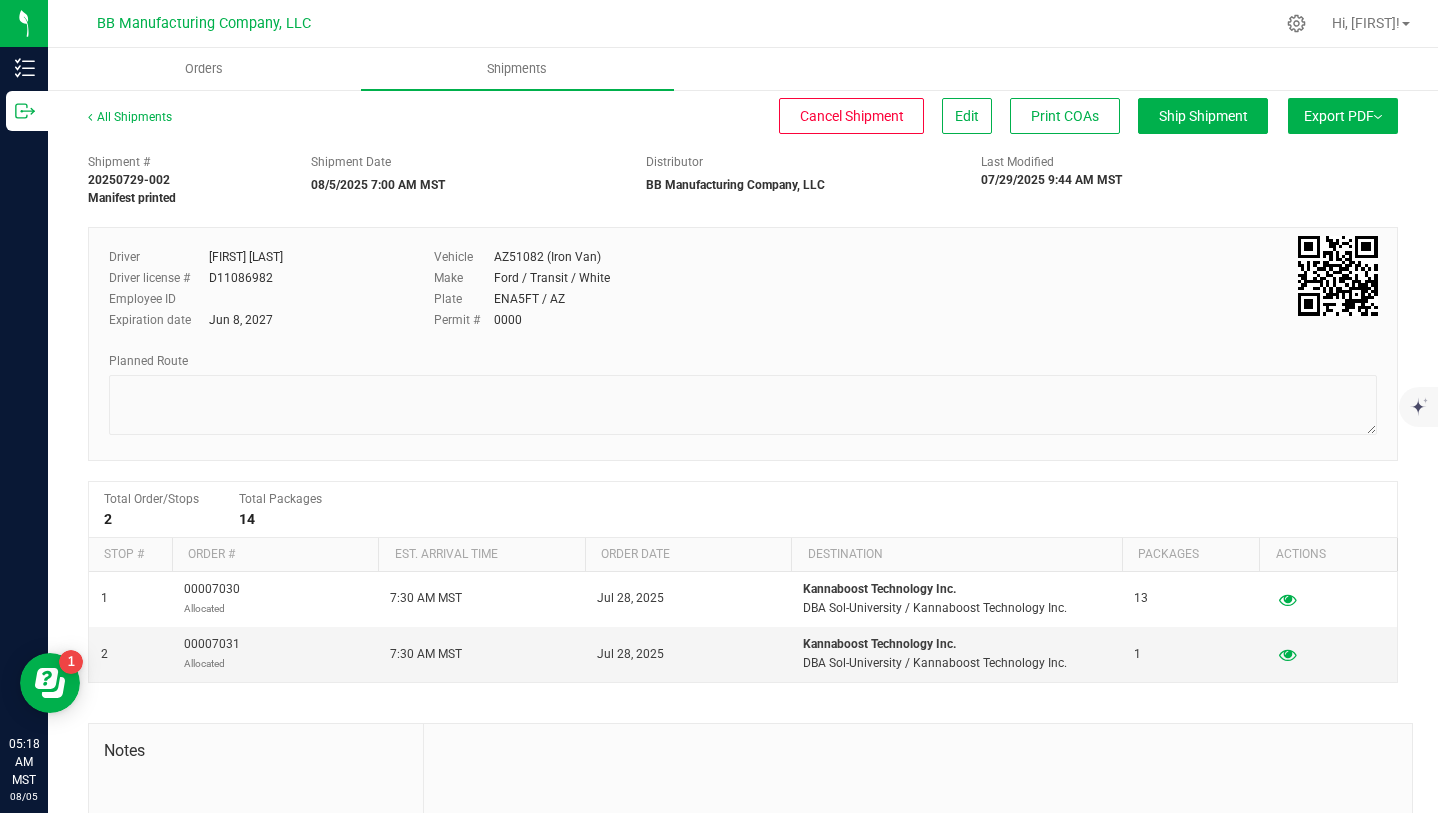 click on "Export PDF" at bounding box center [1343, 116] 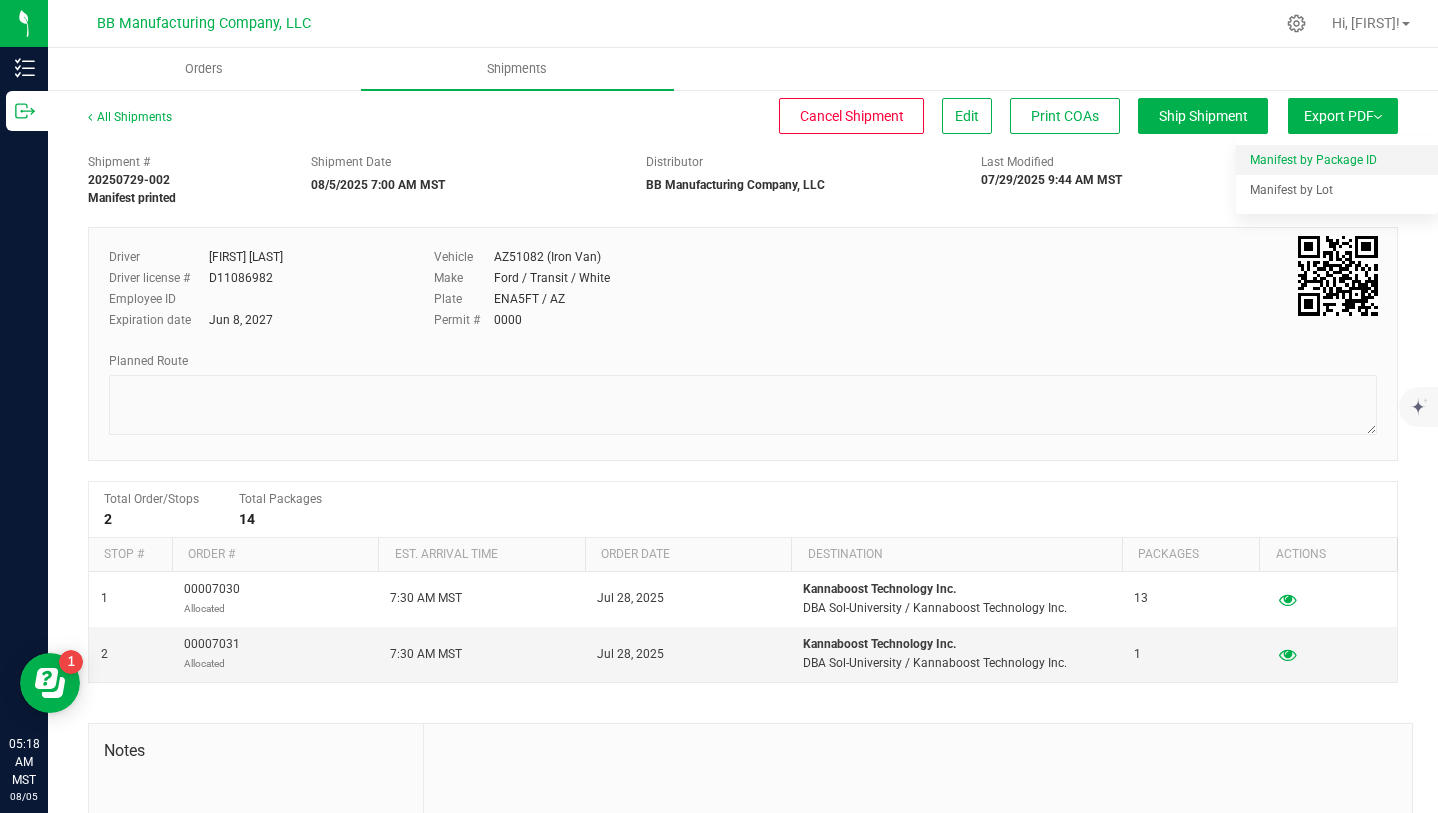 click on "Manifest by Package ID" at bounding box center (1313, 160) 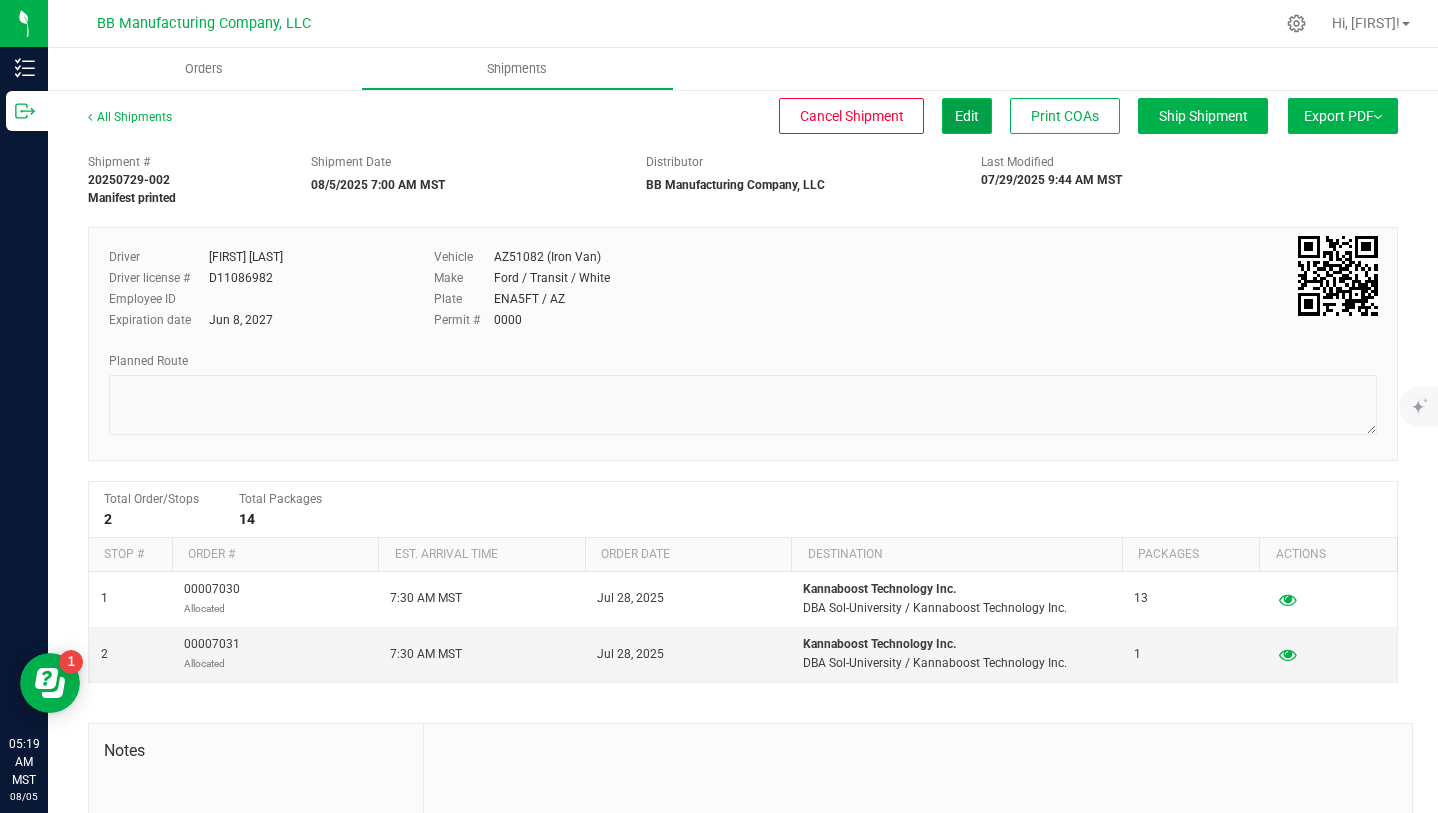 click on "Edit" at bounding box center [967, 116] 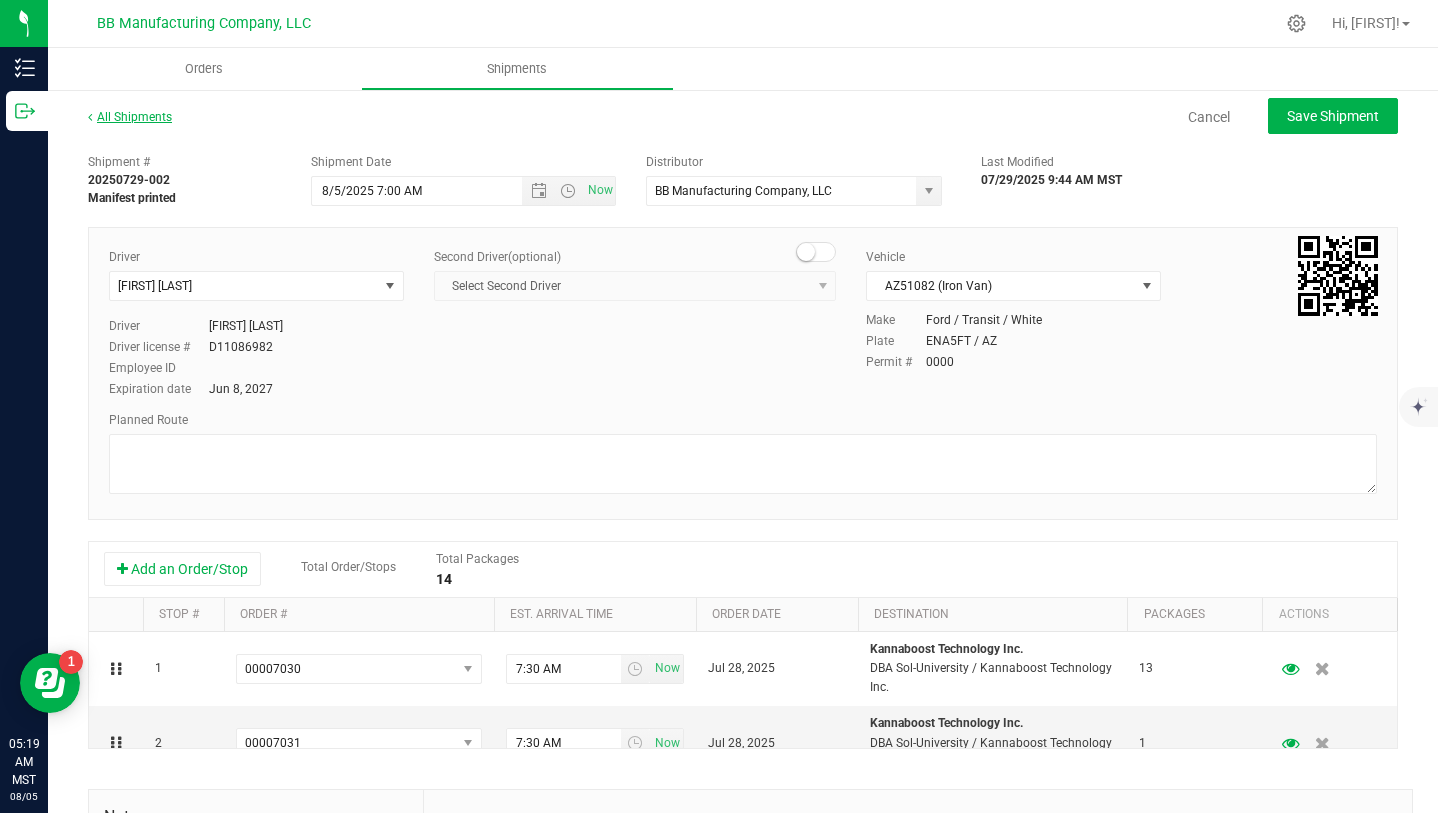 click on "All Shipments" at bounding box center [130, 117] 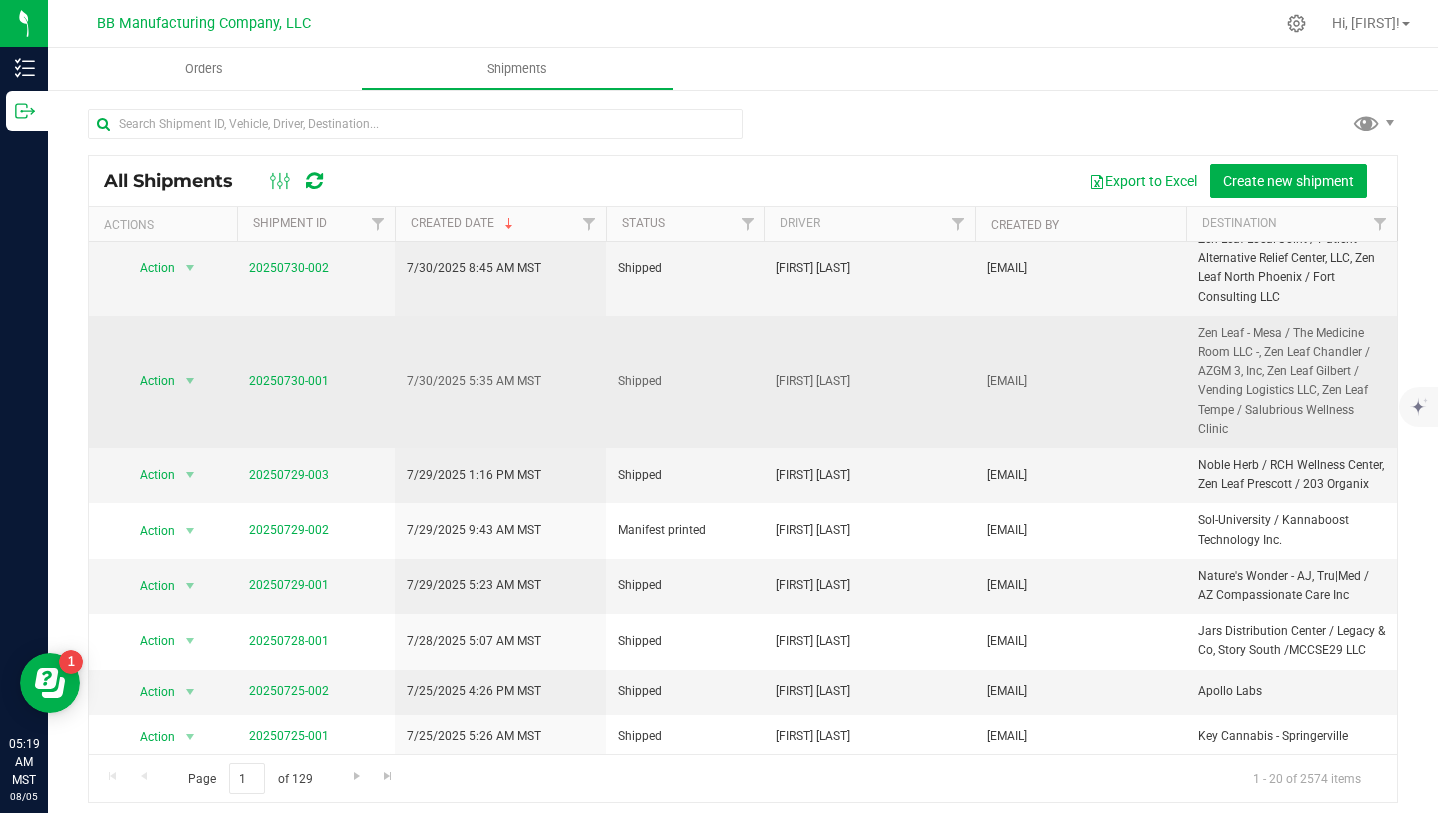 scroll, scrollTop: 494, scrollLeft: 0, axis: vertical 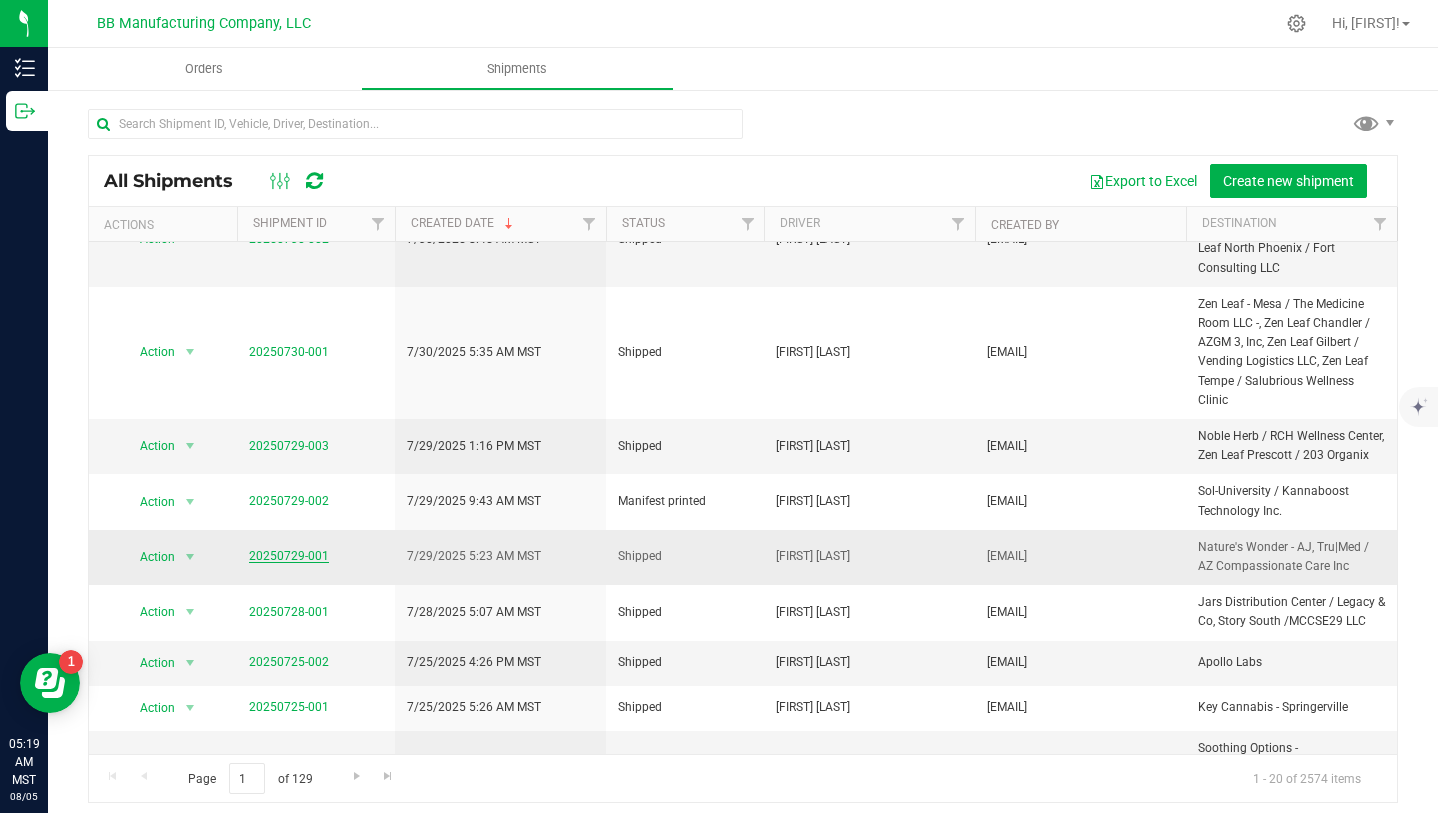 click on "20250729-001" at bounding box center (289, 556) 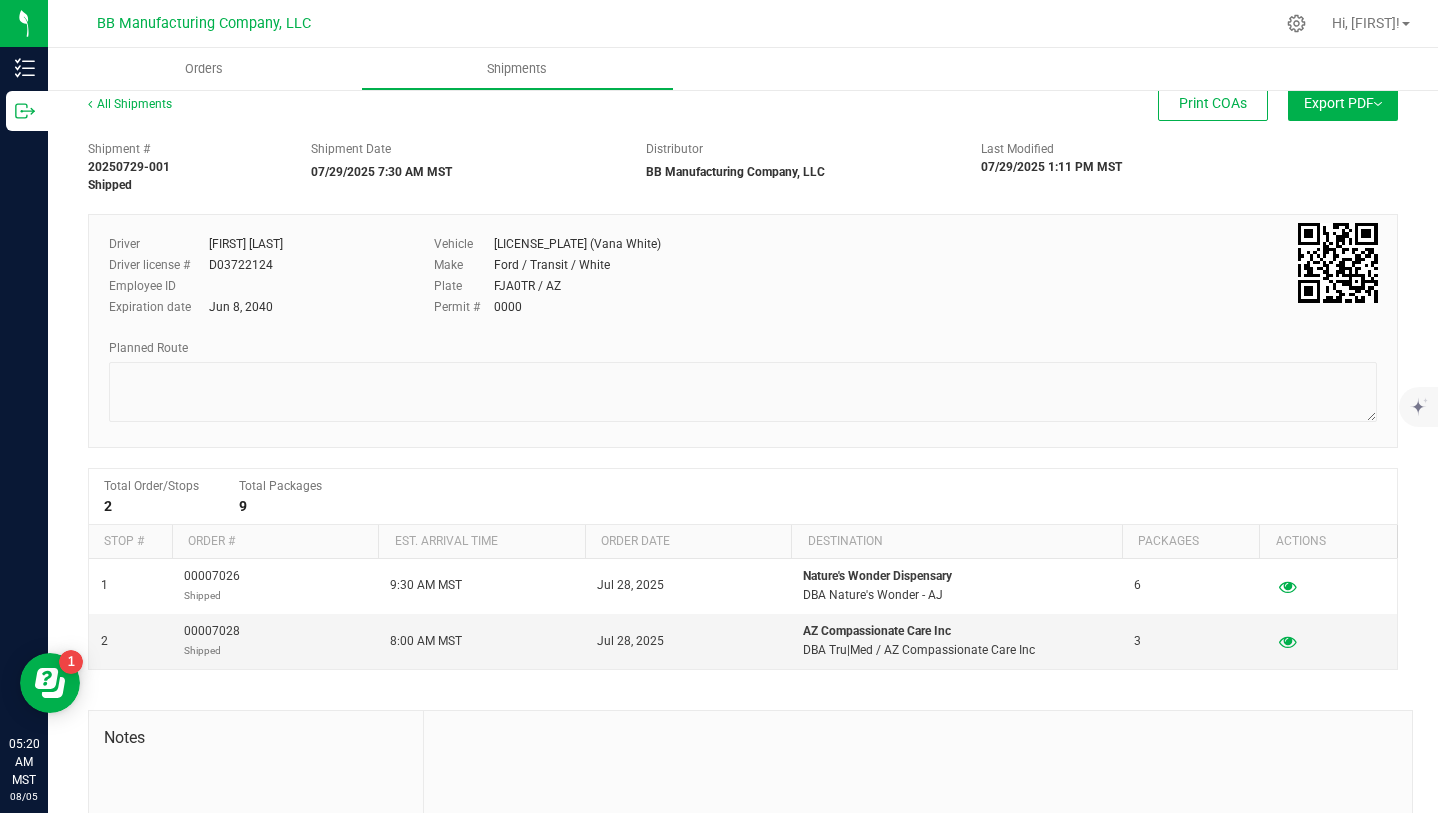 scroll, scrollTop: 0, scrollLeft: 0, axis: both 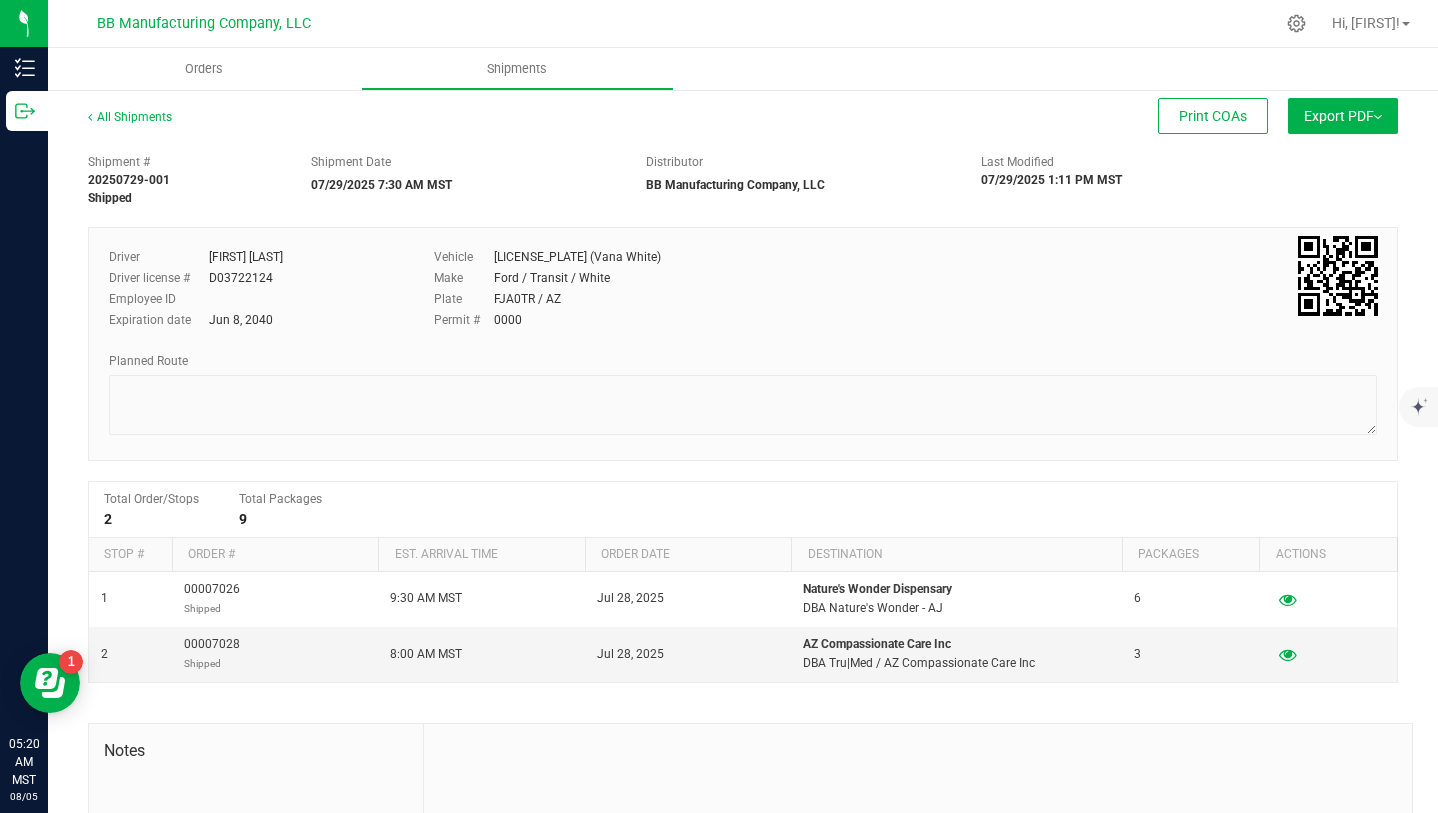 click on "Export PDF" at bounding box center [1343, 116] 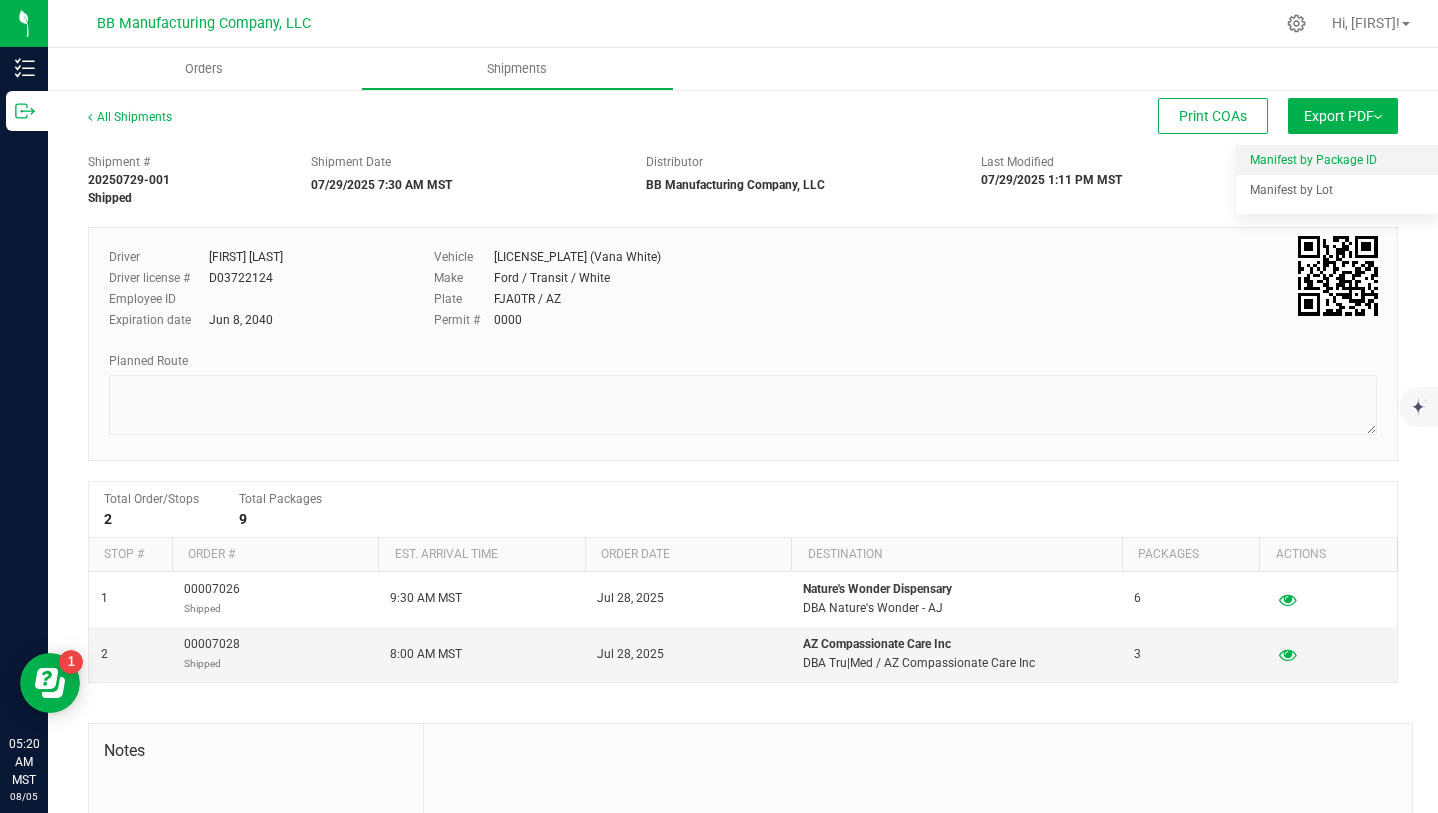click on "Manifest by Package ID" at bounding box center [1313, 160] 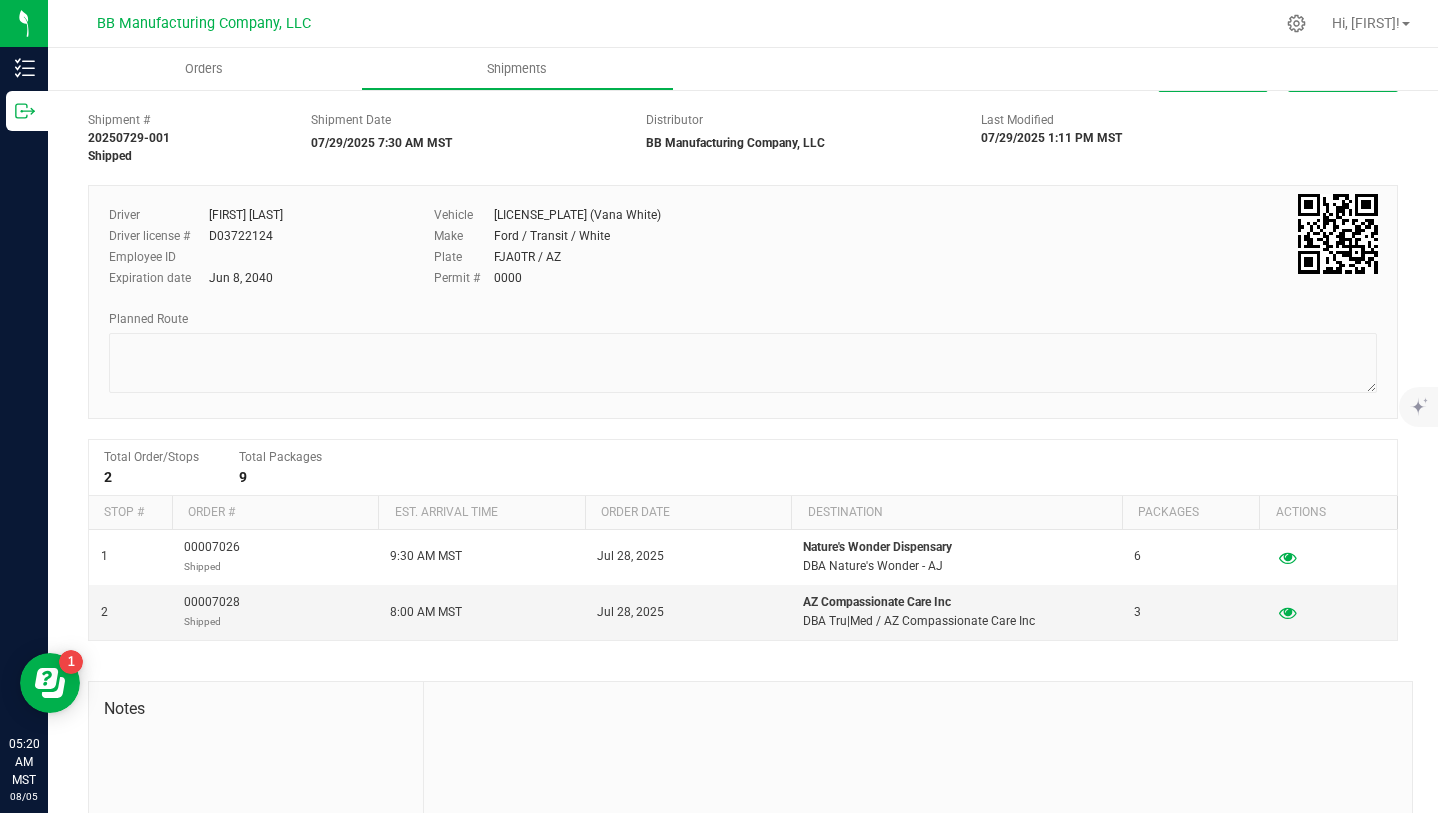 scroll, scrollTop: 0, scrollLeft: 0, axis: both 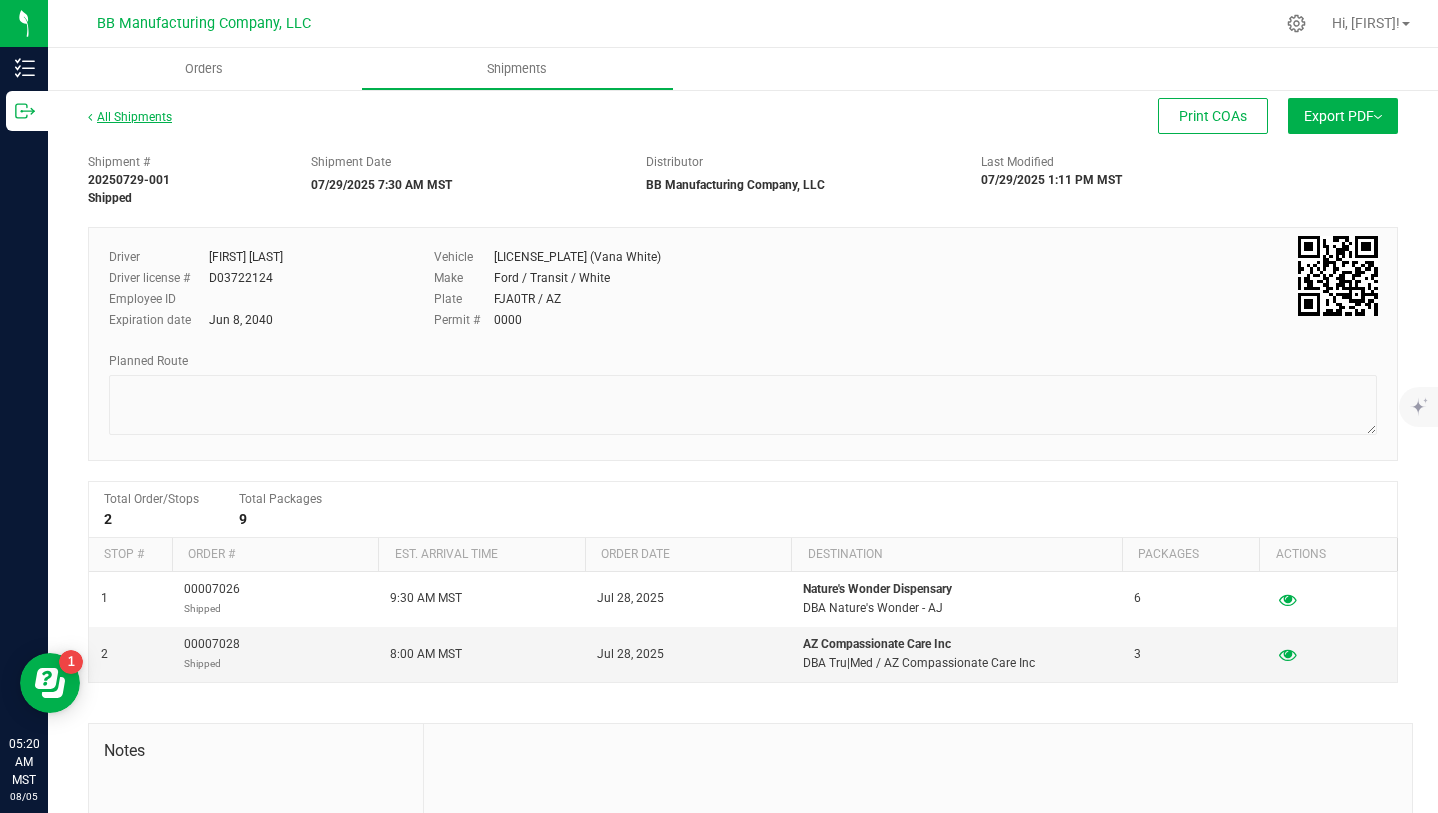 click on "All Shipments" at bounding box center [130, 117] 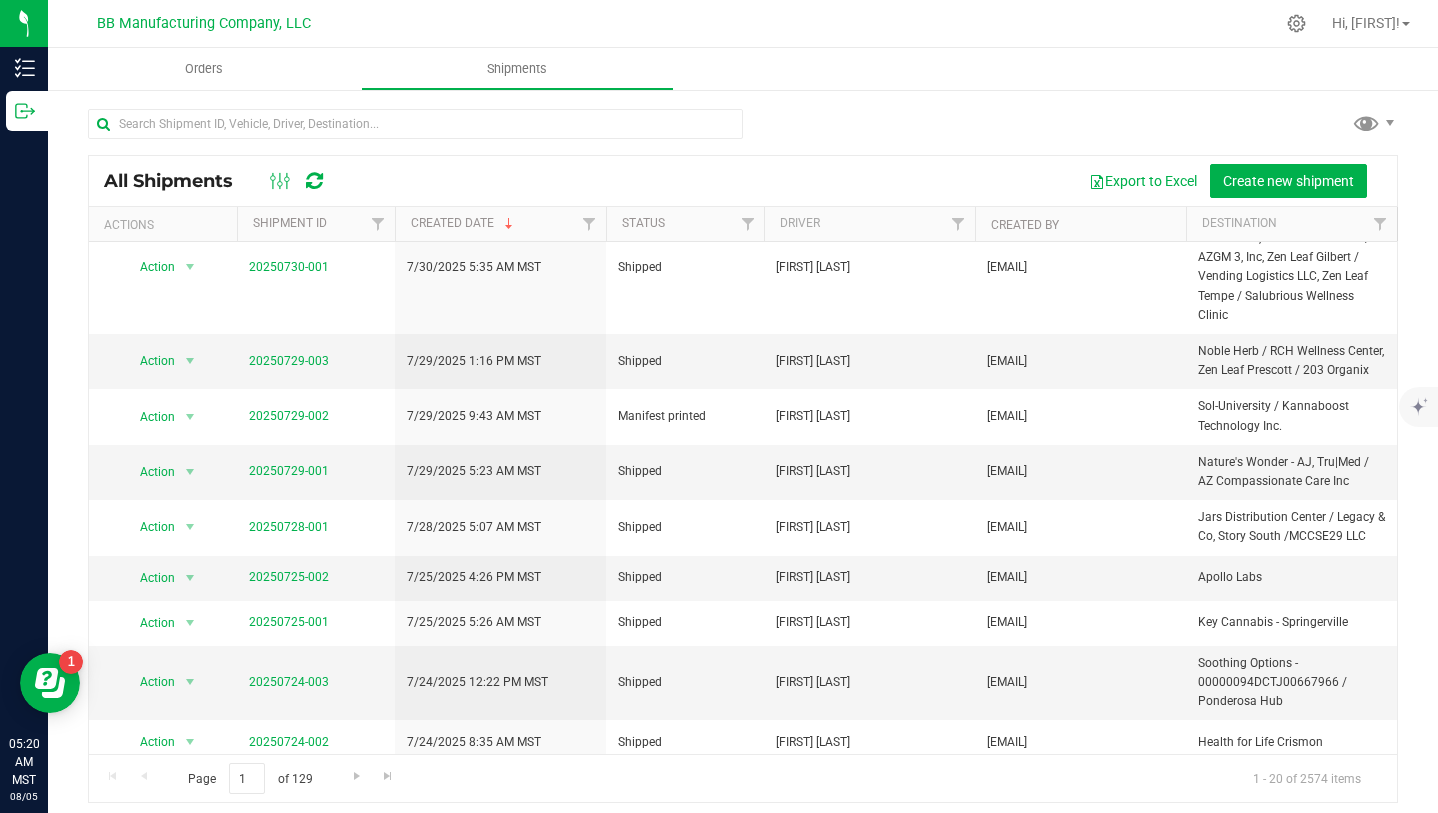 scroll, scrollTop: 578, scrollLeft: 0, axis: vertical 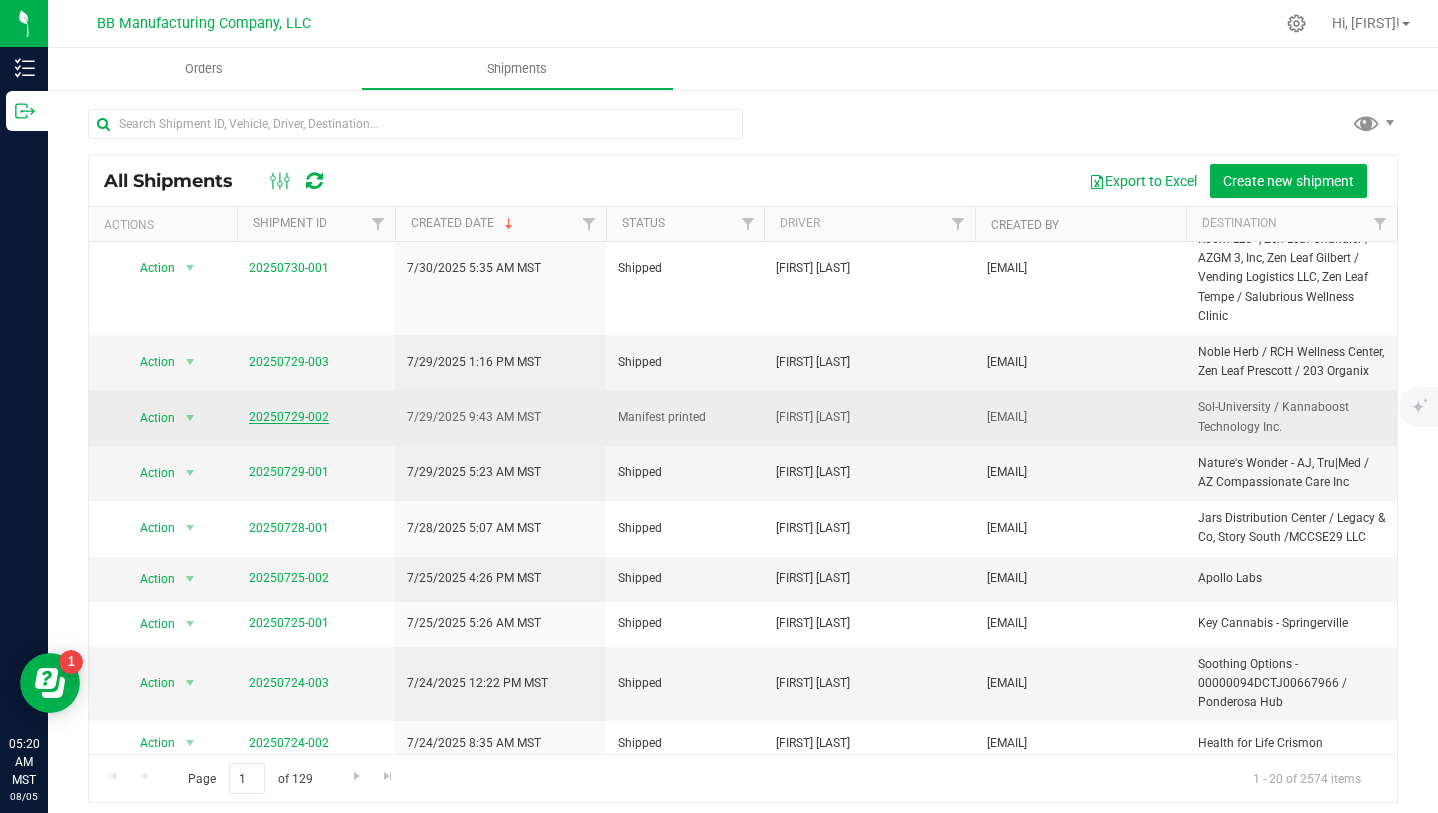 click on "20250729-002" at bounding box center [289, 417] 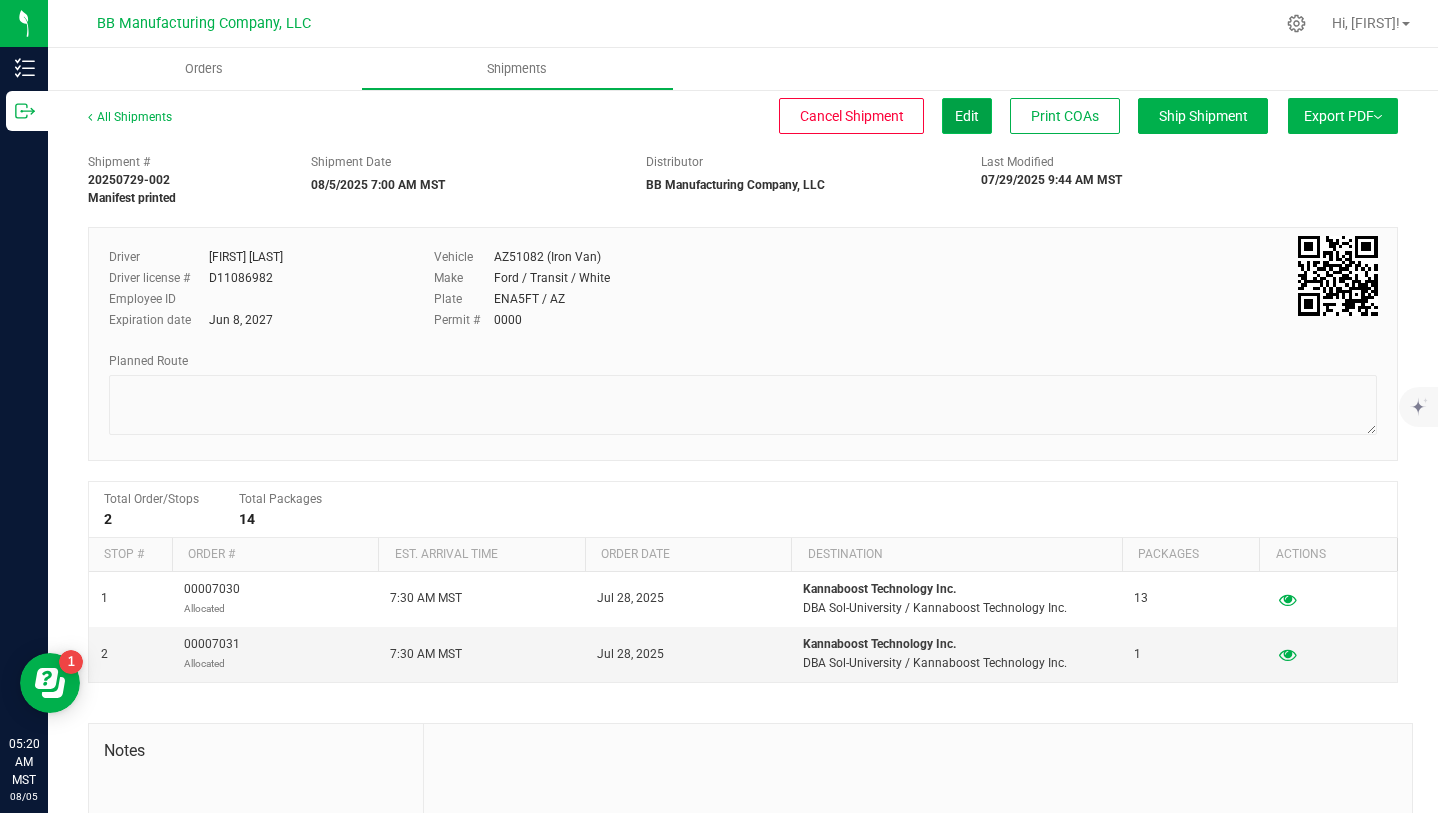 click on "Edit" at bounding box center (967, 116) 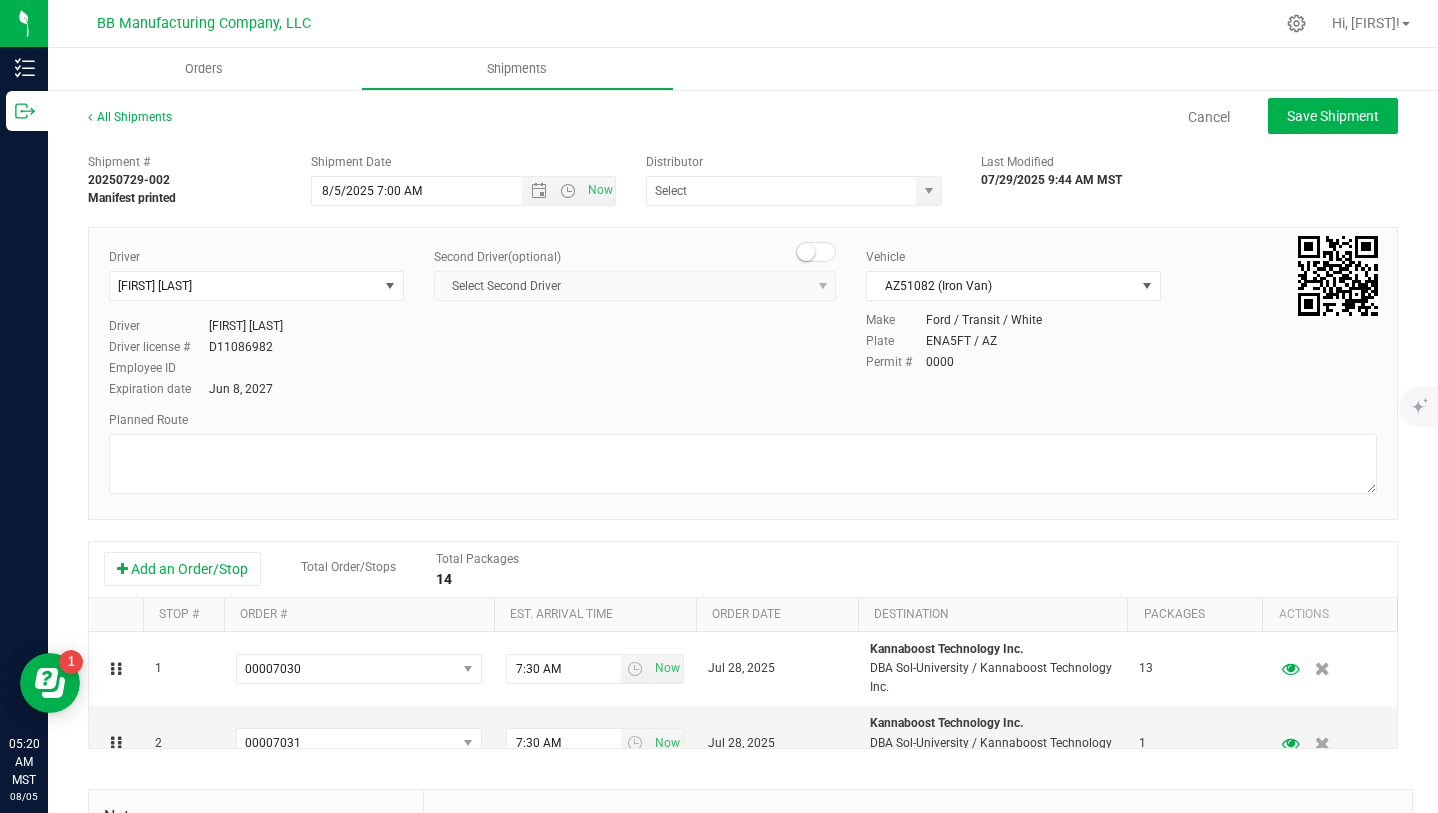 type on "BB Manufacturing Company, LLC" 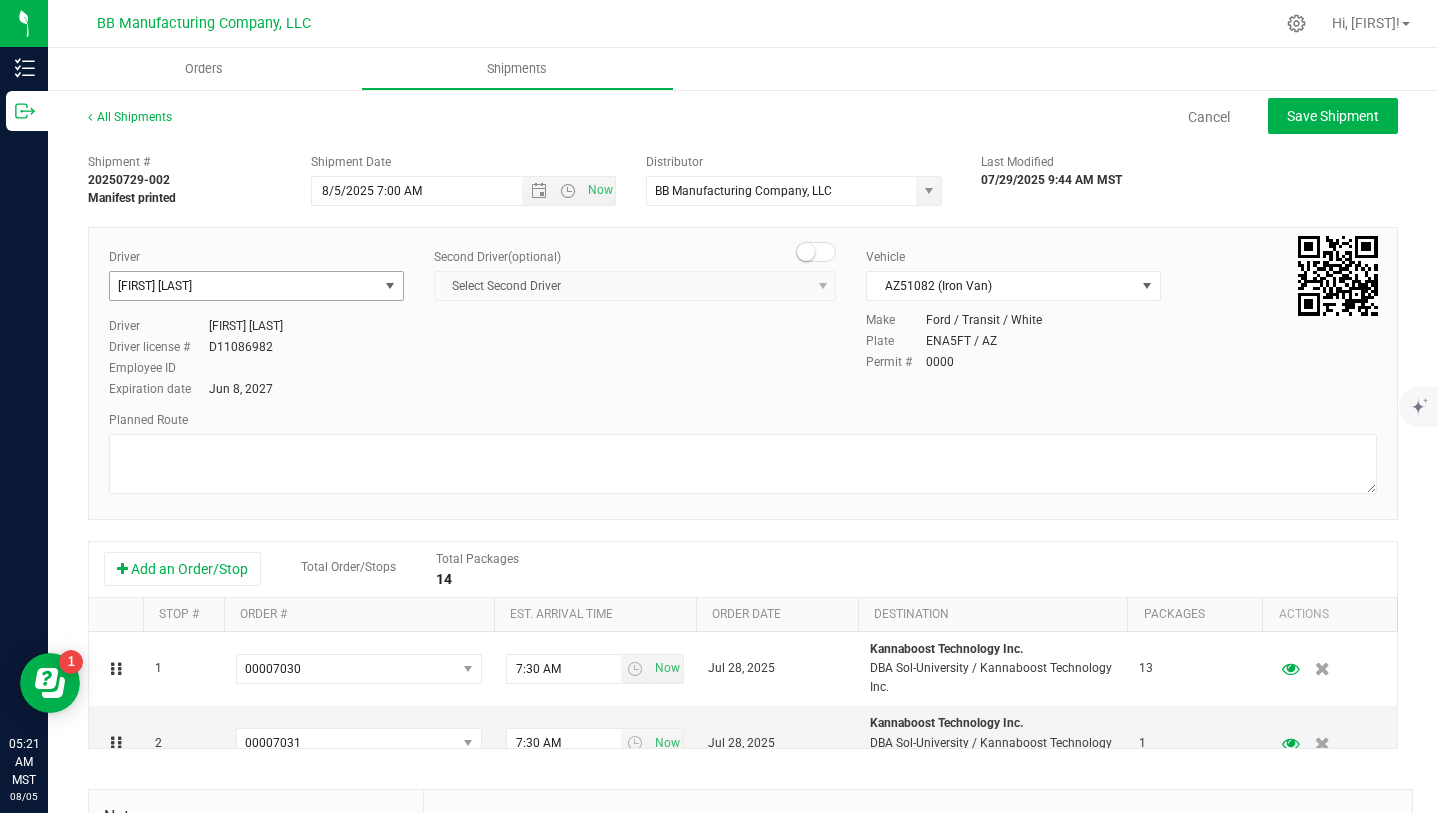 click at bounding box center [390, 286] 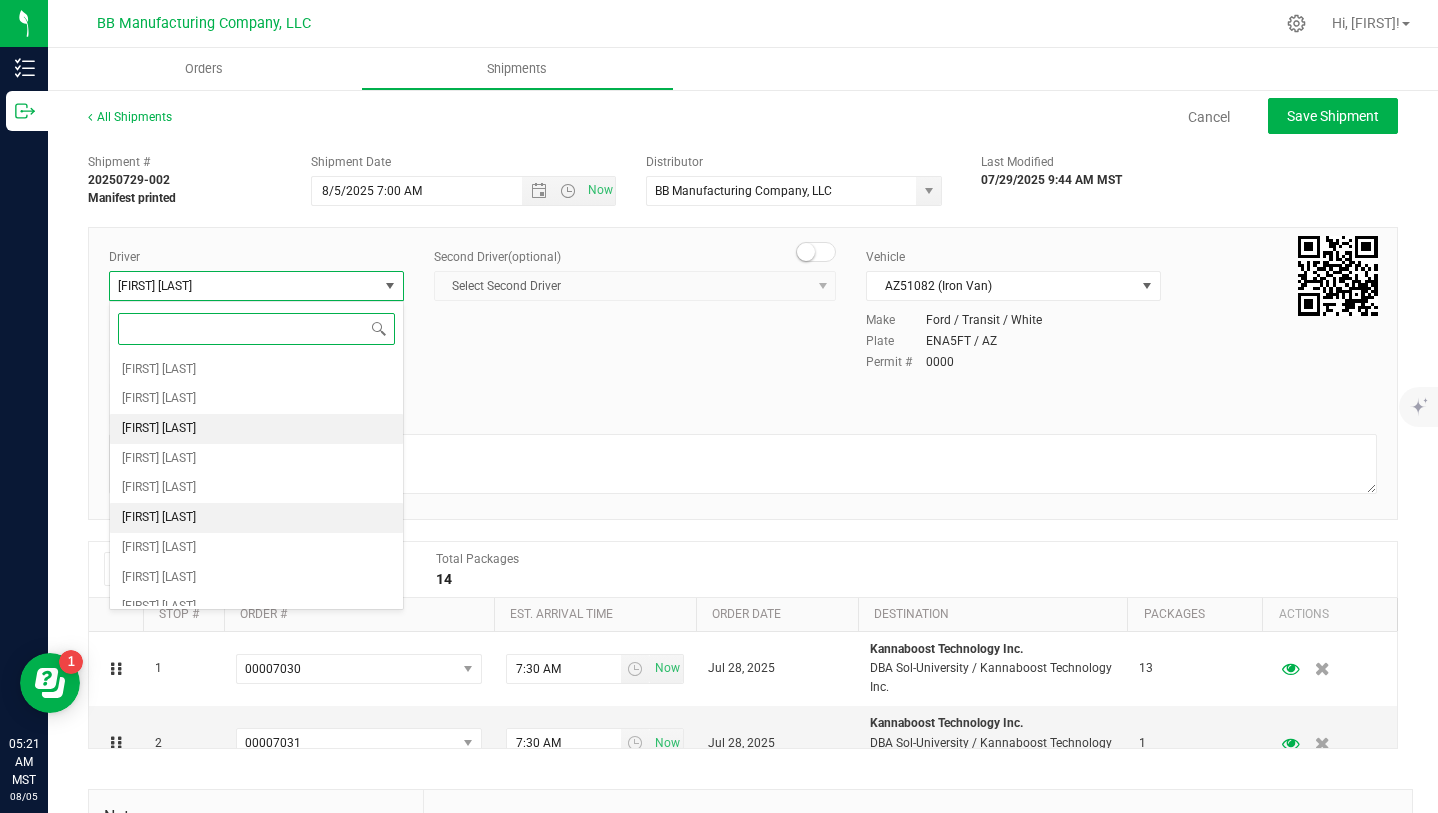 click on "[FIRST] [LAST]" at bounding box center (256, 518) 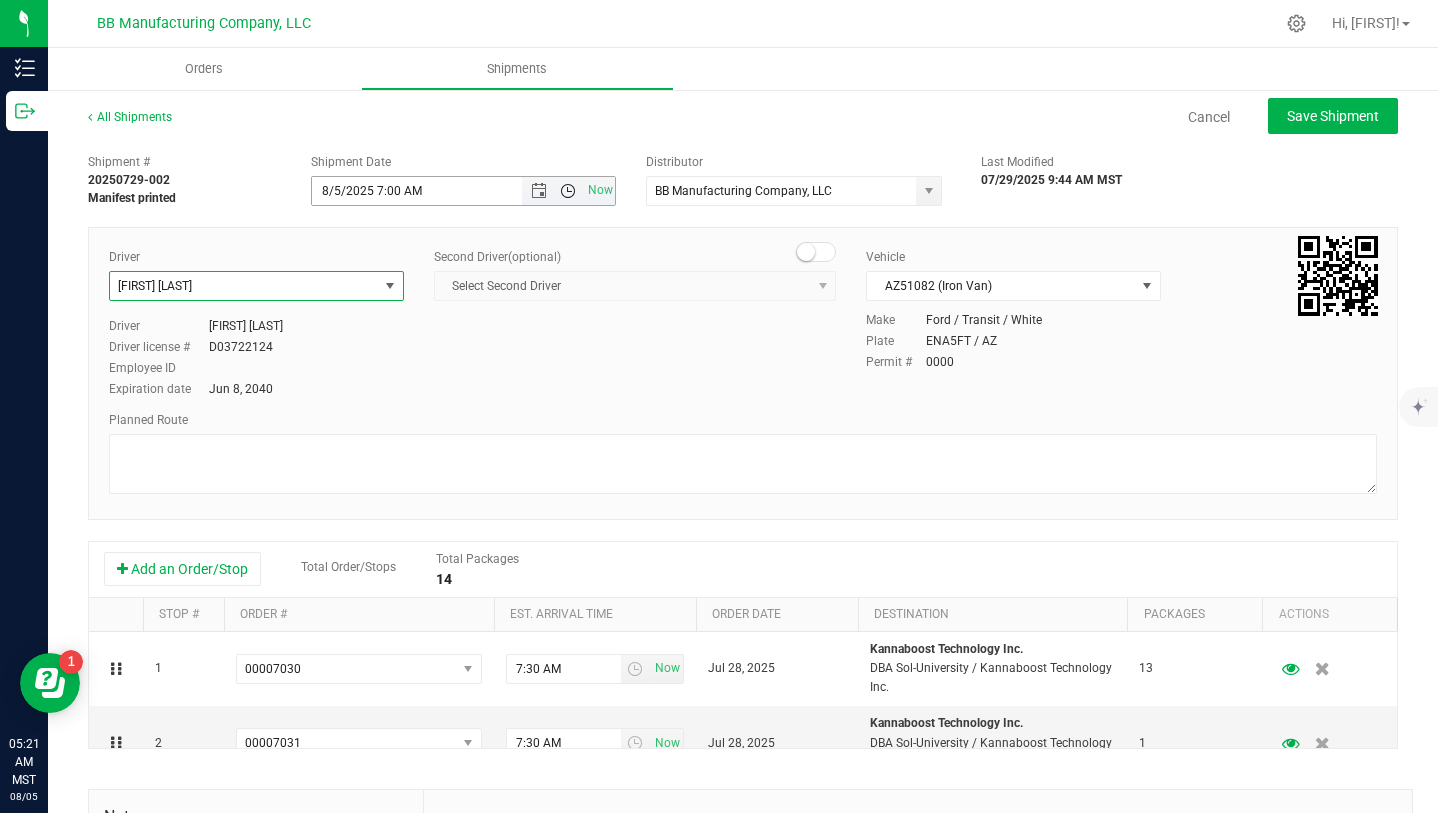 click at bounding box center (568, 191) 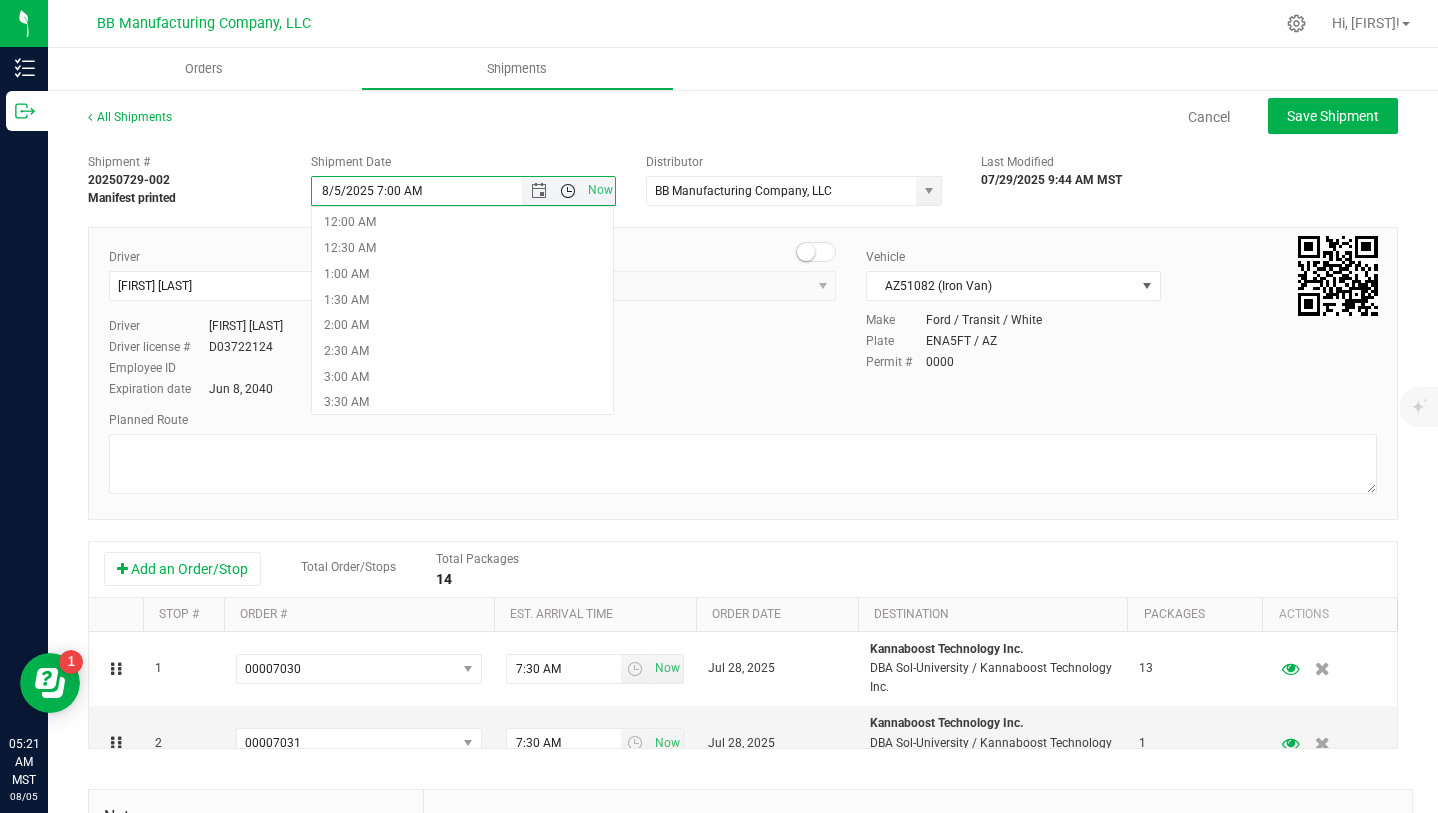 scroll, scrollTop: 179, scrollLeft: 0, axis: vertical 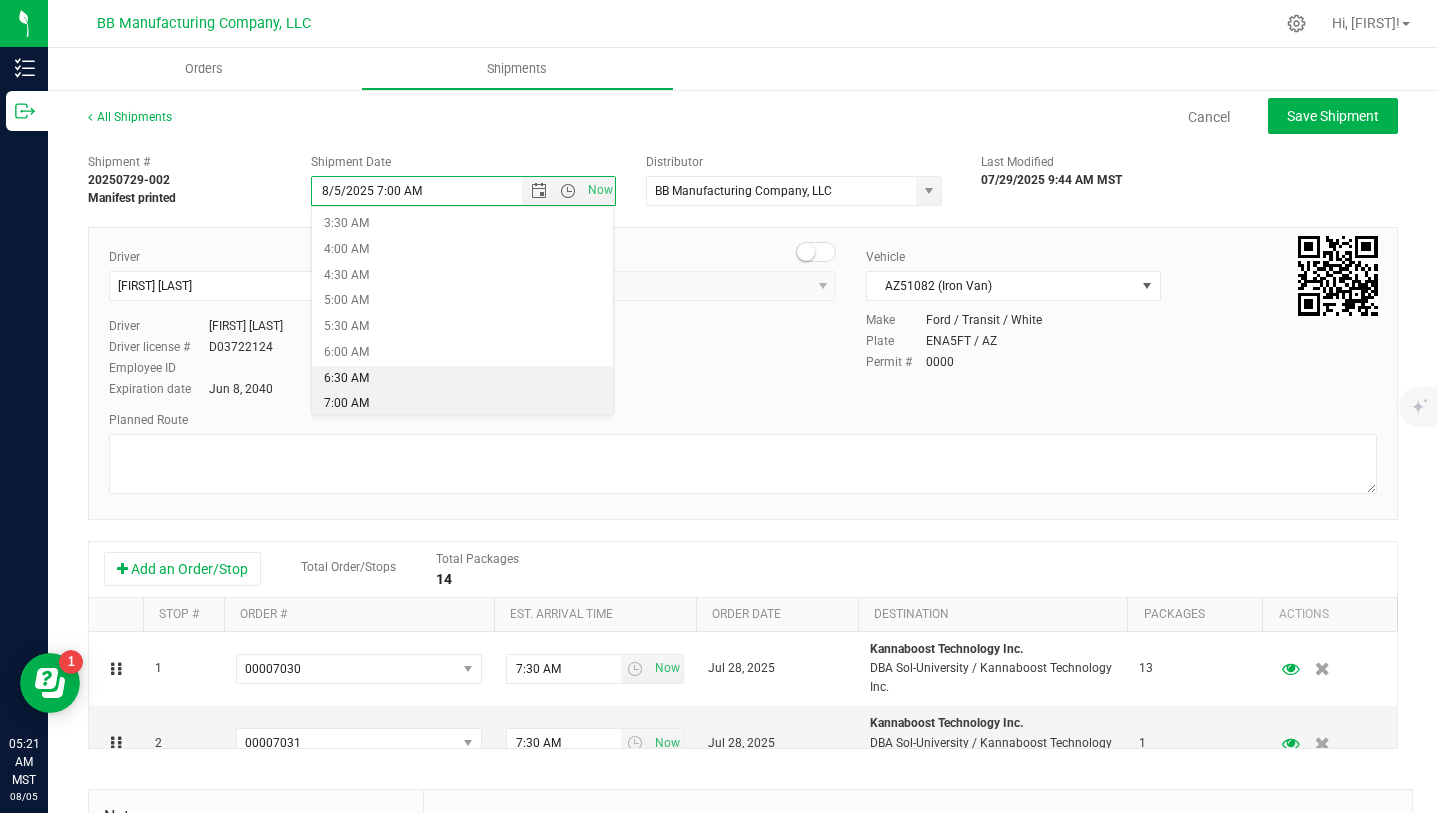 click on "6:30 AM" at bounding box center [462, 379] 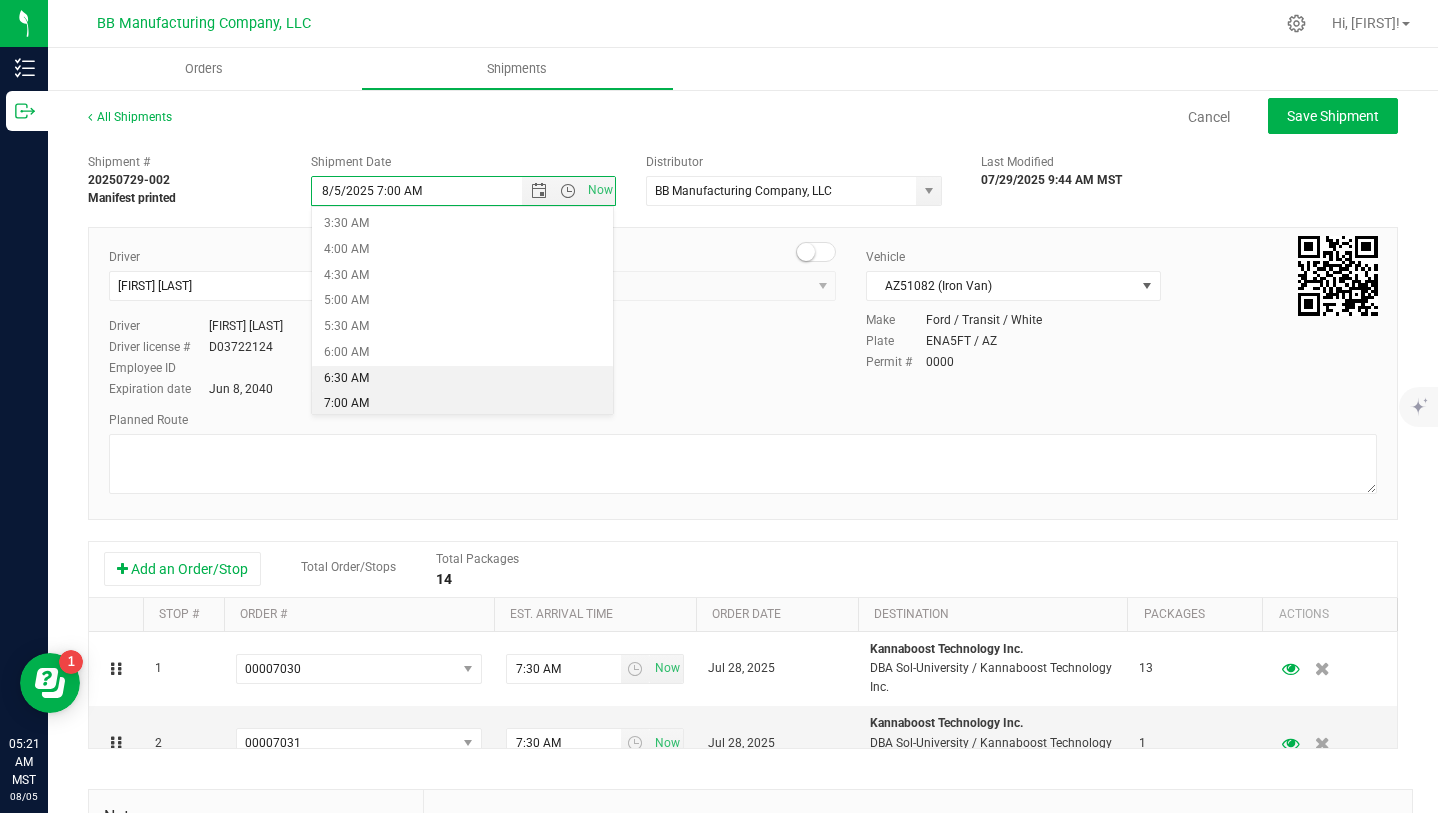 type on "8/5/2025 6:30 AM" 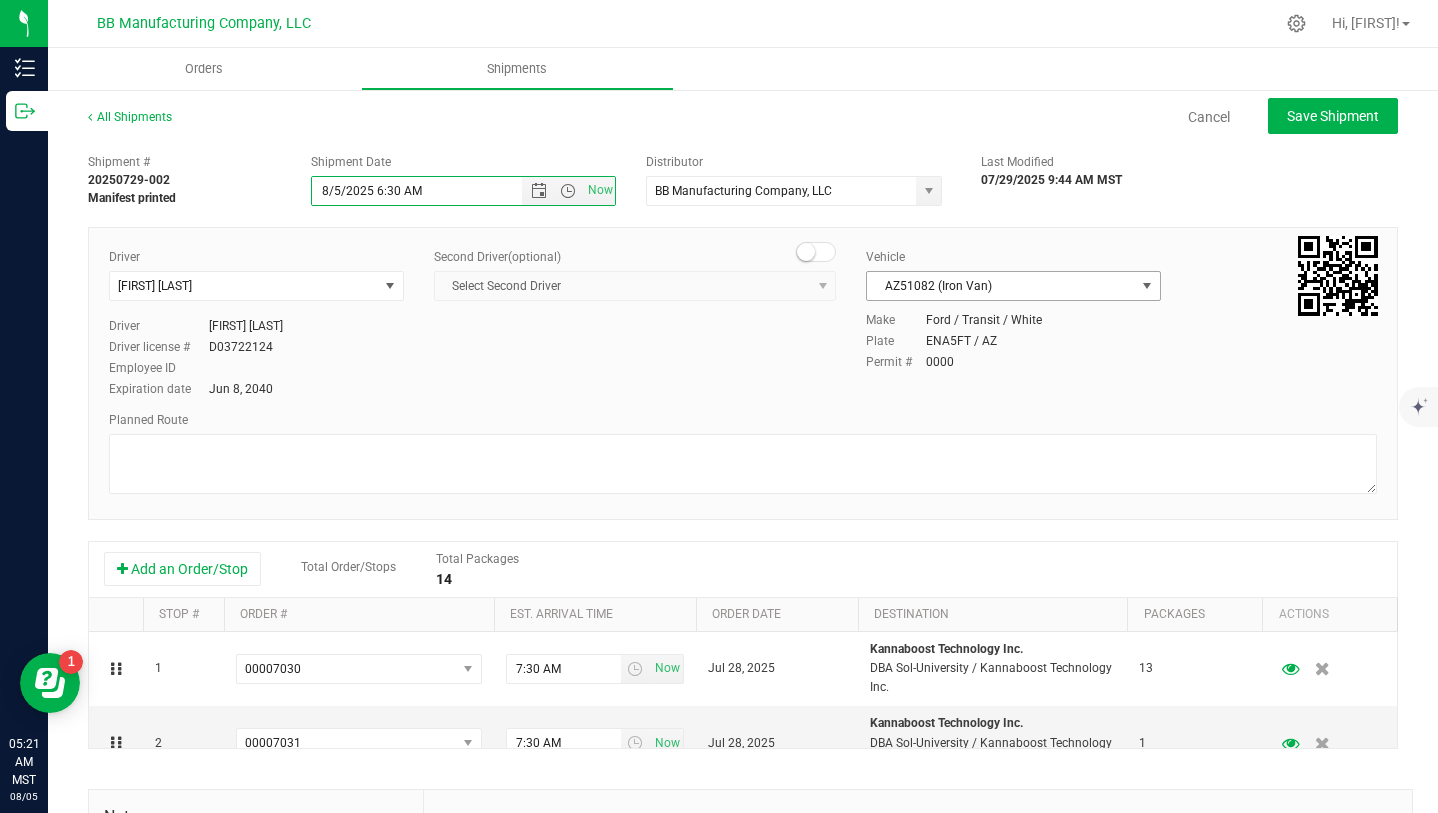 click at bounding box center [1147, 286] 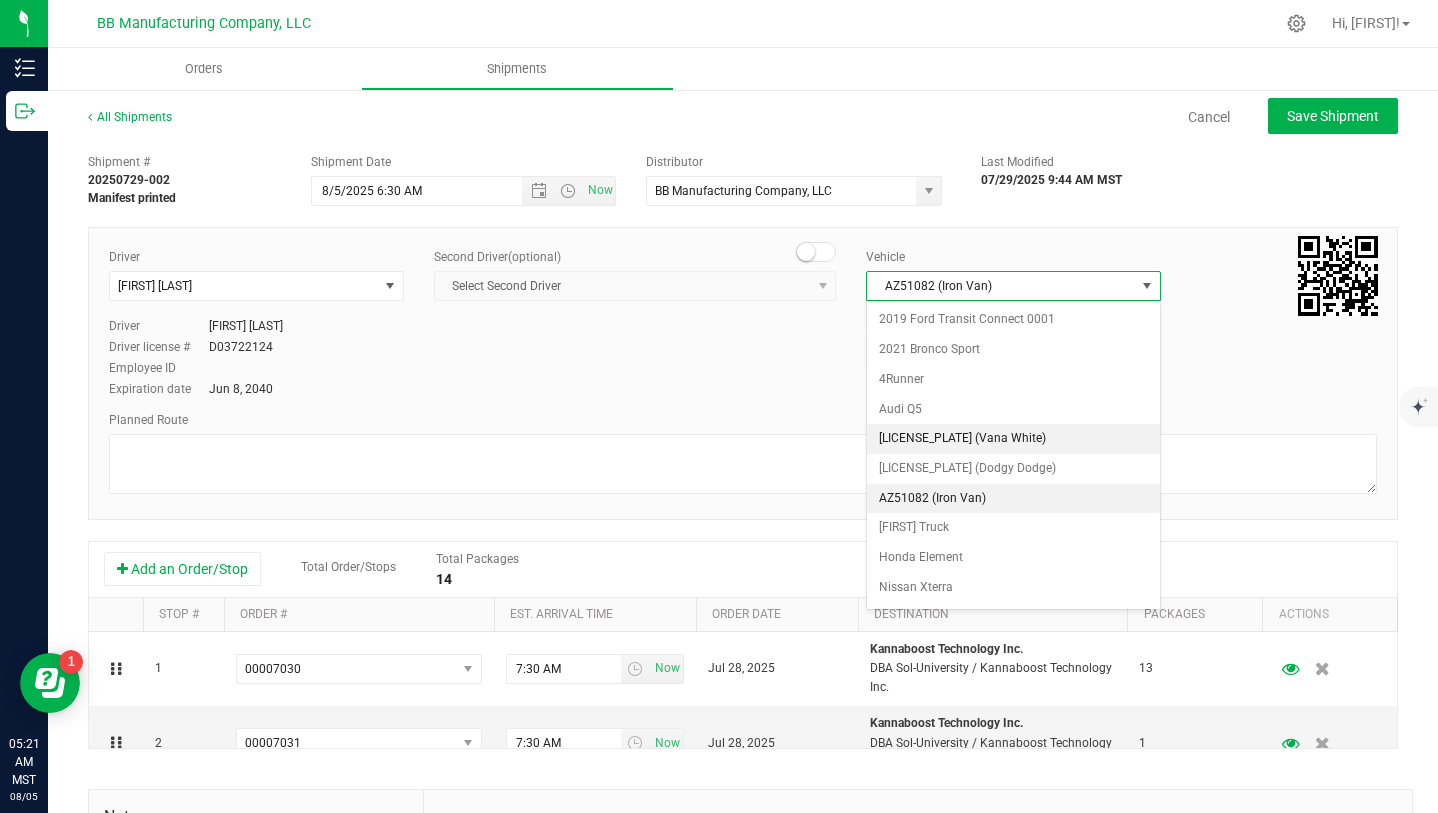 click on "[LICENSE_PLATE] (Vana White)" at bounding box center [1013, 439] 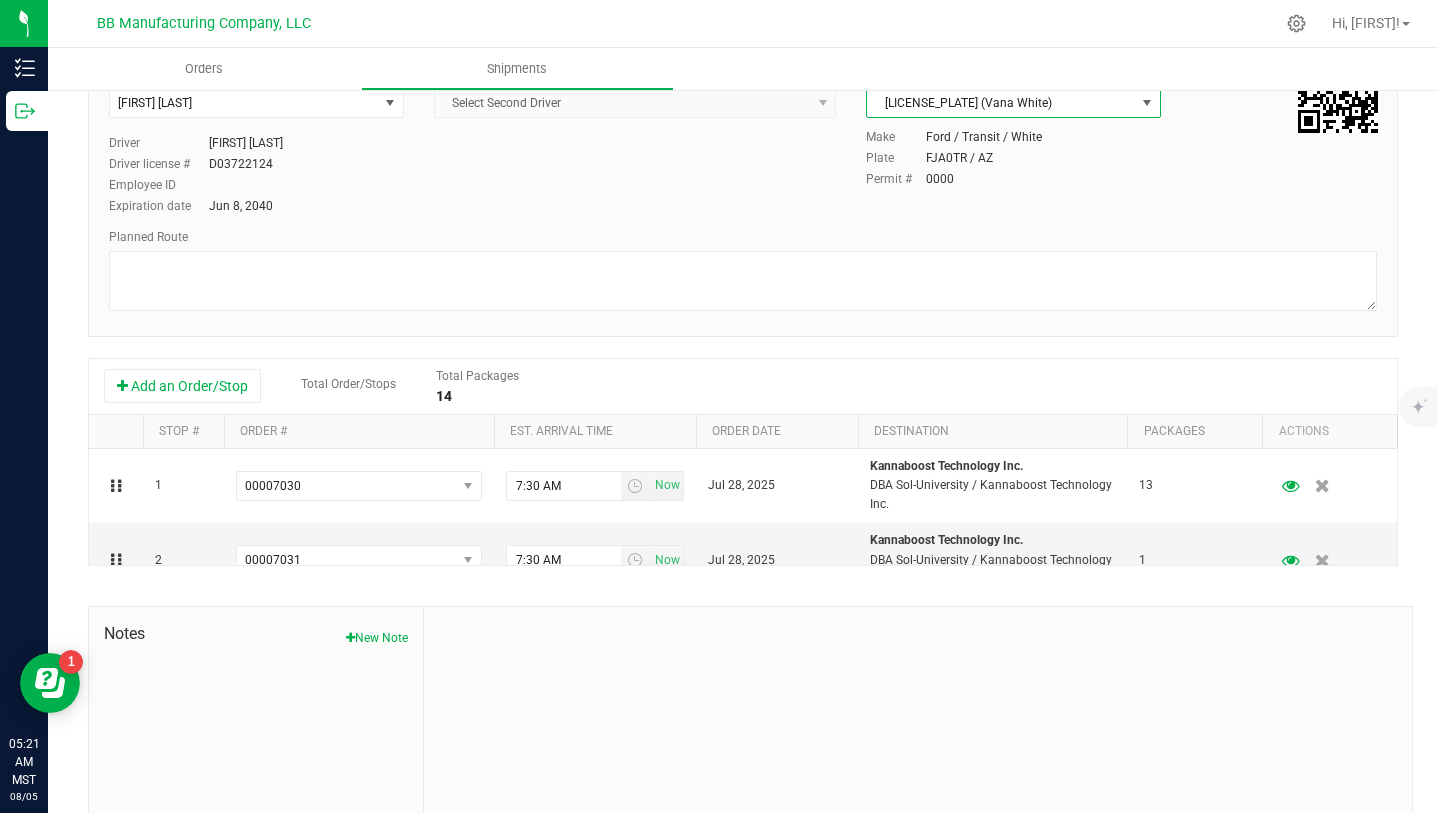 scroll, scrollTop: 189, scrollLeft: 0, axis: vertical 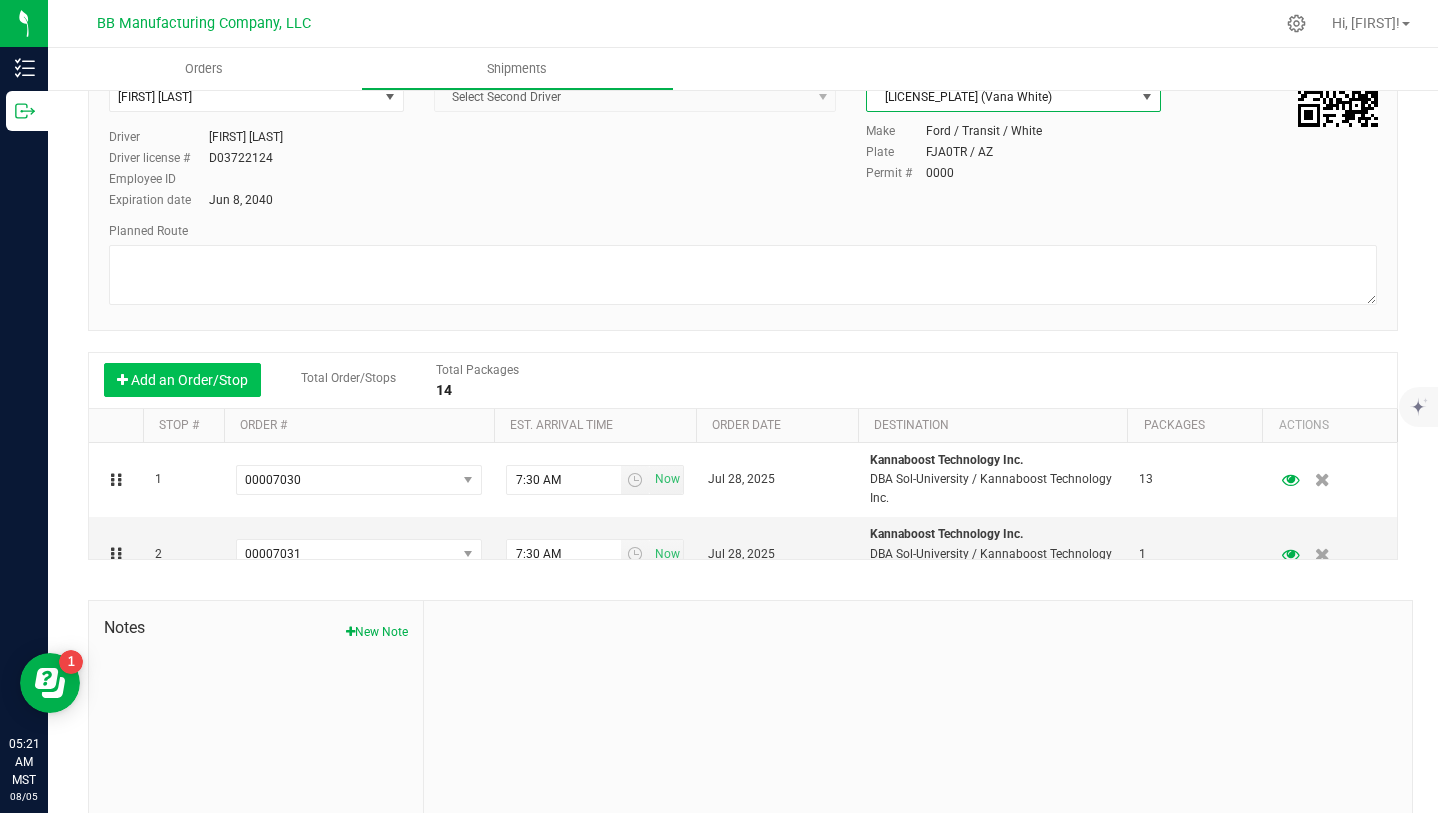 click on "Add an Order/Stop" at bounding box center [182, 380] 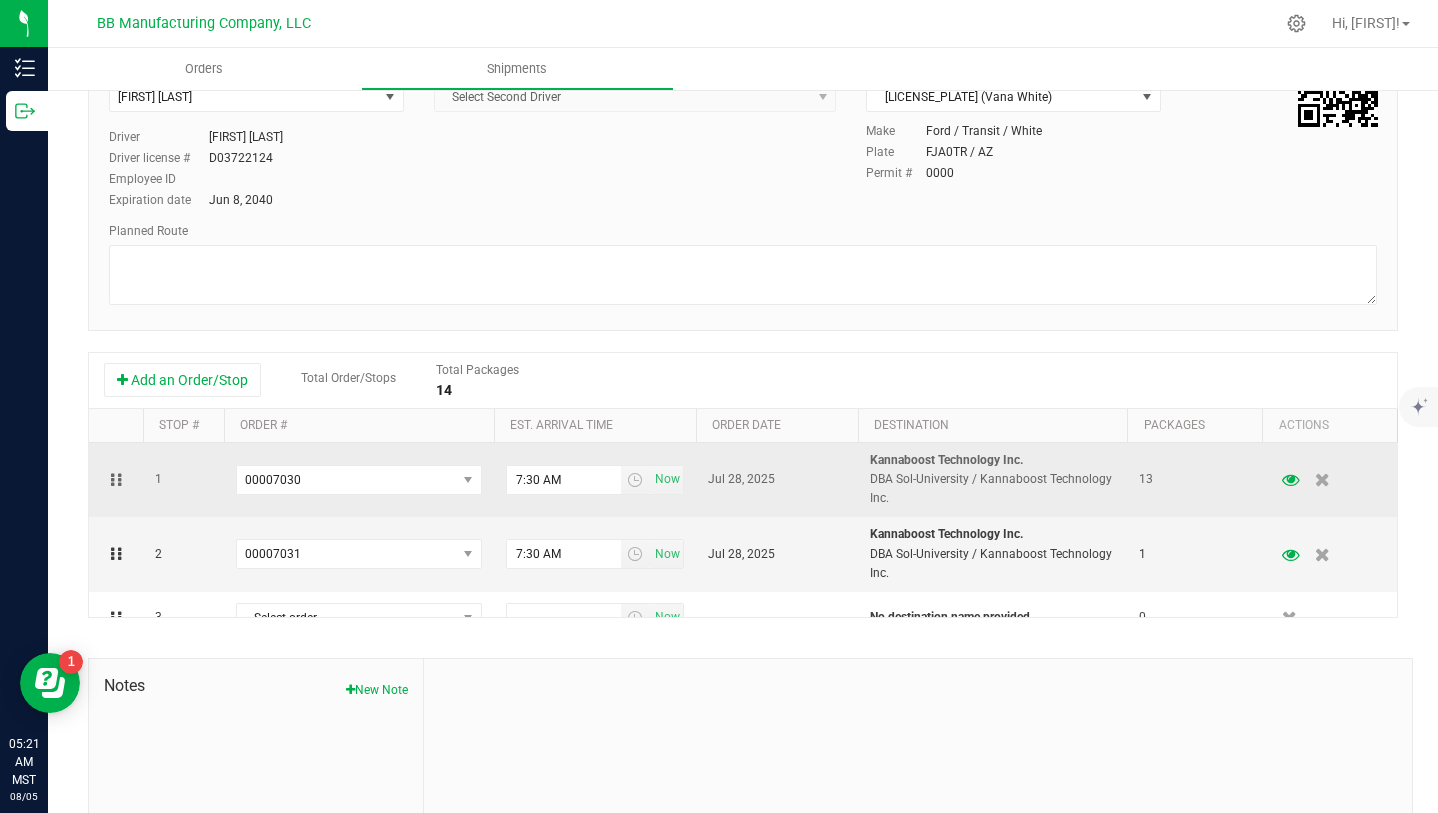 scroll, scrollTop: 26, scrollLeft: 0, axis: vertical 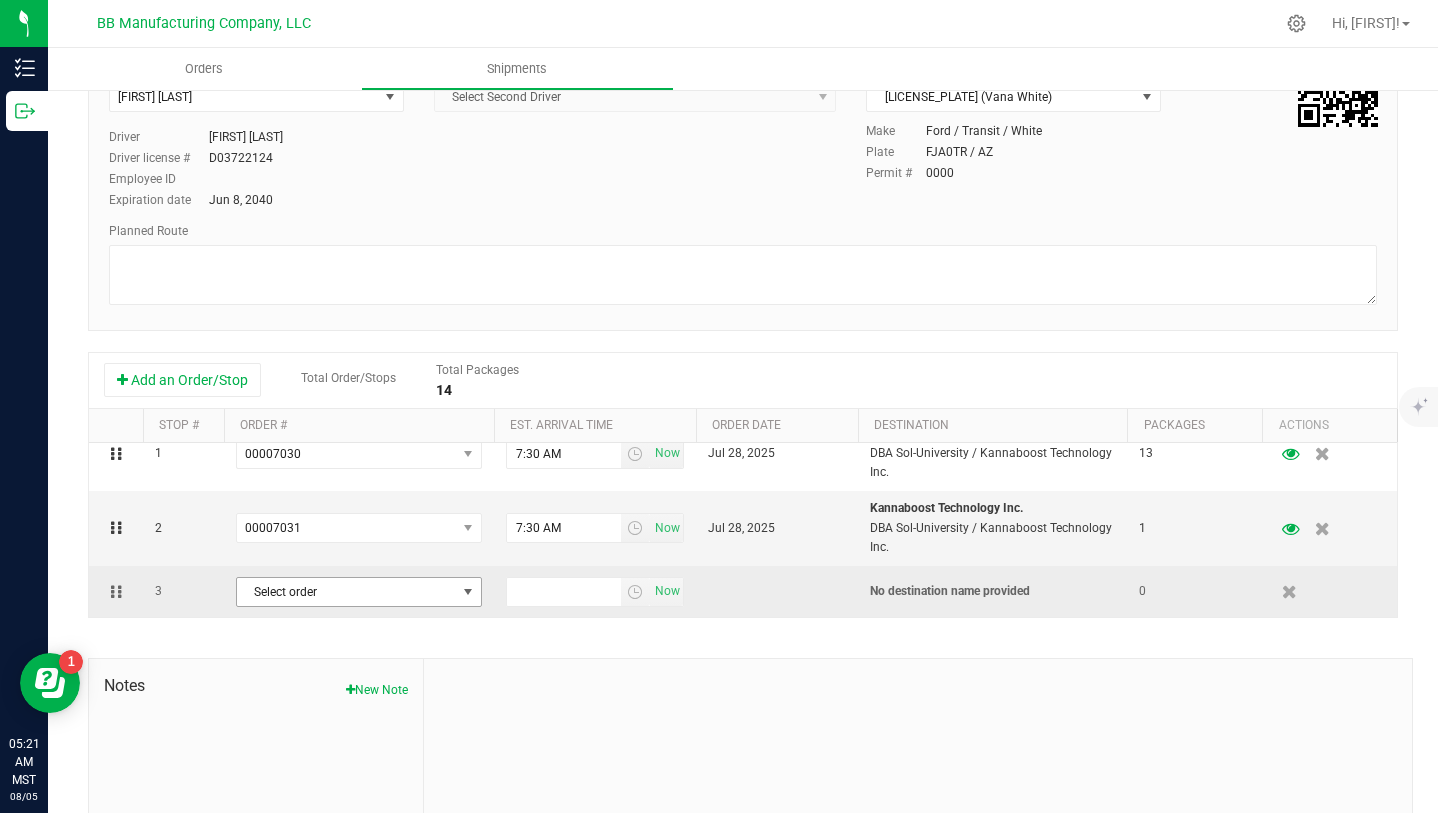 click at bounding box center [468, 592] 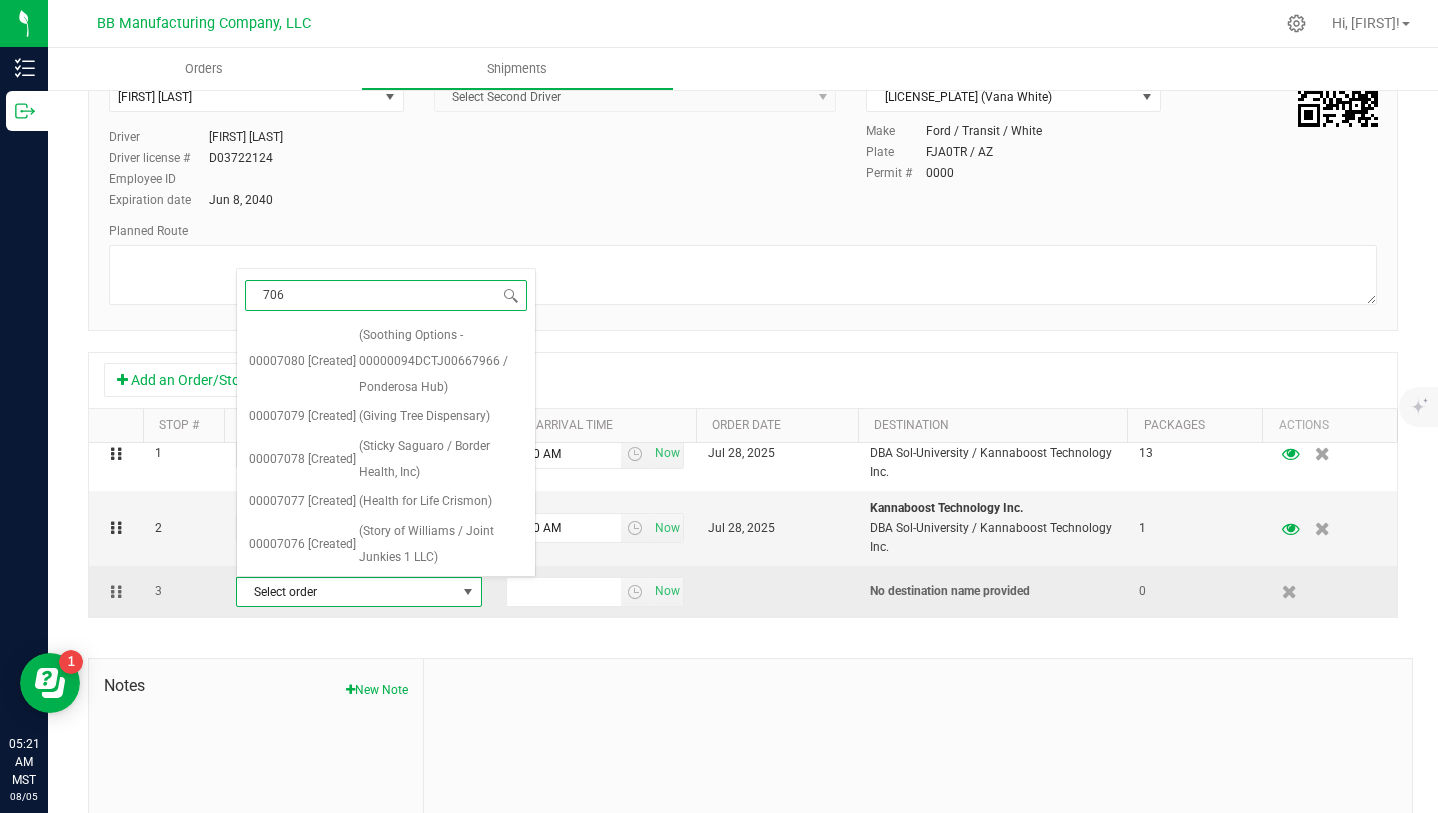 type on "7060" 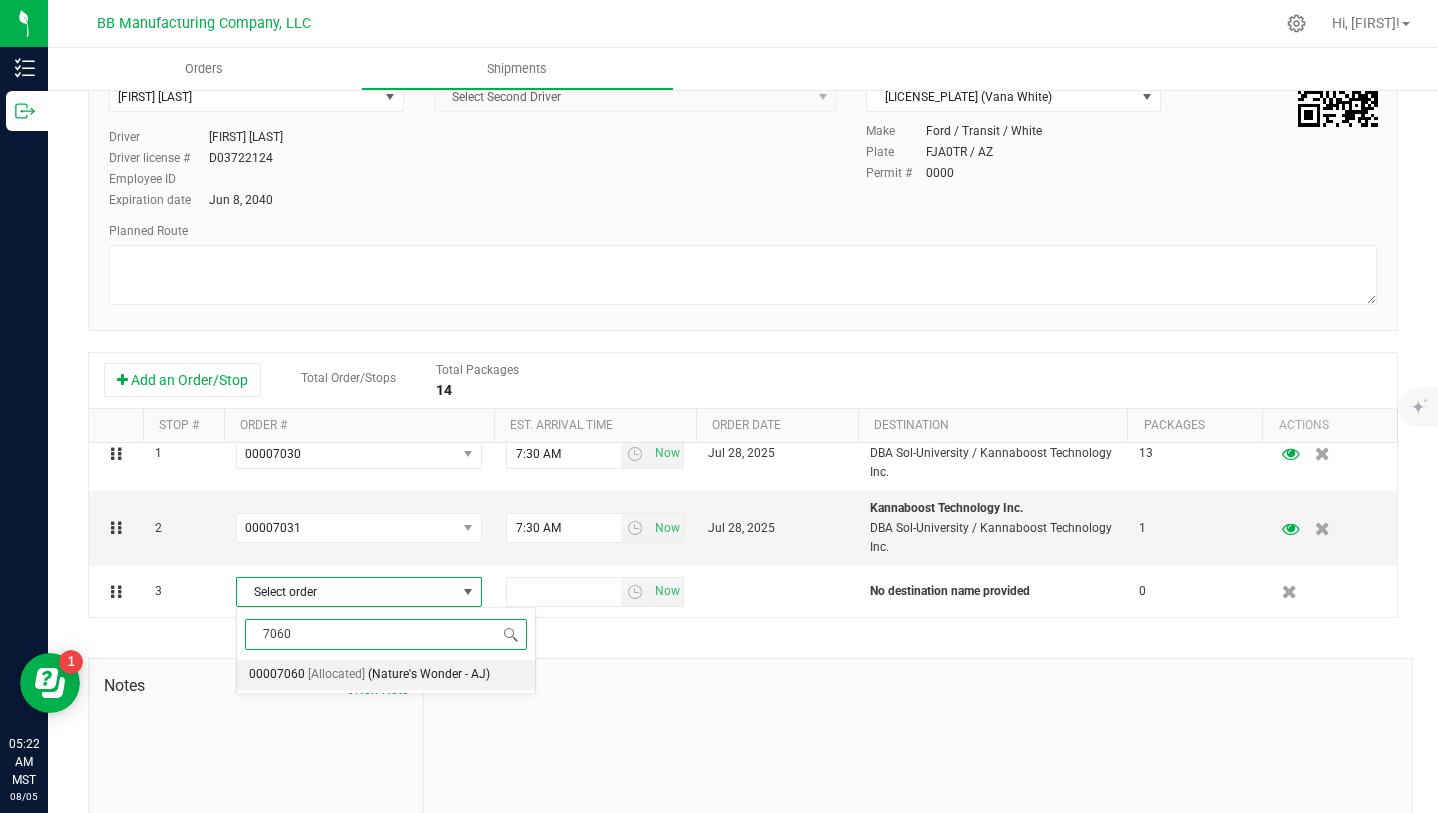 click on "(Nature's Wonder - AJ)" at bounding box center [429, 675] 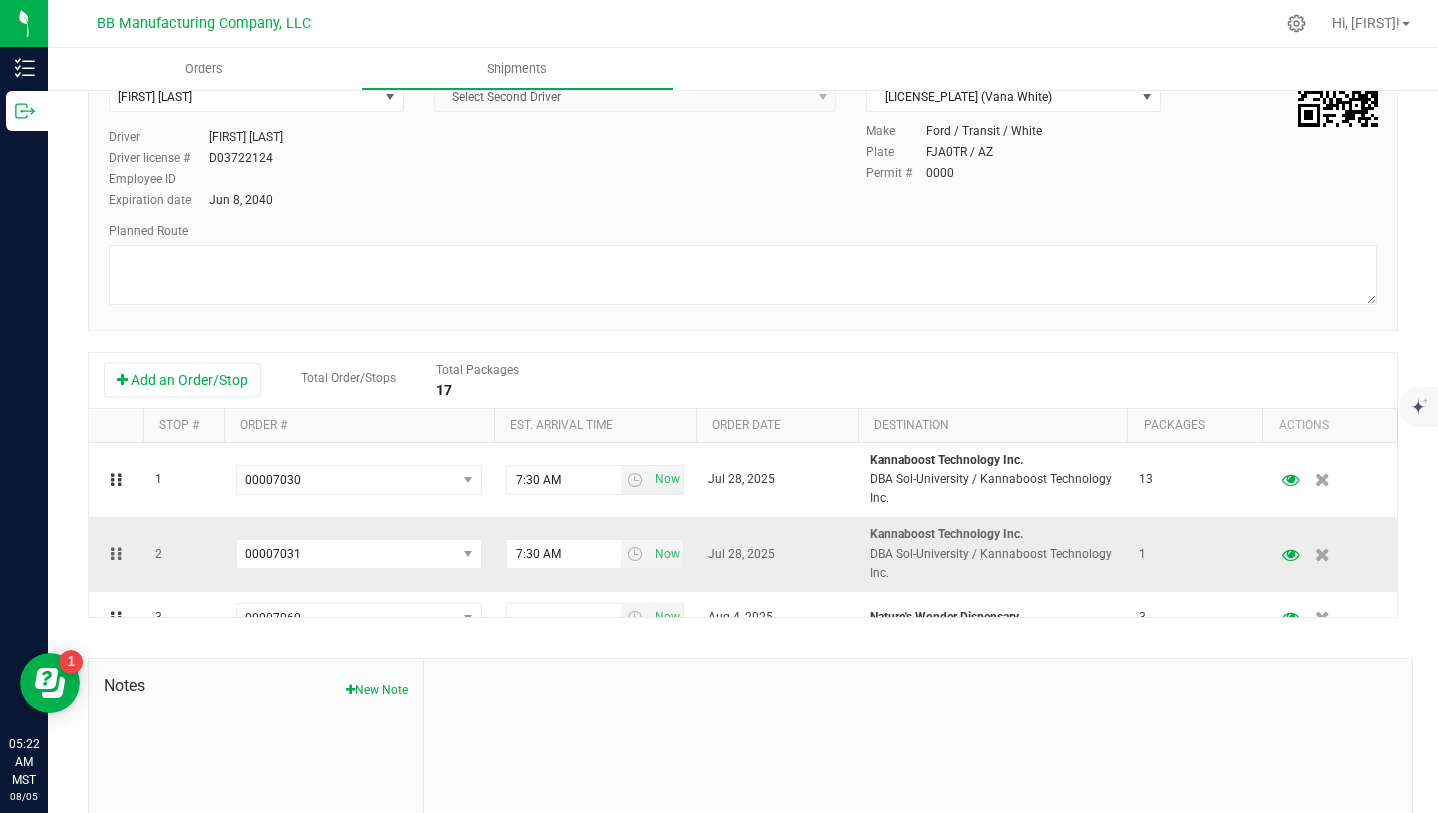 scroll, scrollTop: 26, scrollLeft: 0, axis: vertical 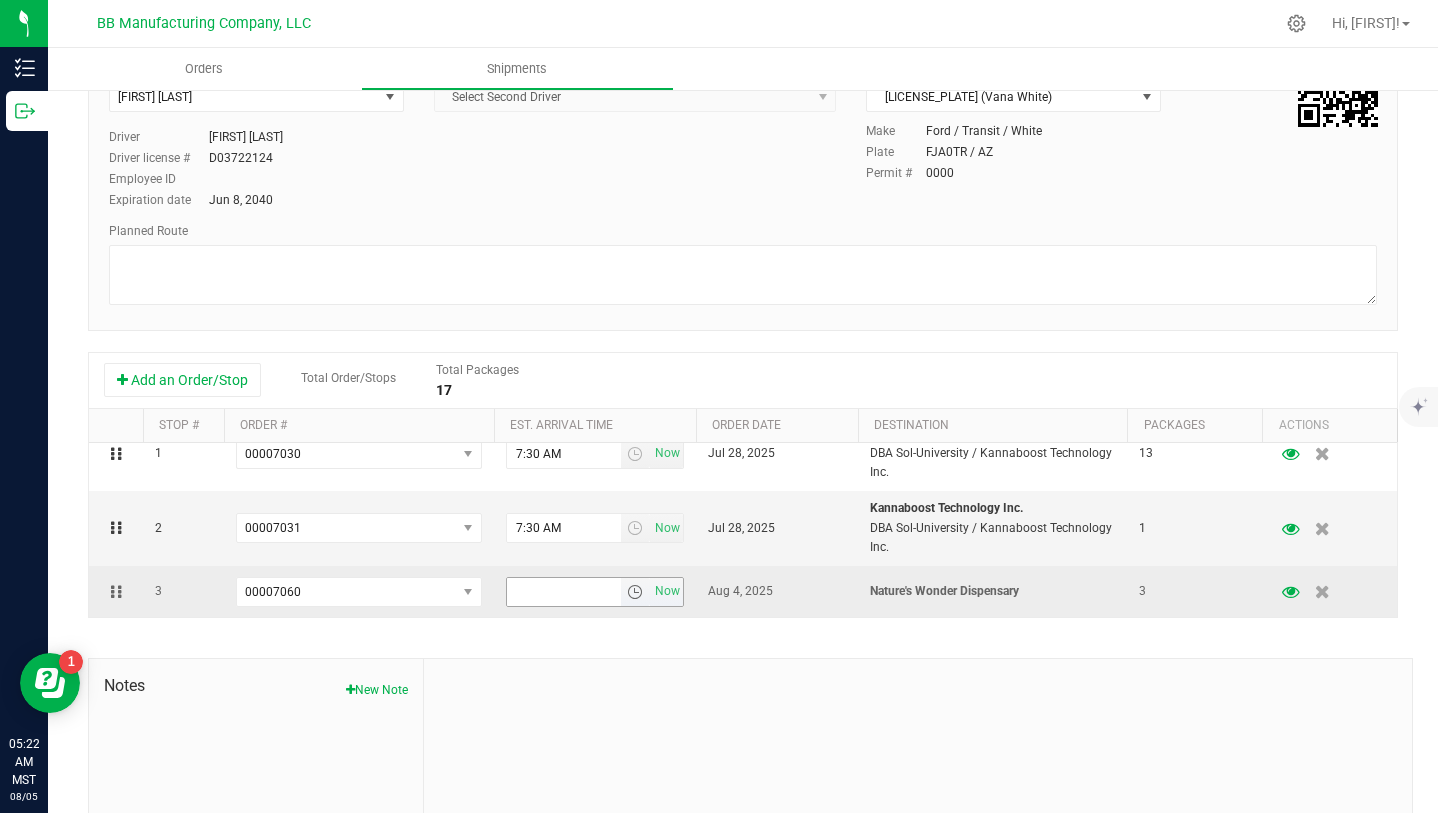 click at bounding box center (635, 592) 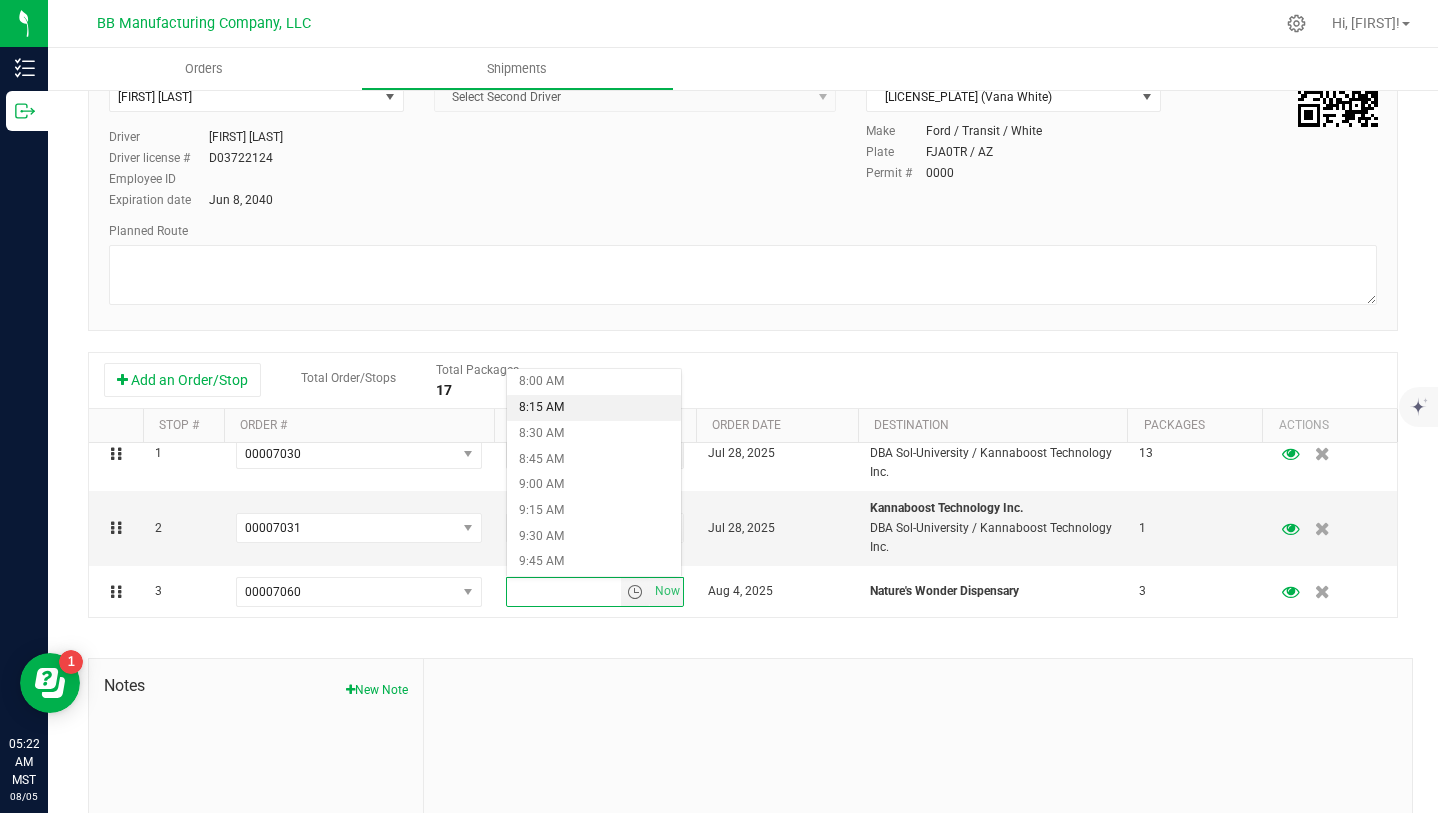 scroll, scrollTop: 826, scrollLeft: 0, axis: vertical 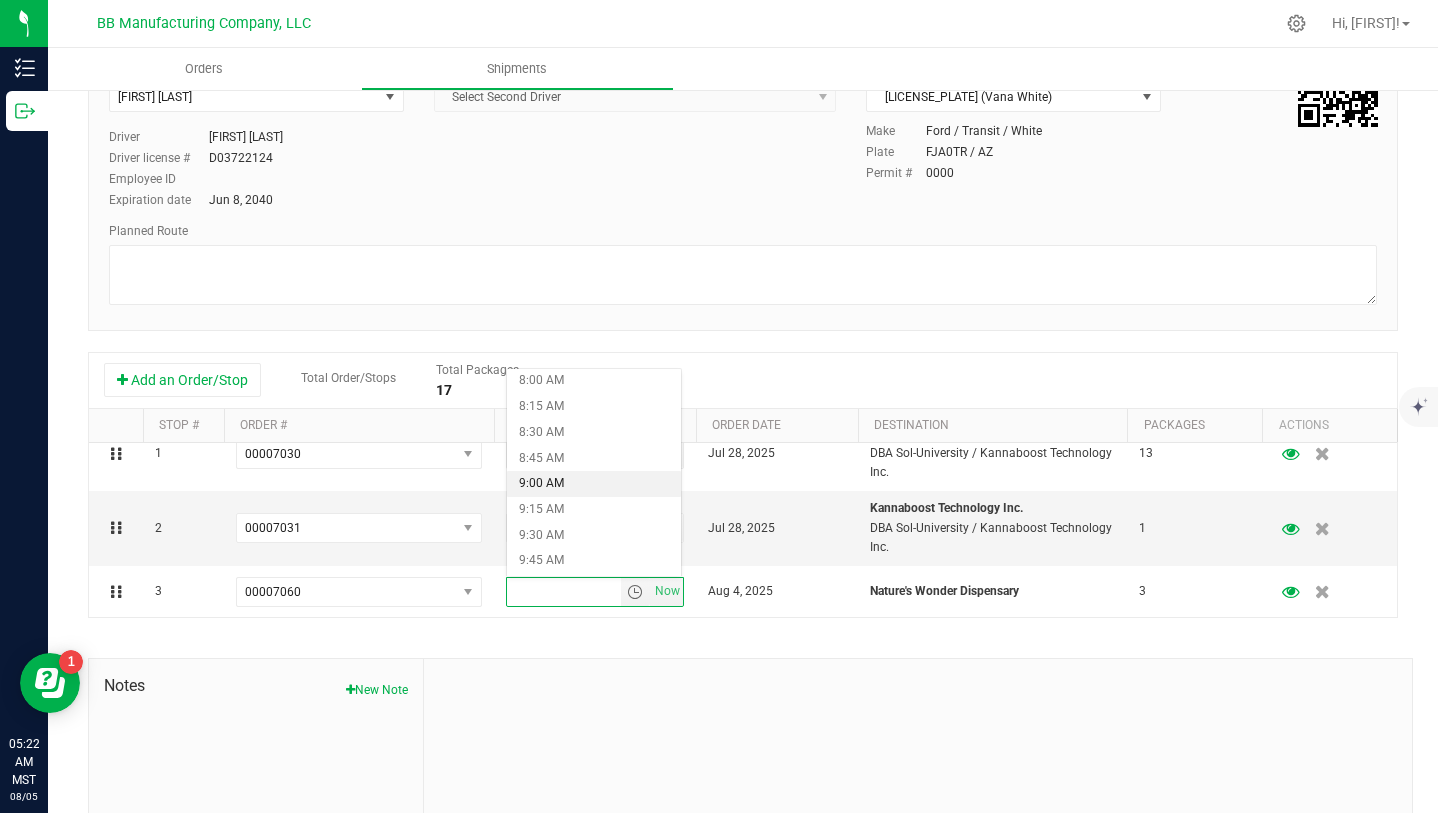 click on "9:00 AM" at bounding box center [594, 484] 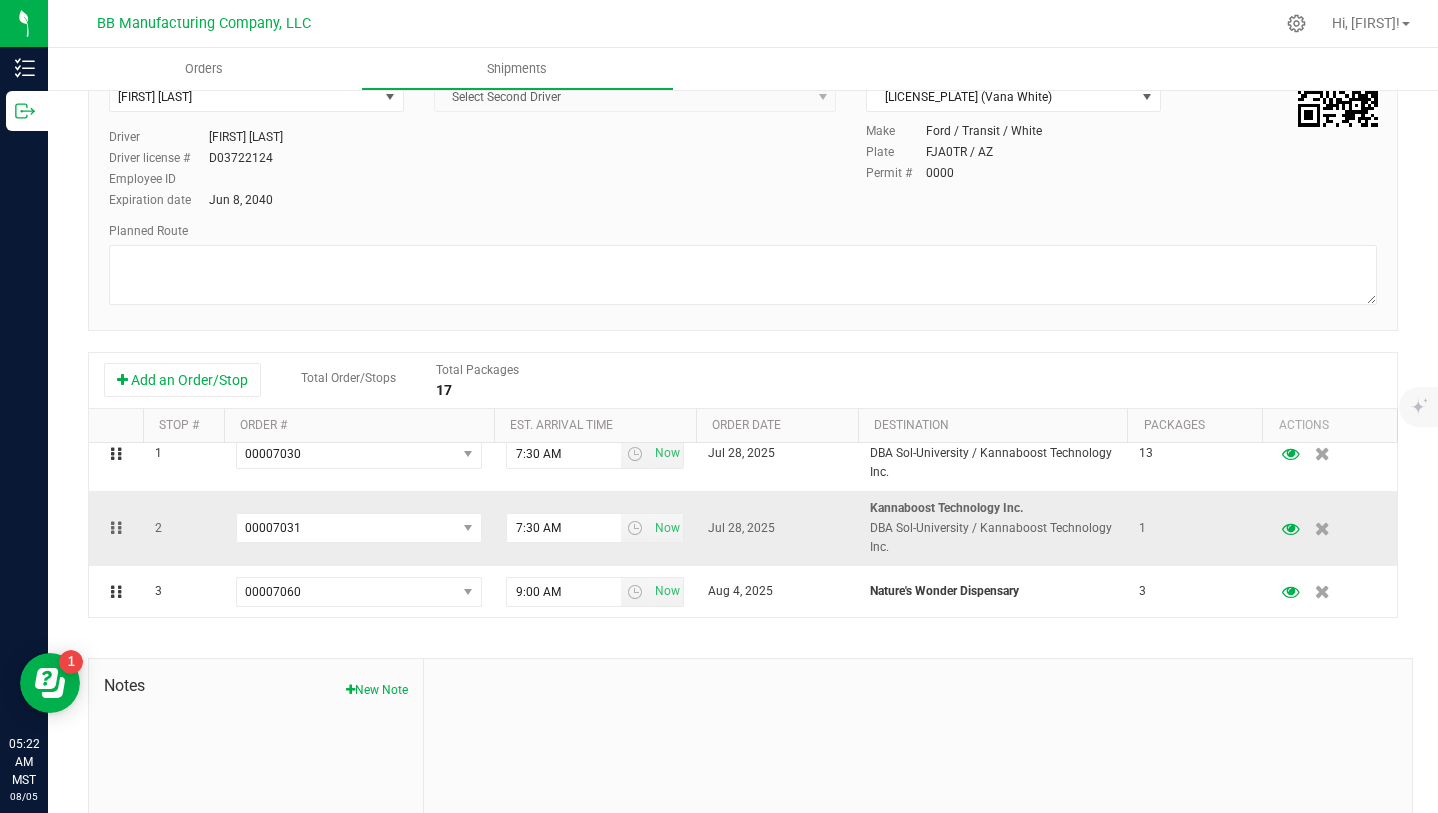 scroll, scrollTop: 0, scrollLeft: 0, axis: both 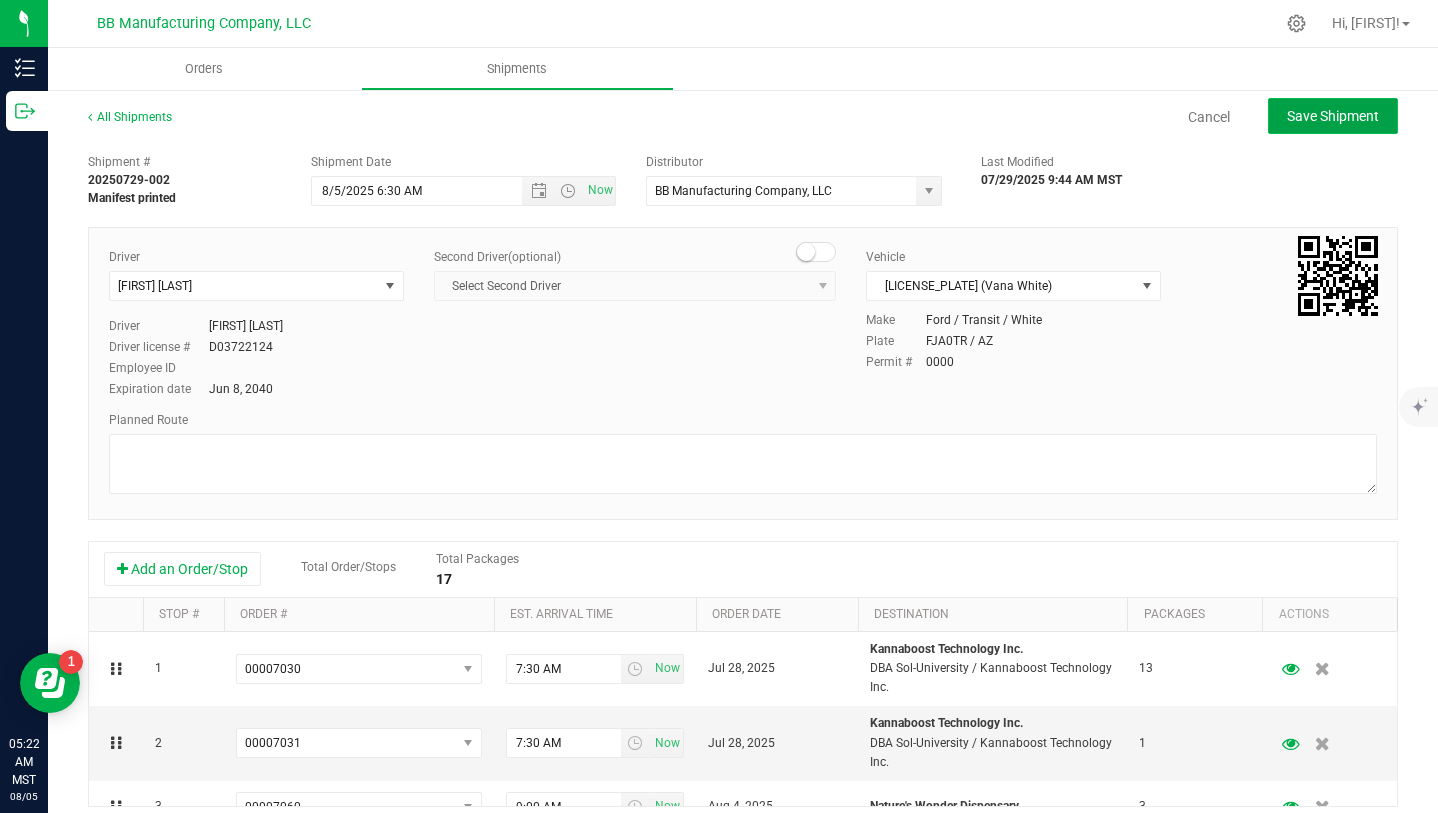 click on "Save Shipment" 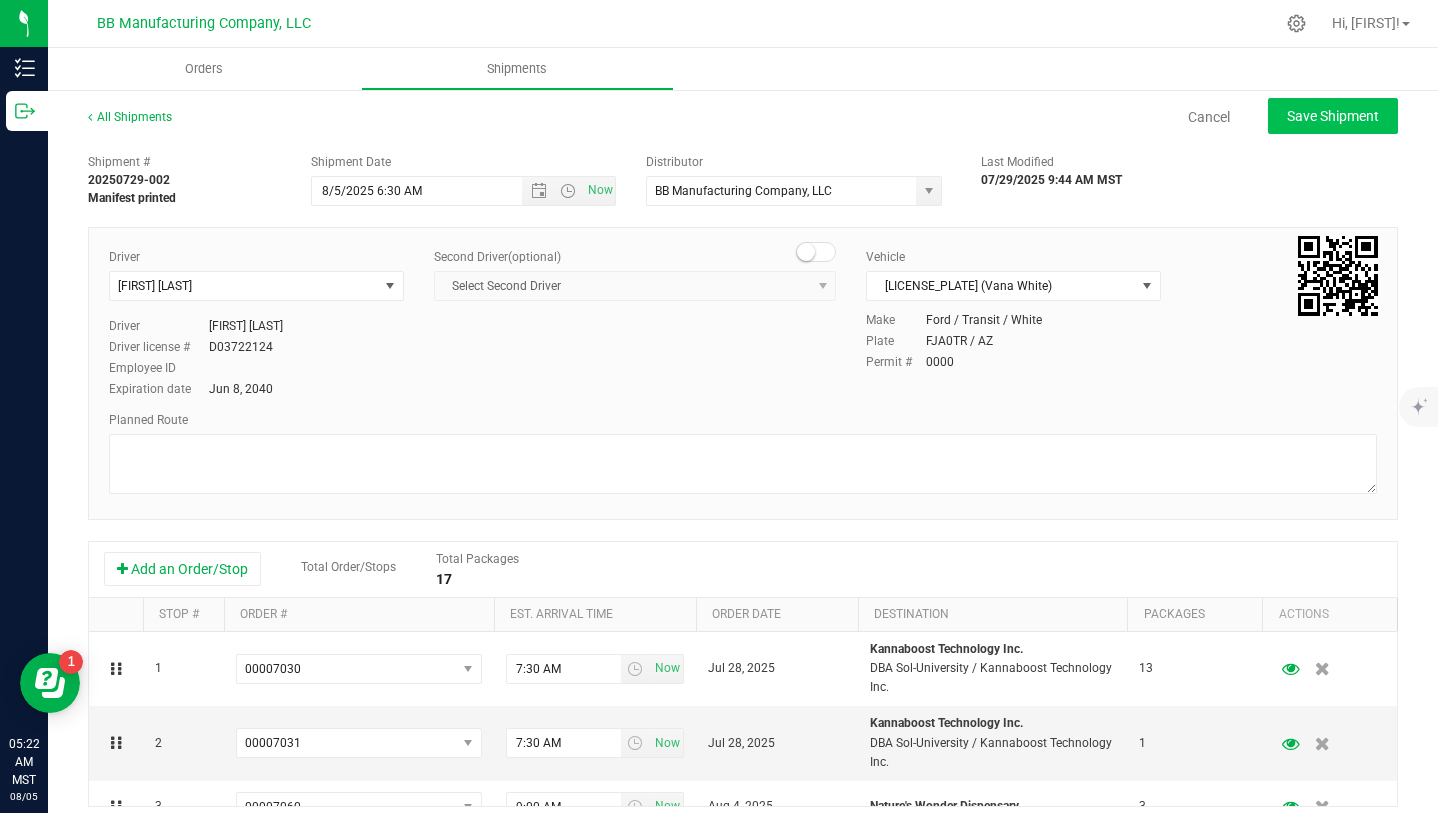 type on "8/5/2025 1:30 PM" 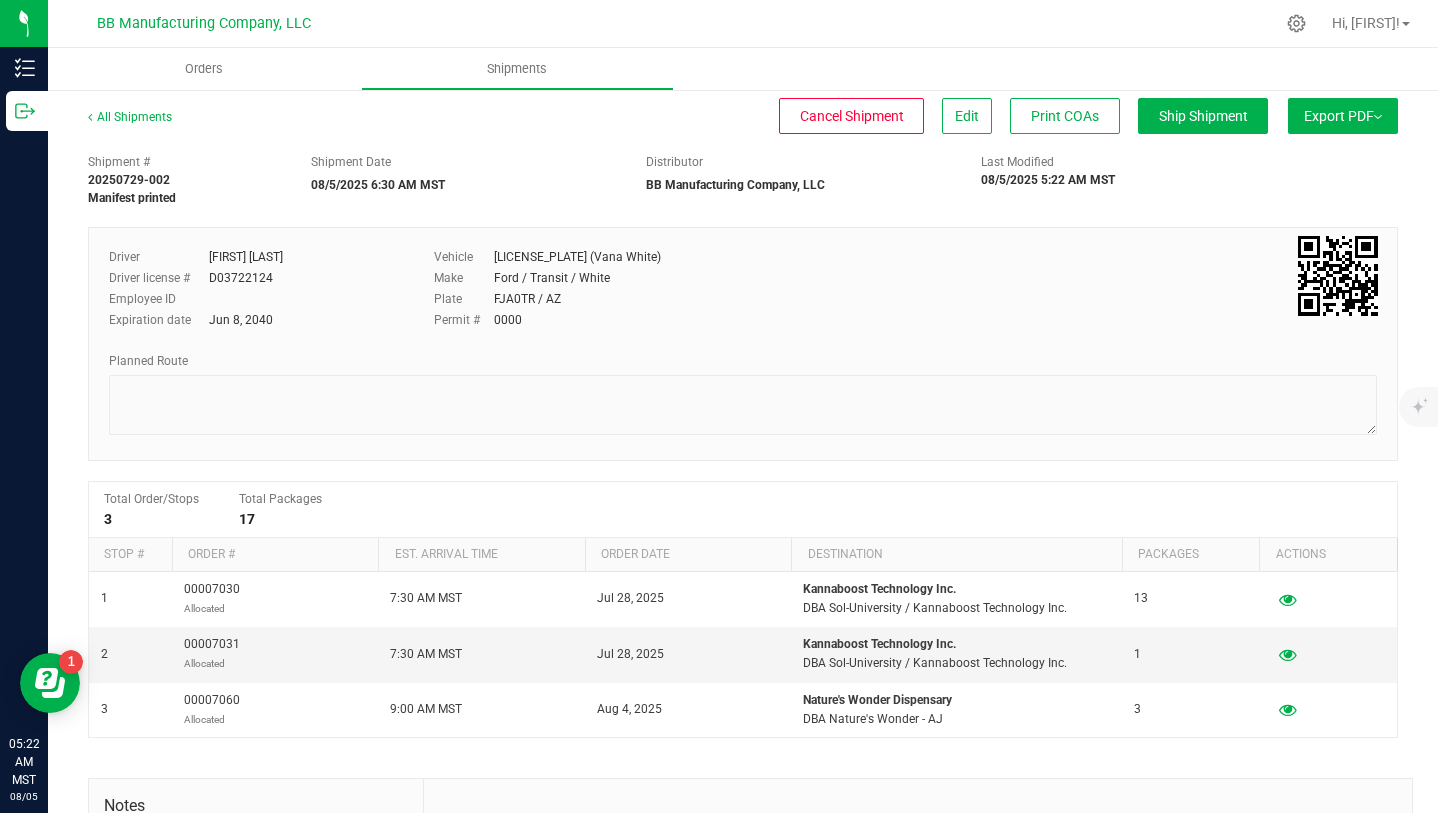 click on "Export PDF" at bounding box center [1343, 116] 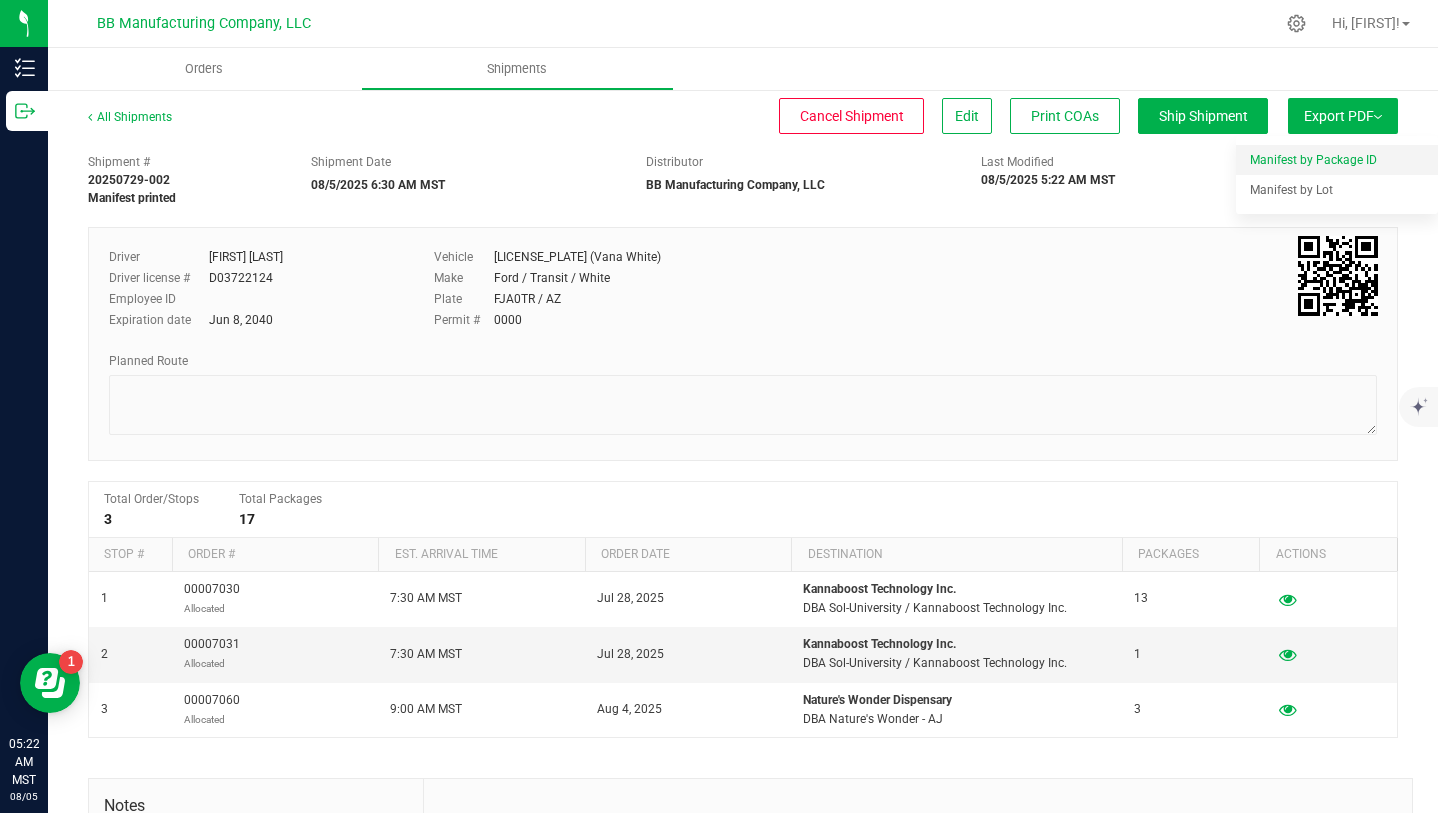 click on "Manifest by Package ID" at bounding box center (1313, 160) 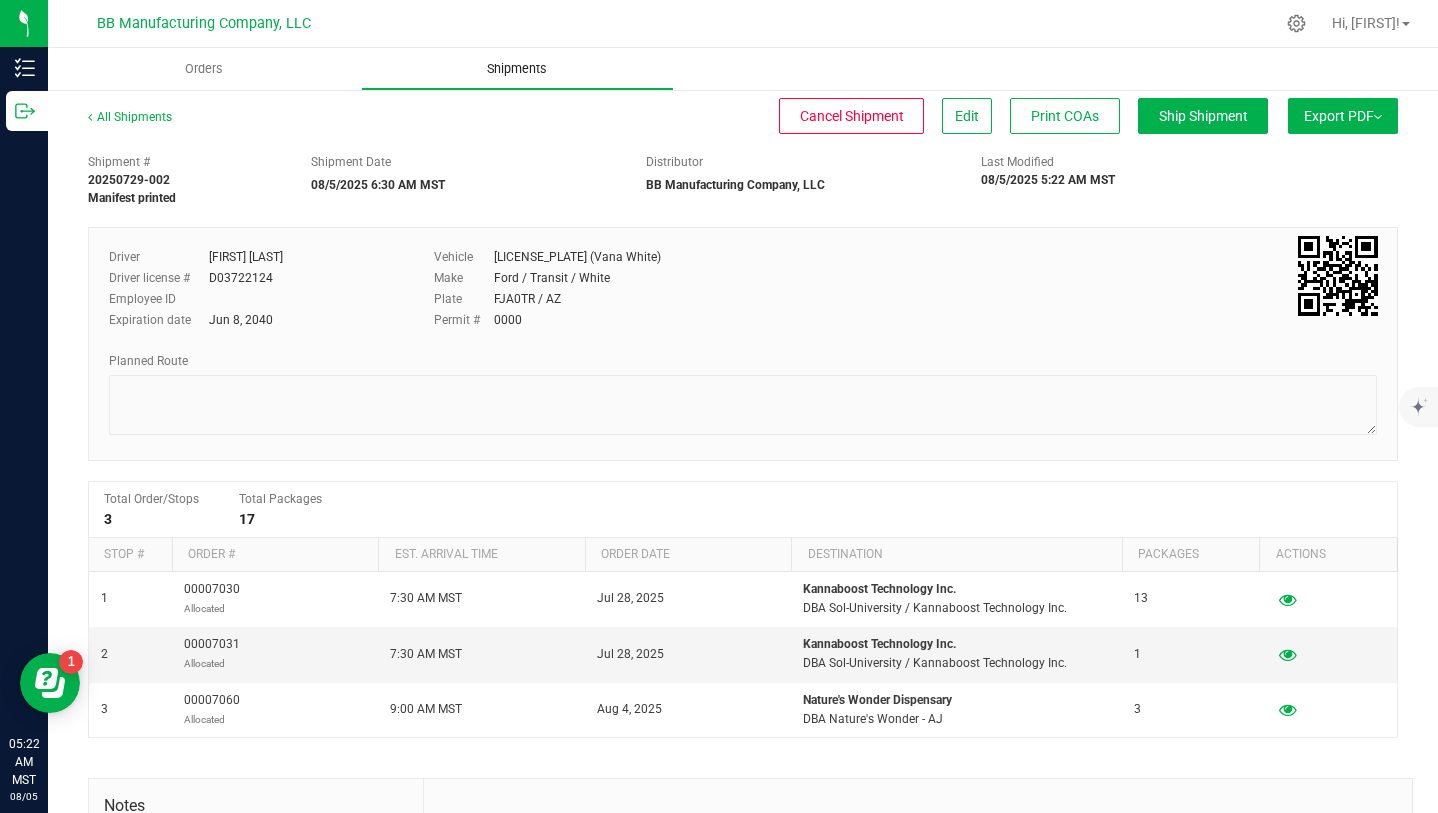 click on "Shipments" at bounding box center (517, 69) 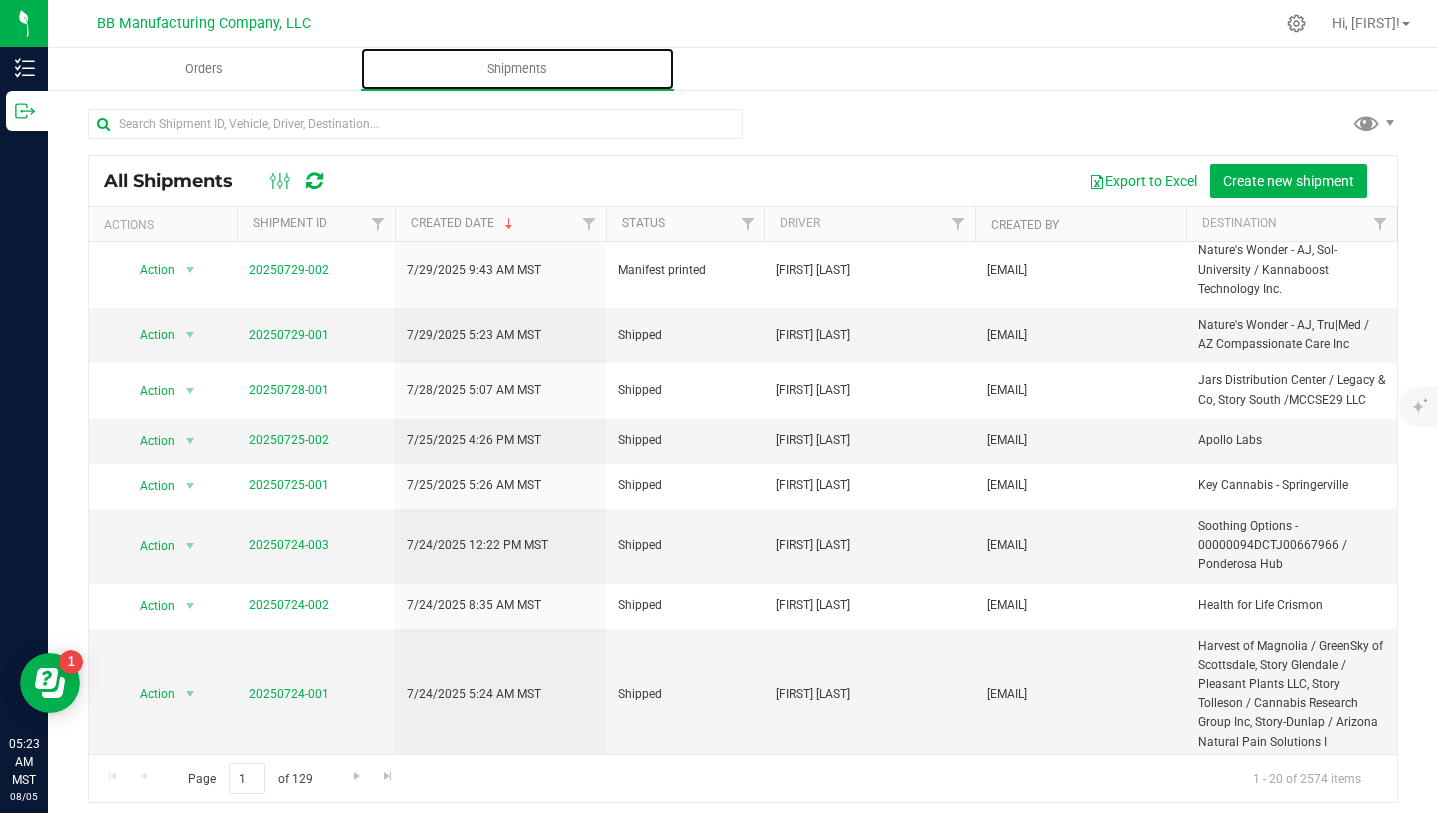 scroll, scrollTop: 741, scrollLeft: 0, axis: vertical 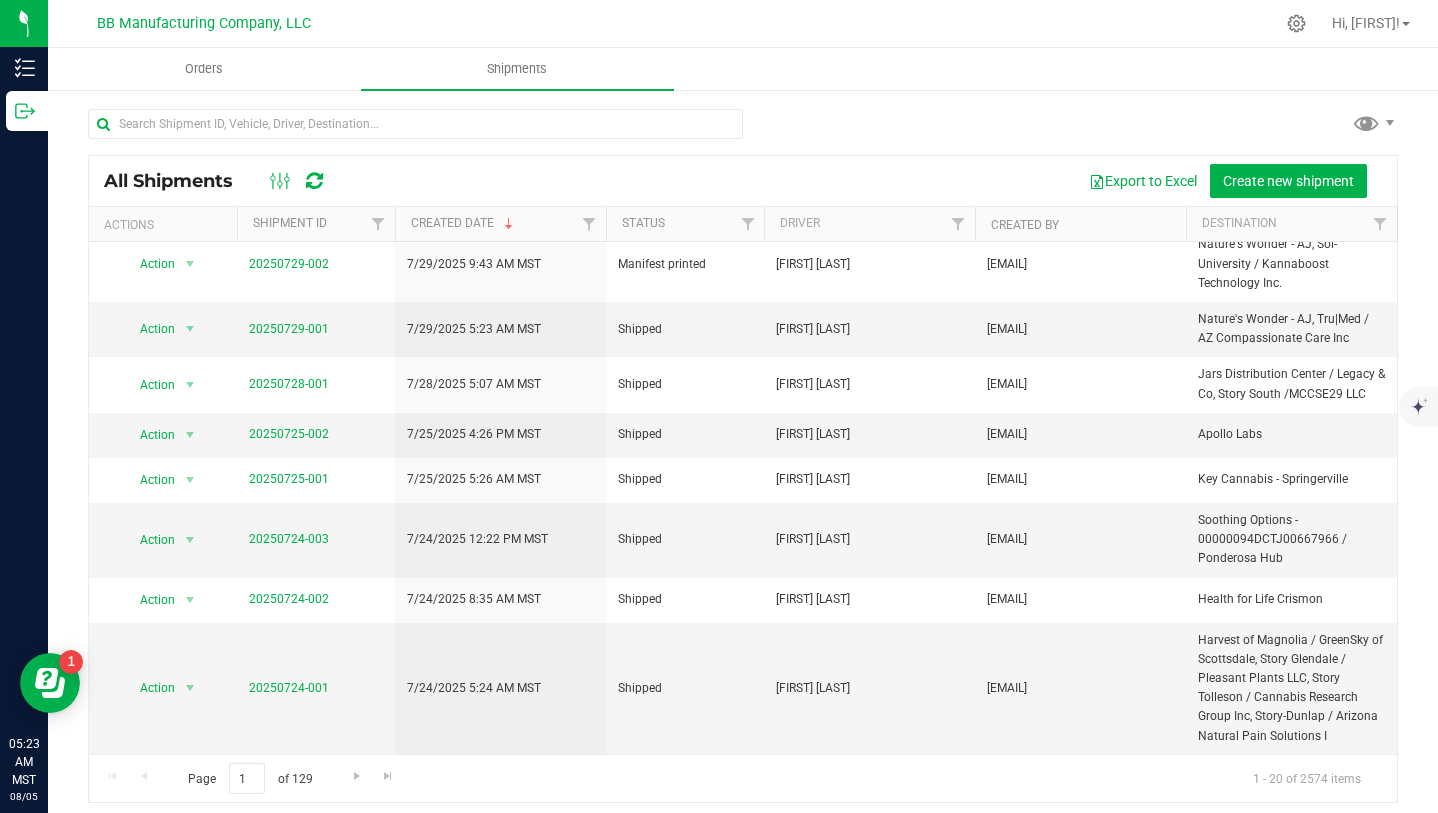 click on "Shipped" at bounding box center [685, 479] 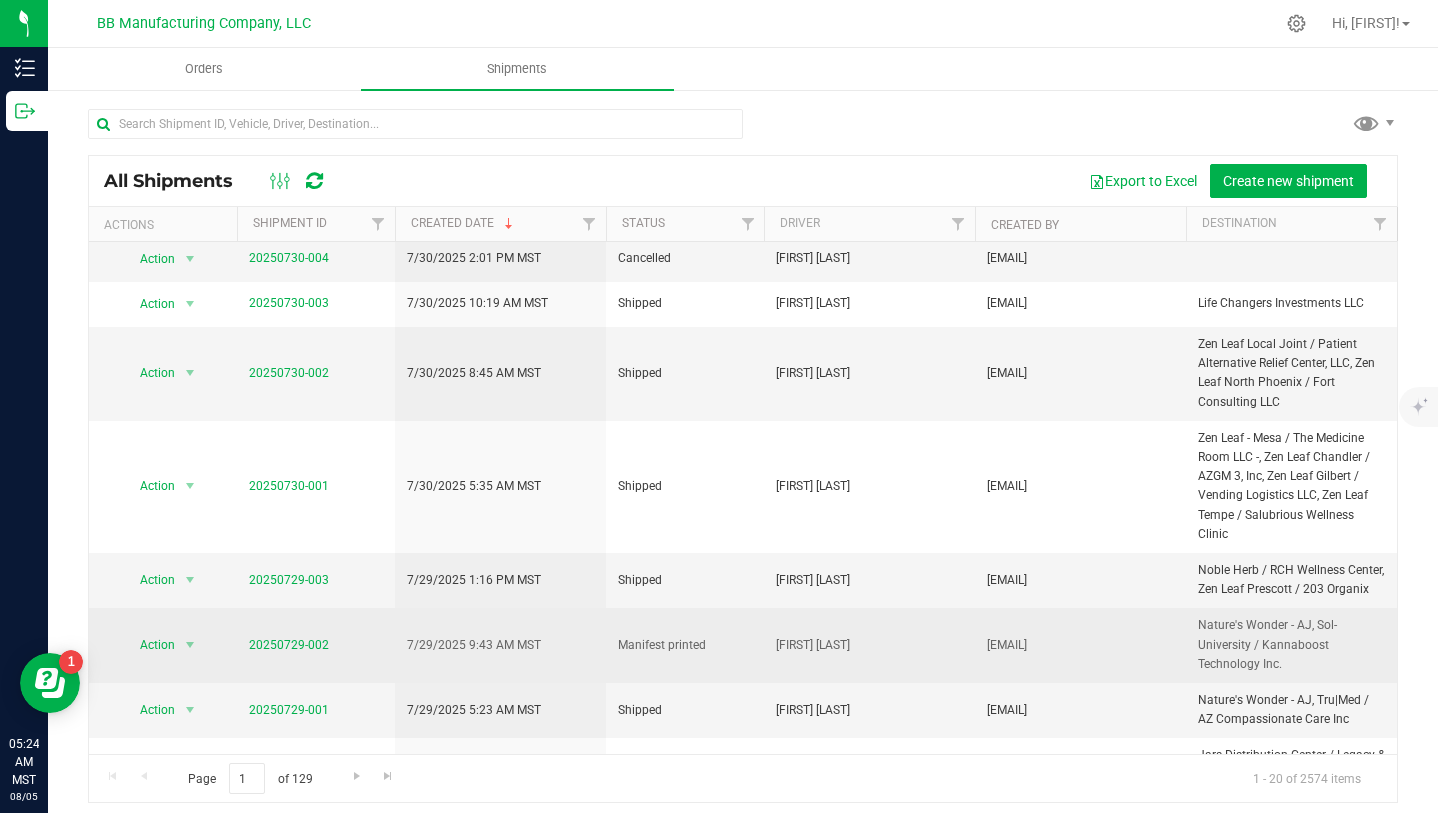 scroll, scrollTop: 0, scrollLeft: 0, axis: both 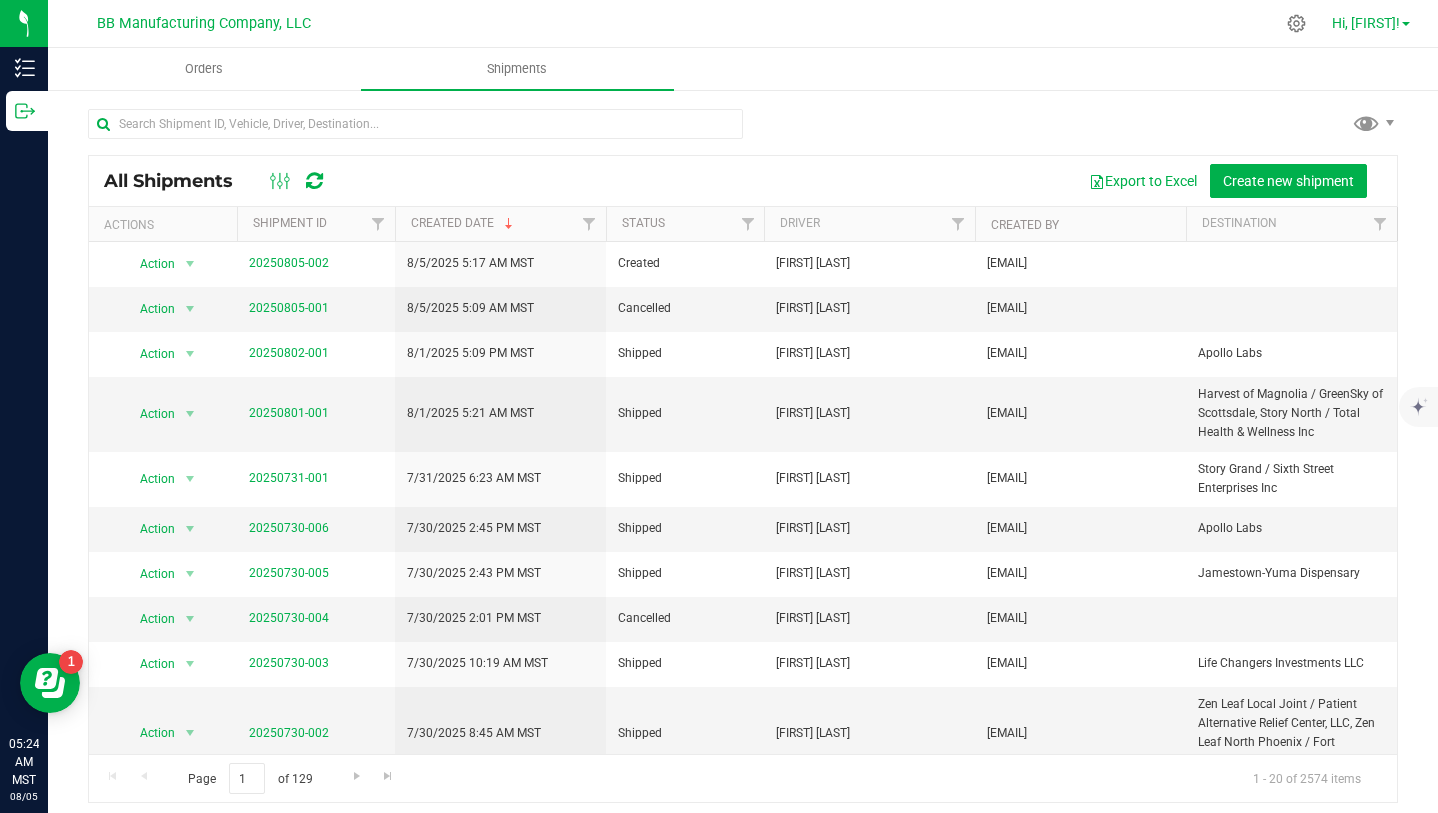 click on "Hi, [FIRST]!" at bounding box center (1366, 23) 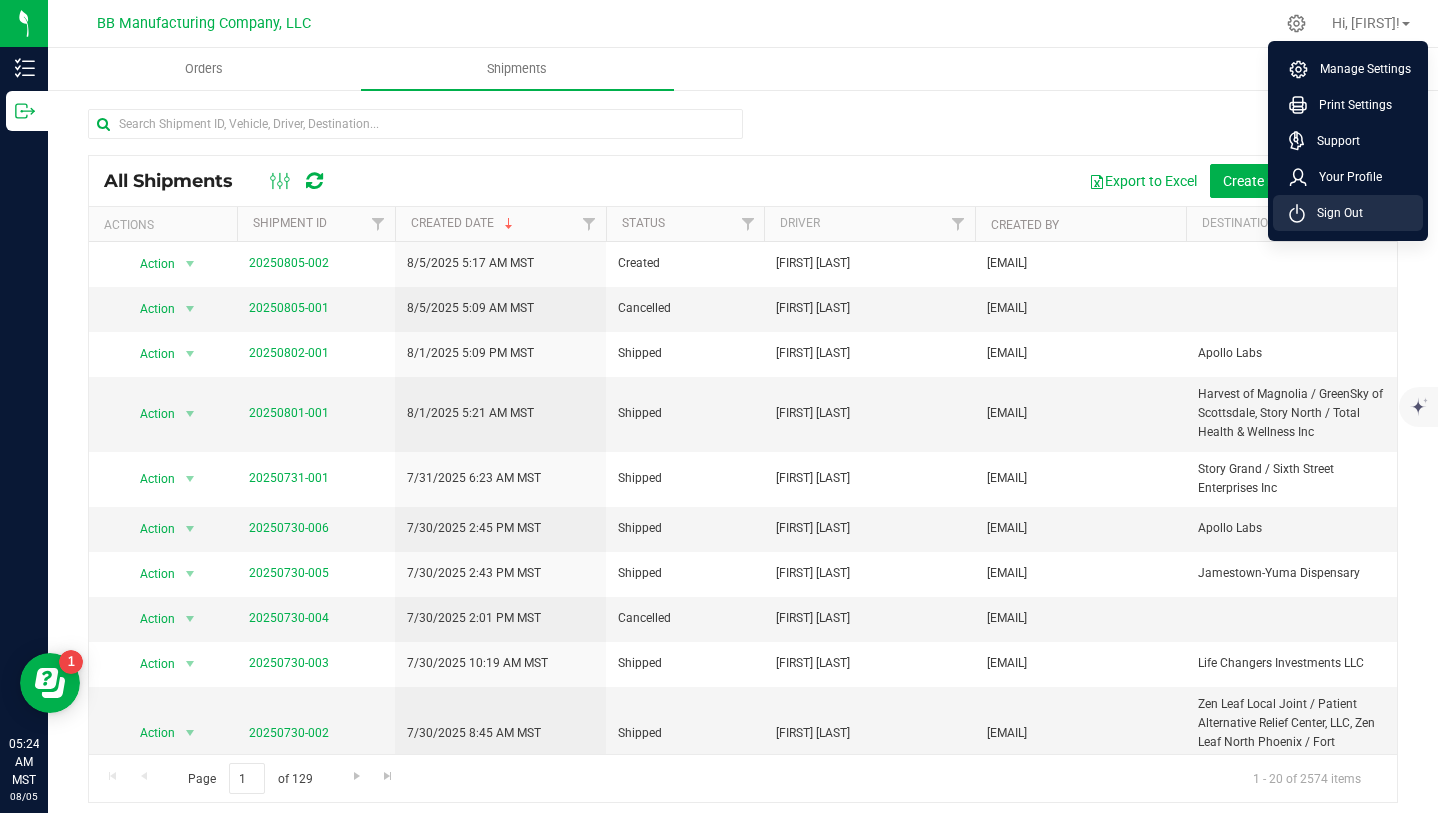 click on "Sign Out" at bounding box center (1334, 213) 